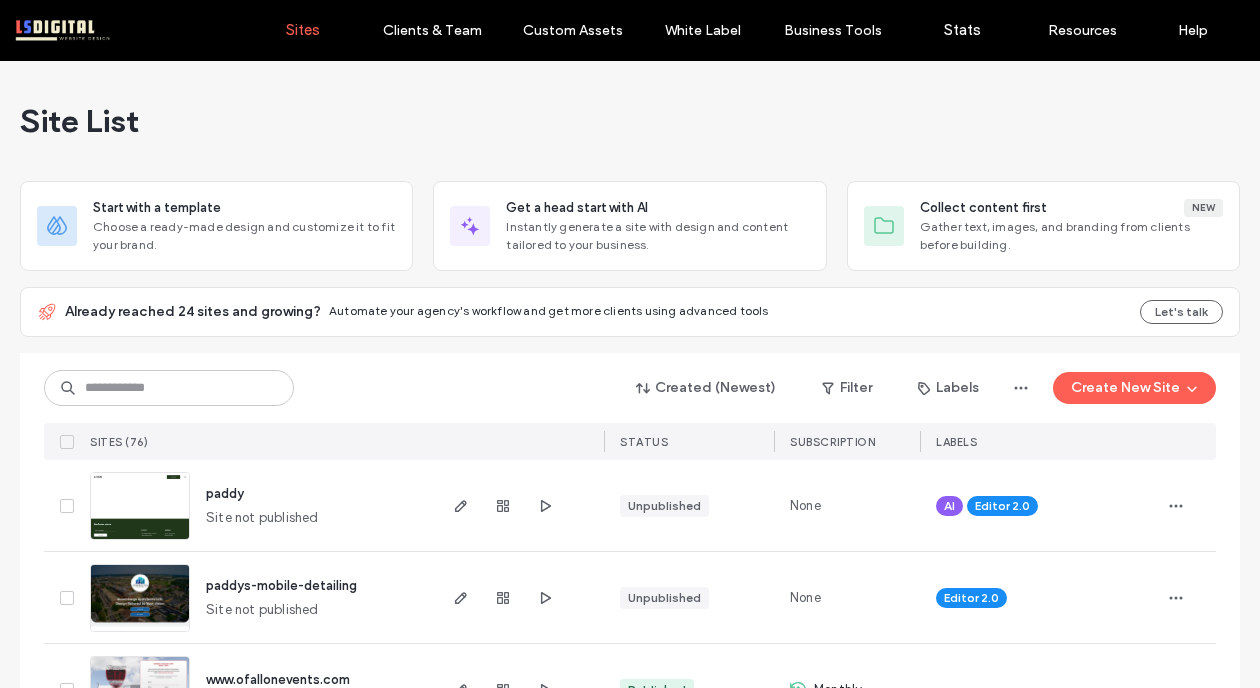 scroll, scrollTop: 0, scrollLeft: 0, axis: both 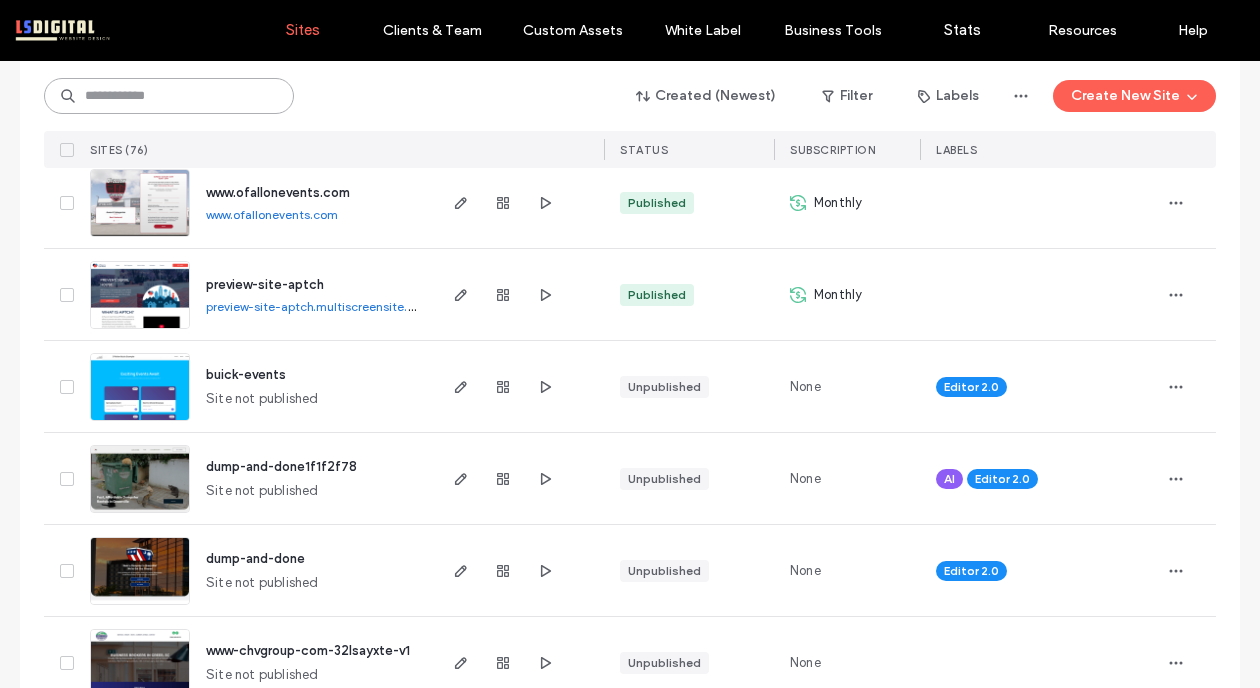 click at bounding box center (169, 96) 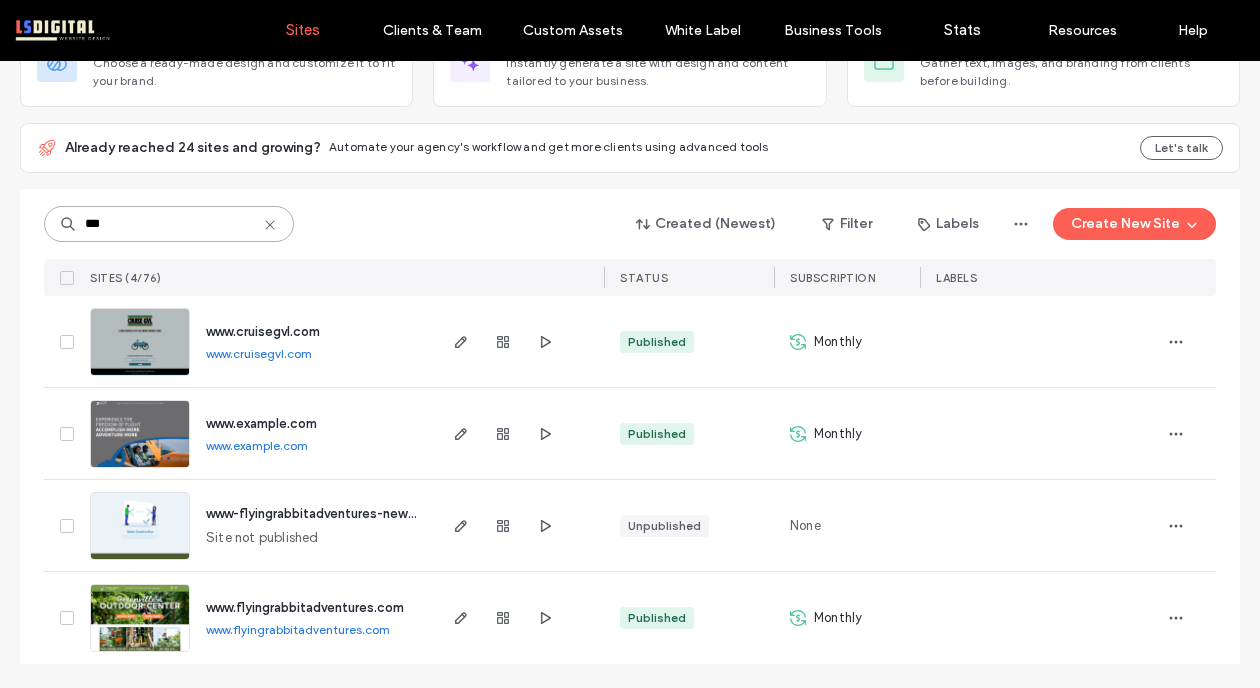 scroll, scrollTop: 164, scrollLeft: 0, axis: vertical 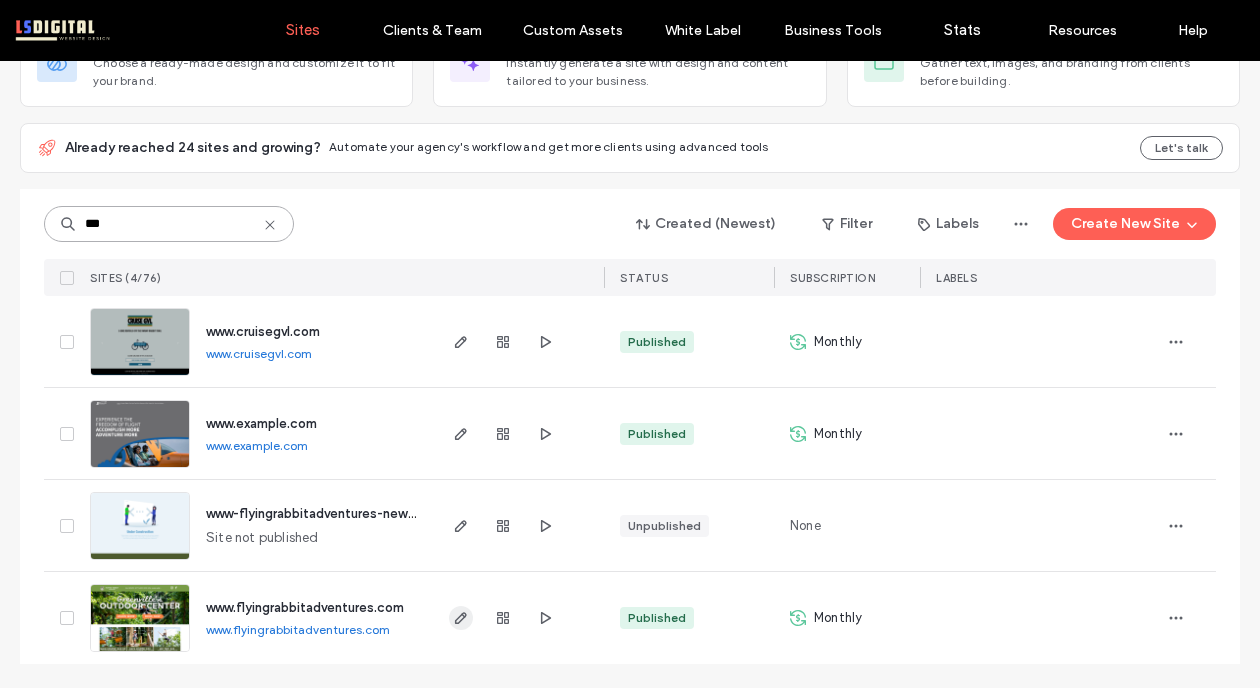 type on "***" 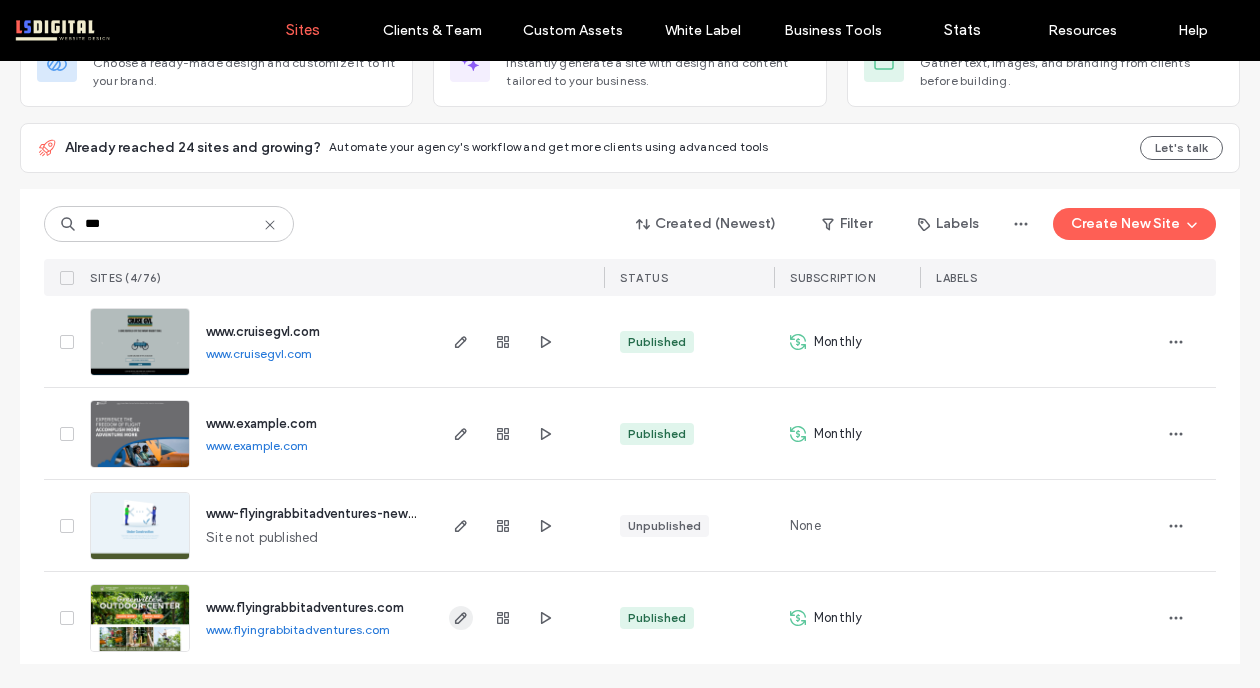 click at bounding box center (461, 618) 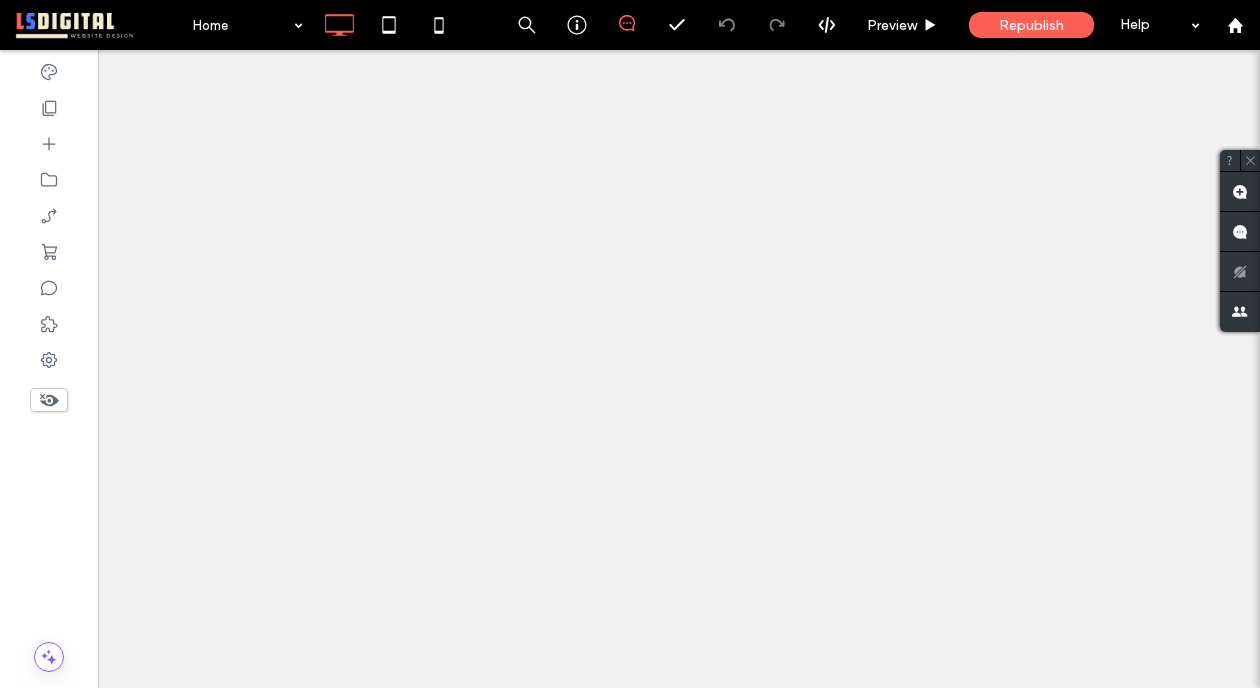 scroll, scrollTop: 0, scrollLeft: 0, axis: both 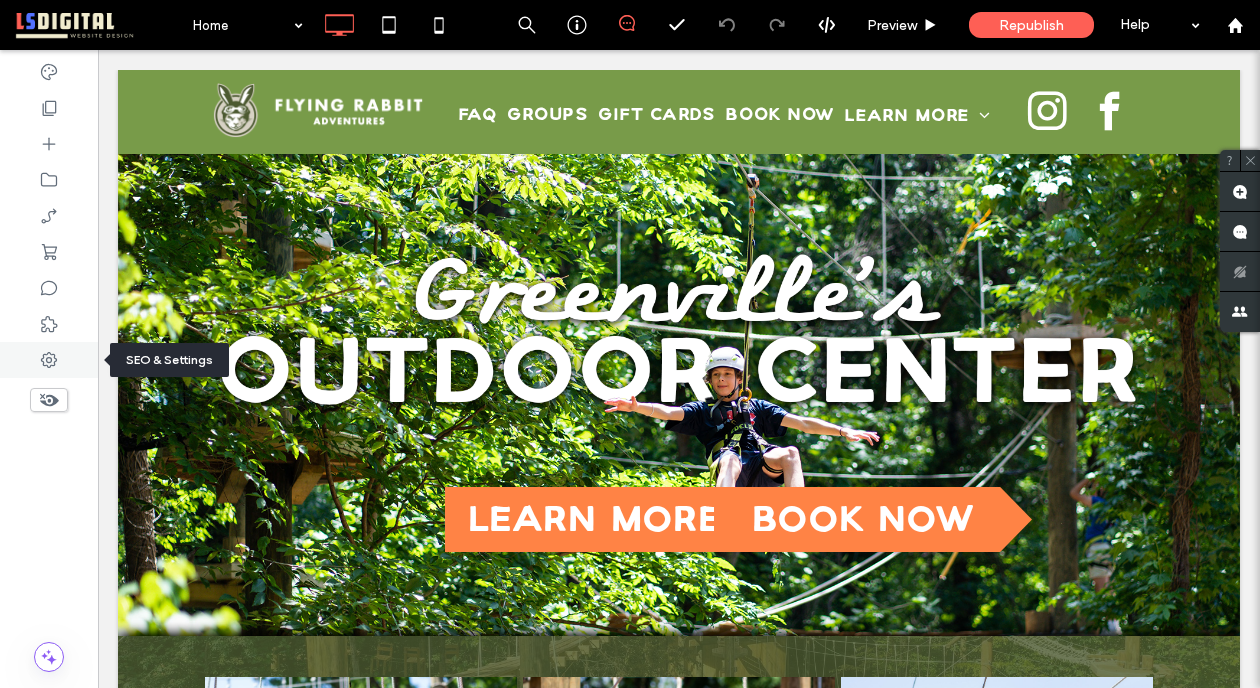 click at bounding box center (49, 360) 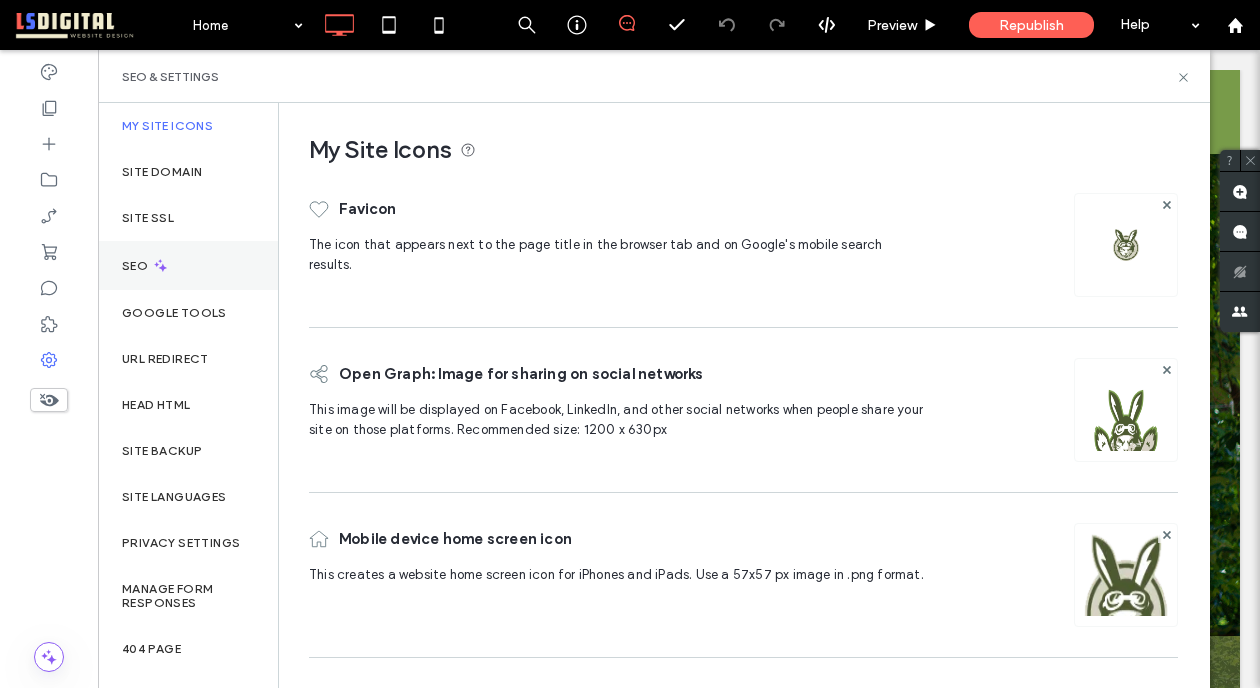 click on "SEO" at bounding box center [137, 266] 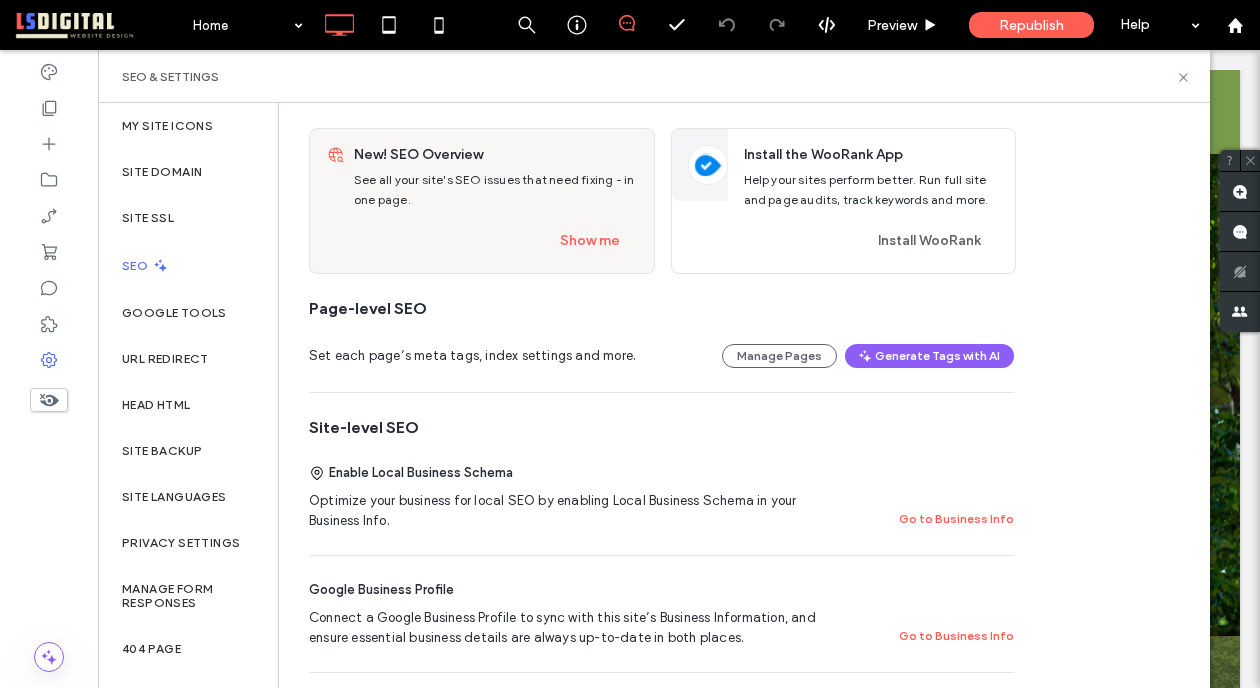 scroll, scrollTop: 91, scrollLeft: 0, axis: vertical 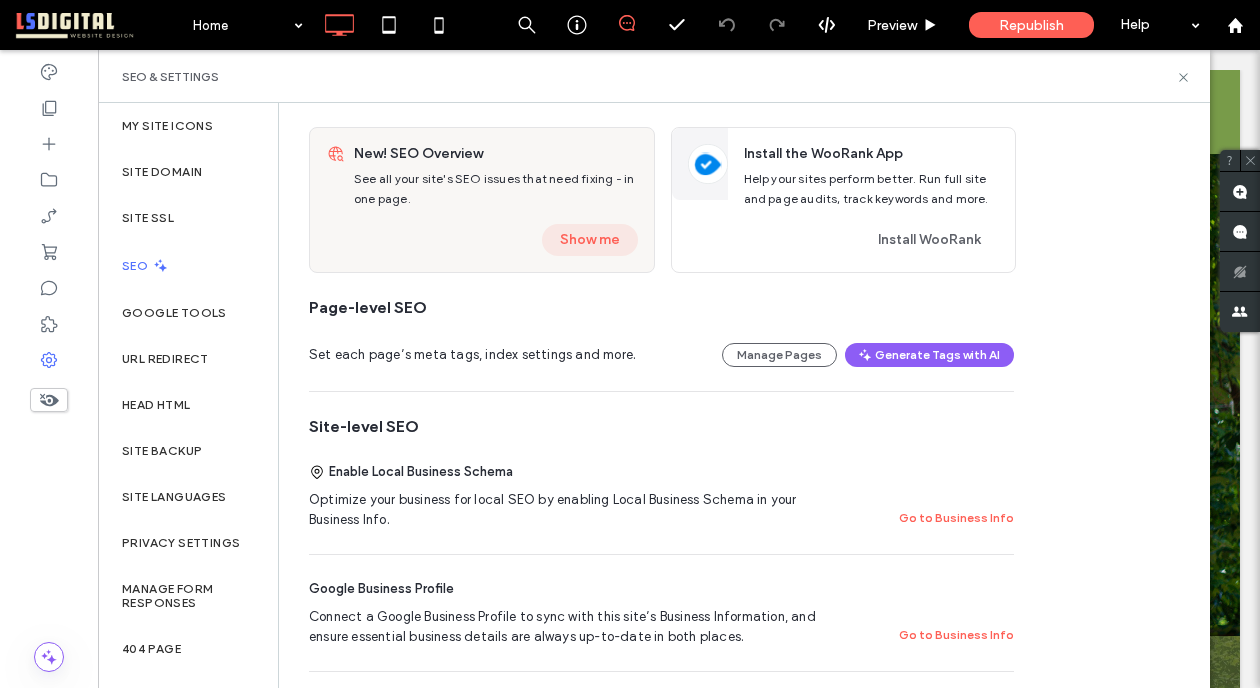 click on "Show me" at bounding box center (590, 240) 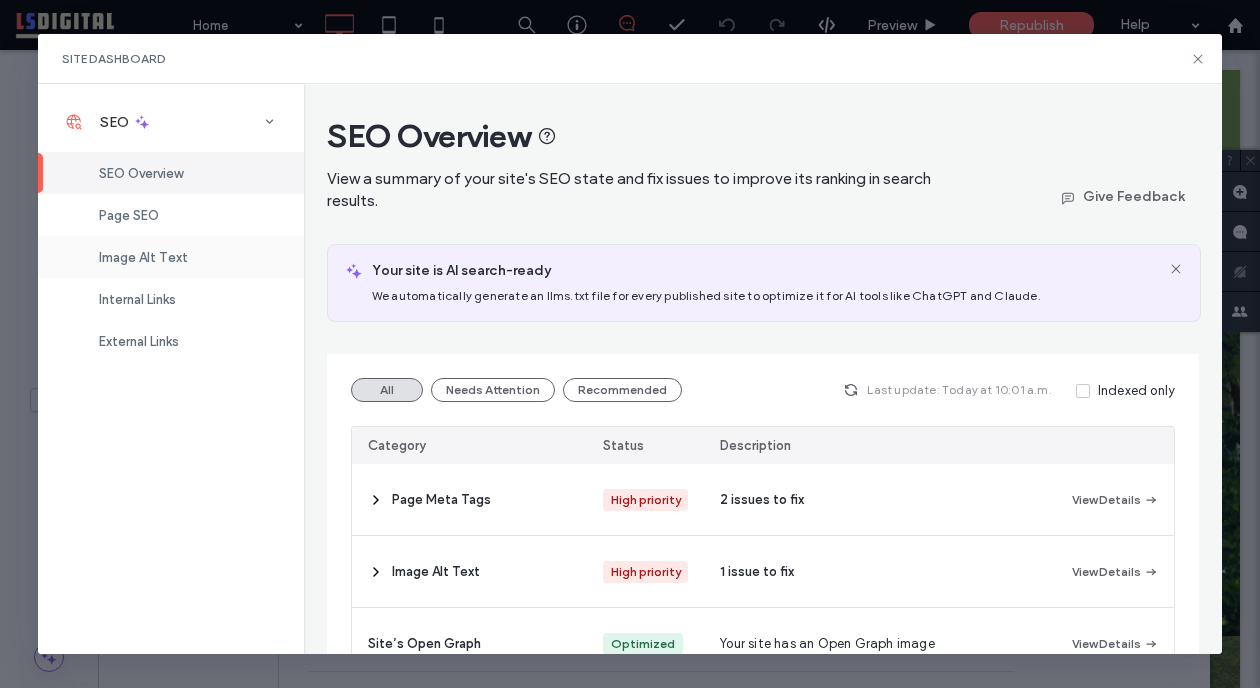 click on "Image Alt Text" at bounding box center [143, 257] 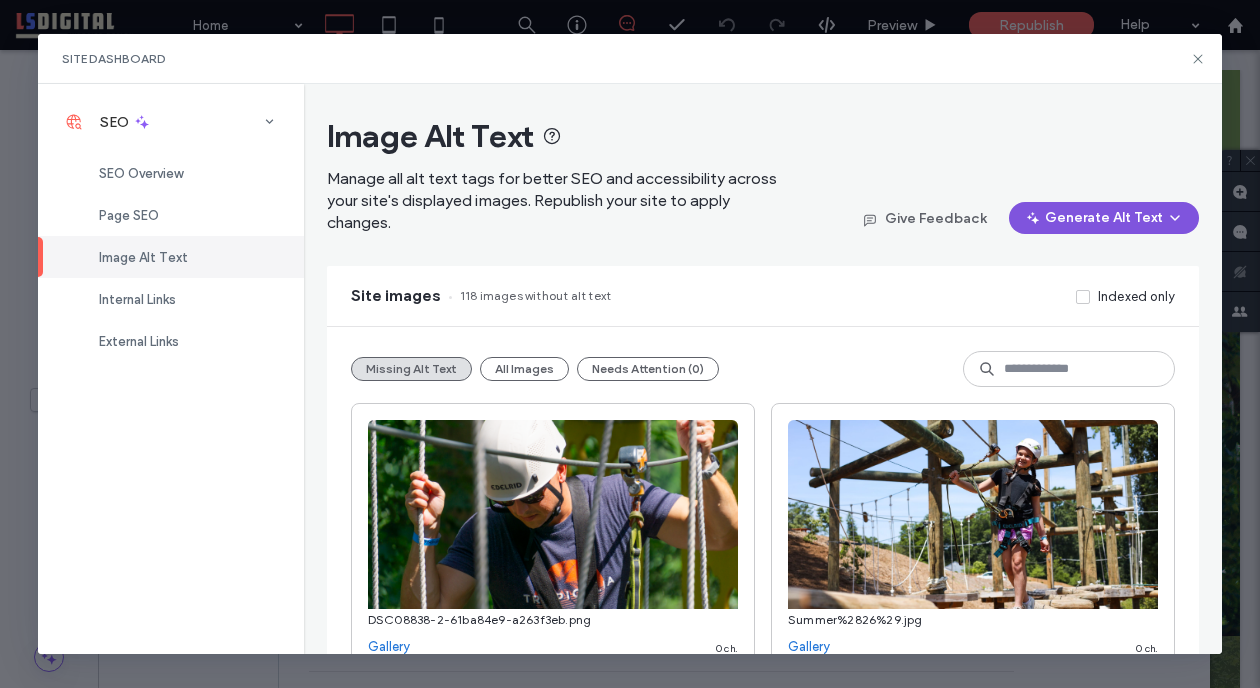 click on "Generate Alt Text" at bounding box center [1104, 218] 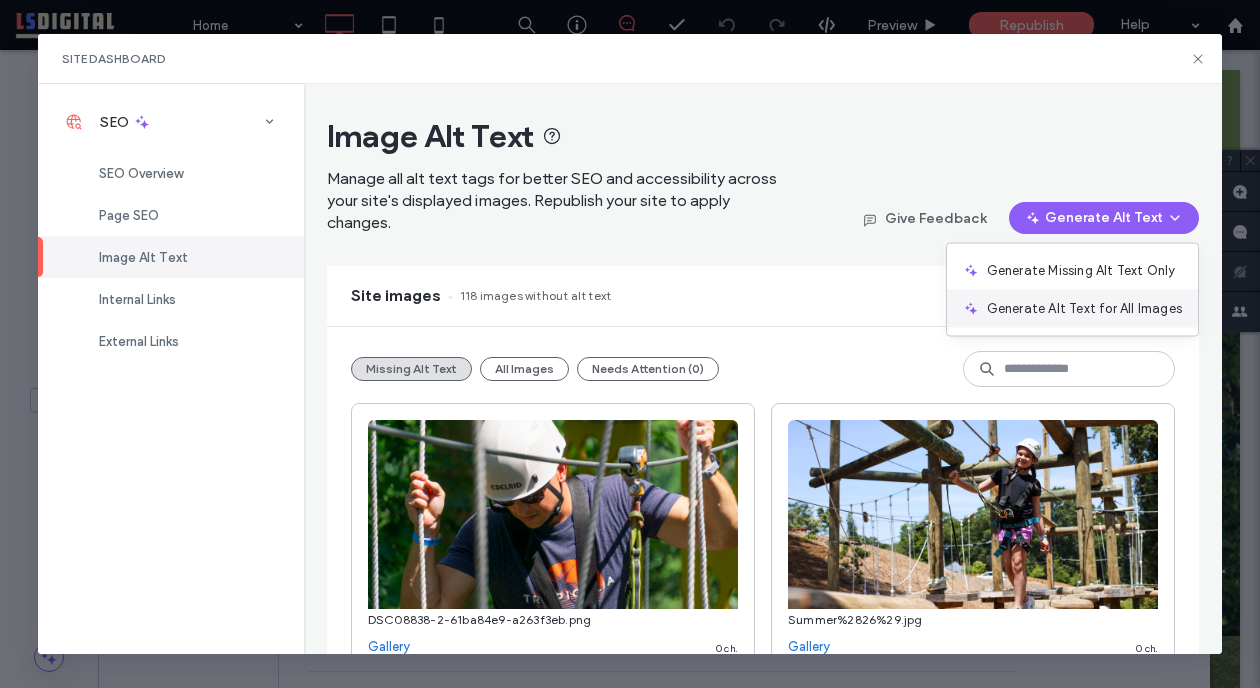 click on "Generate Alt Text for All Images" at bounding box center (1084, 309) 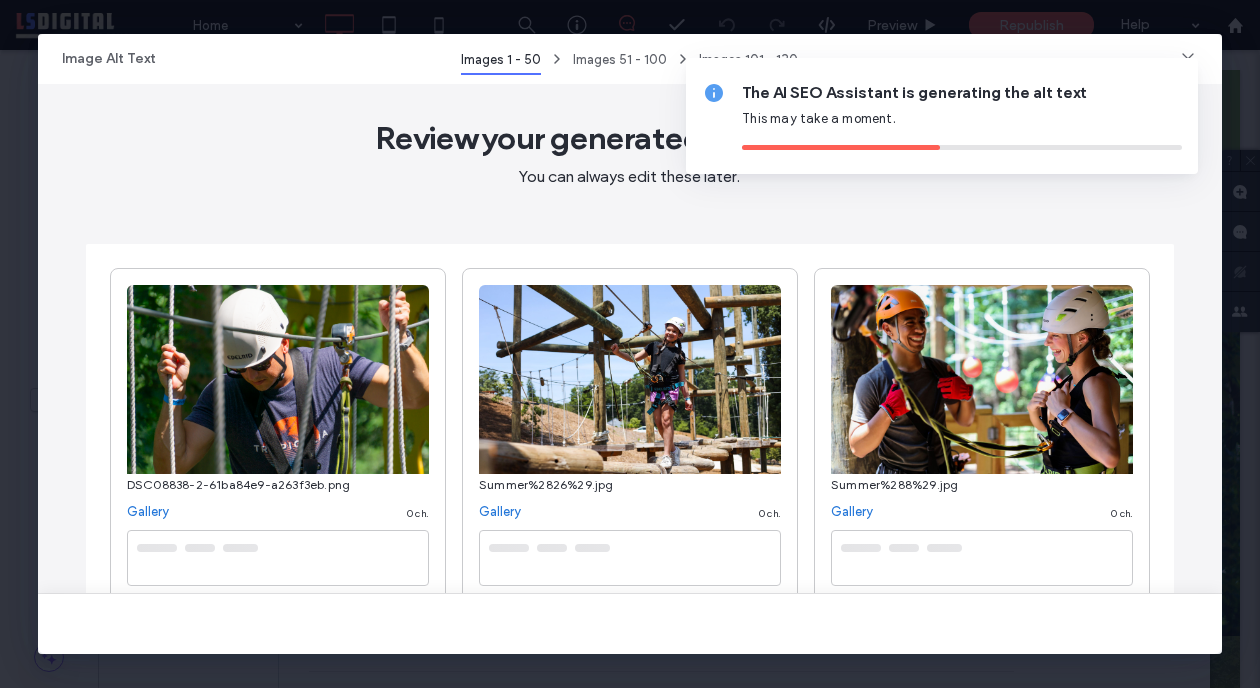 scroll, scrollTop: 139, scrollLeft: 0, axis: vertical 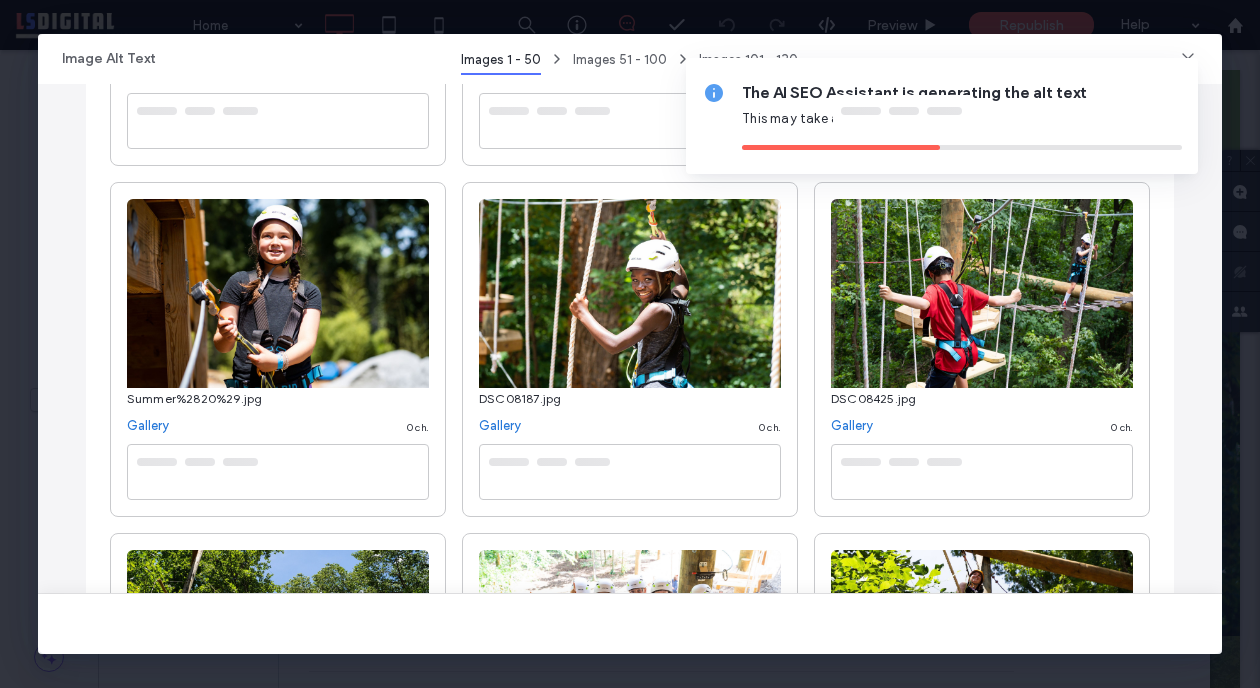 type on "**********" 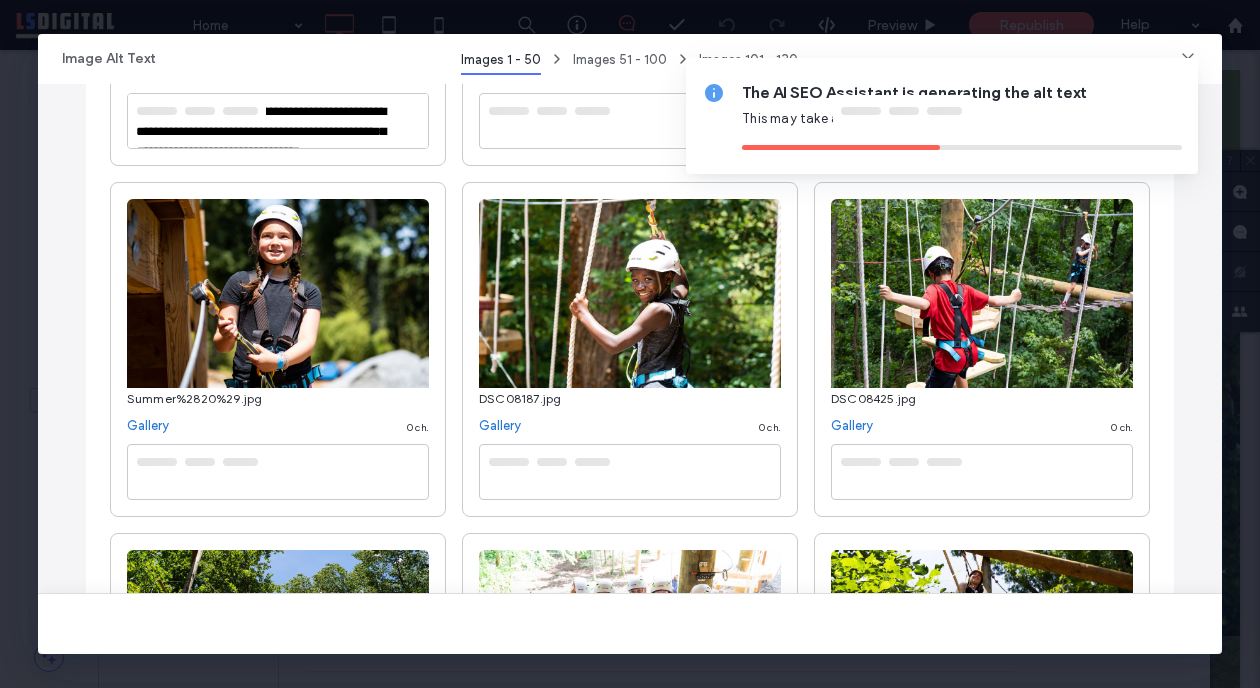 type on "**********" 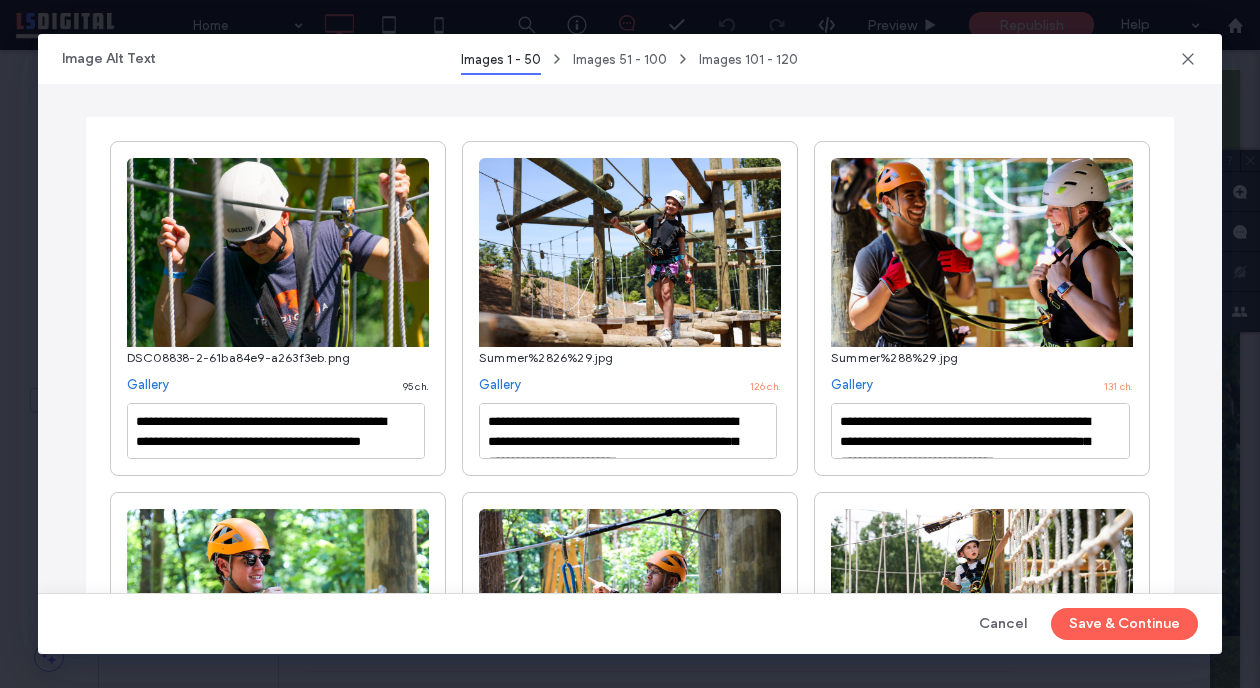 scroll, scrollTop: 125, scrollLeft: 0, axis: vertical 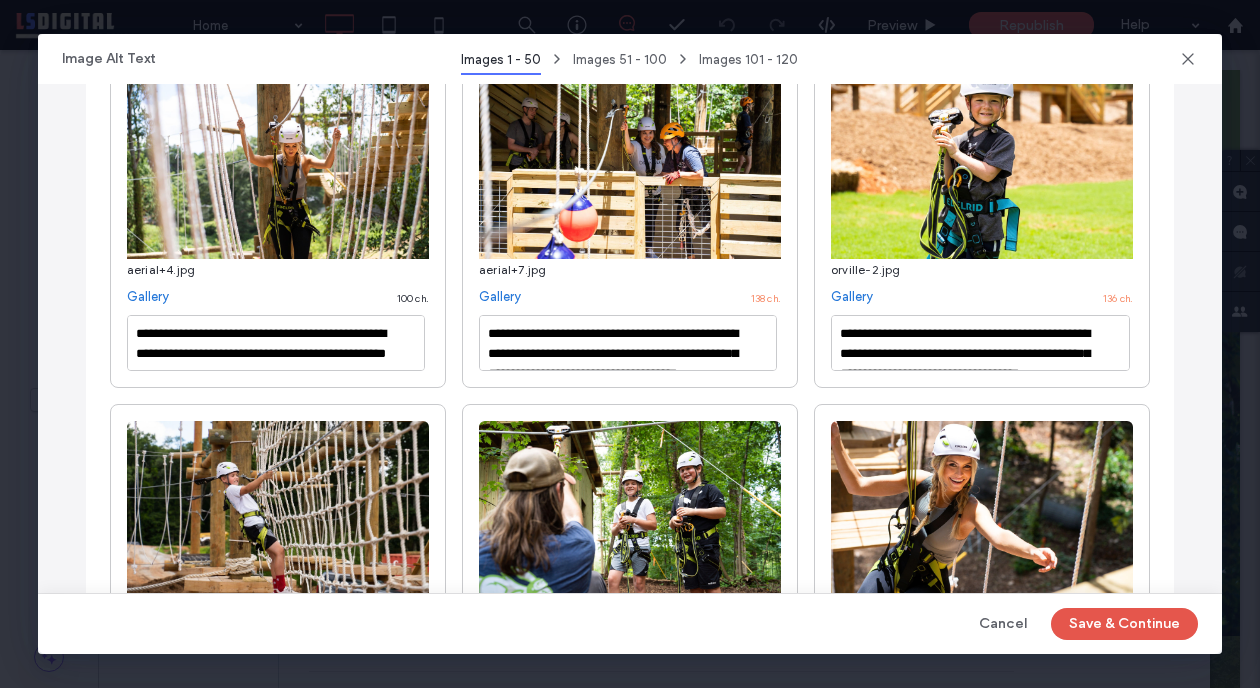 click on "Save & Continue" at bounding box center (1124, 624) 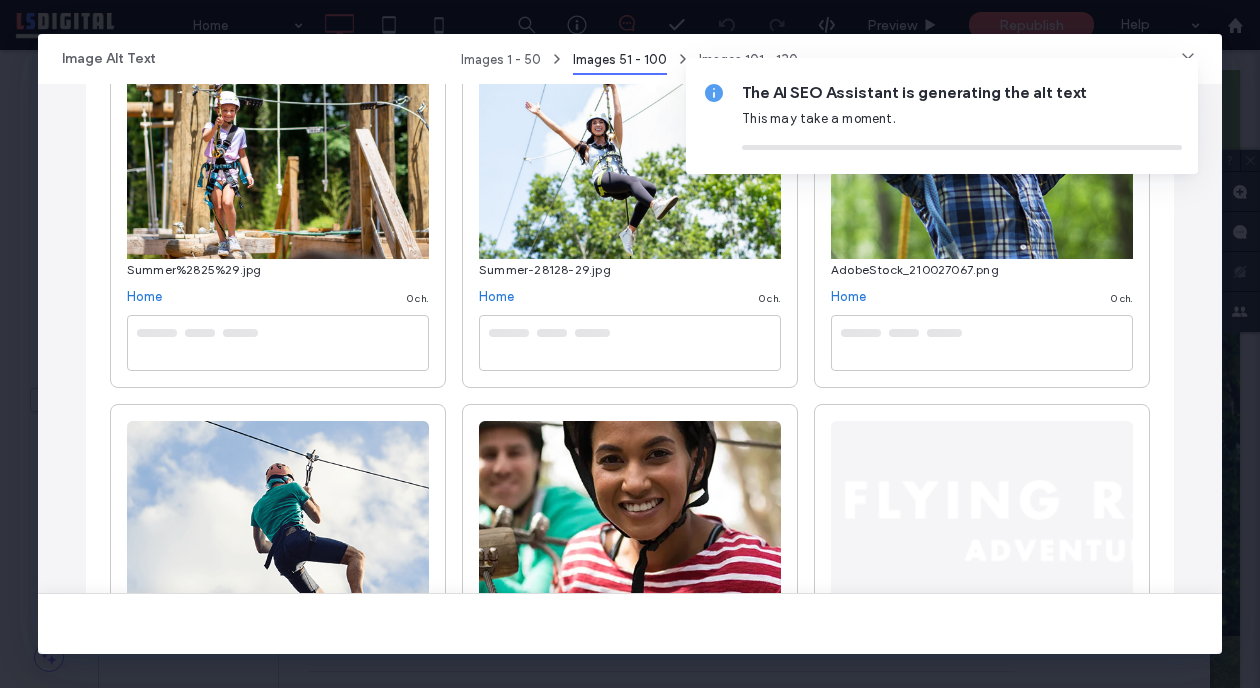 scroll, scrollTop: 5683, scrollLeft: 0, axis: vertical 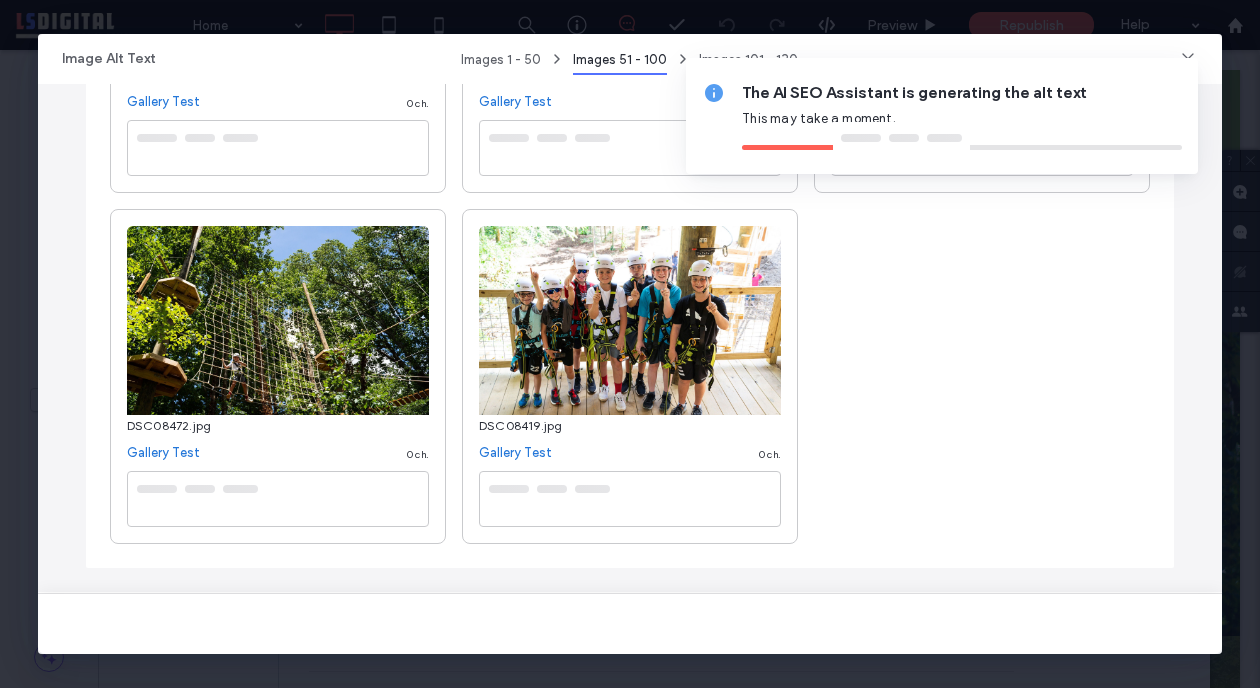 type on "**********" 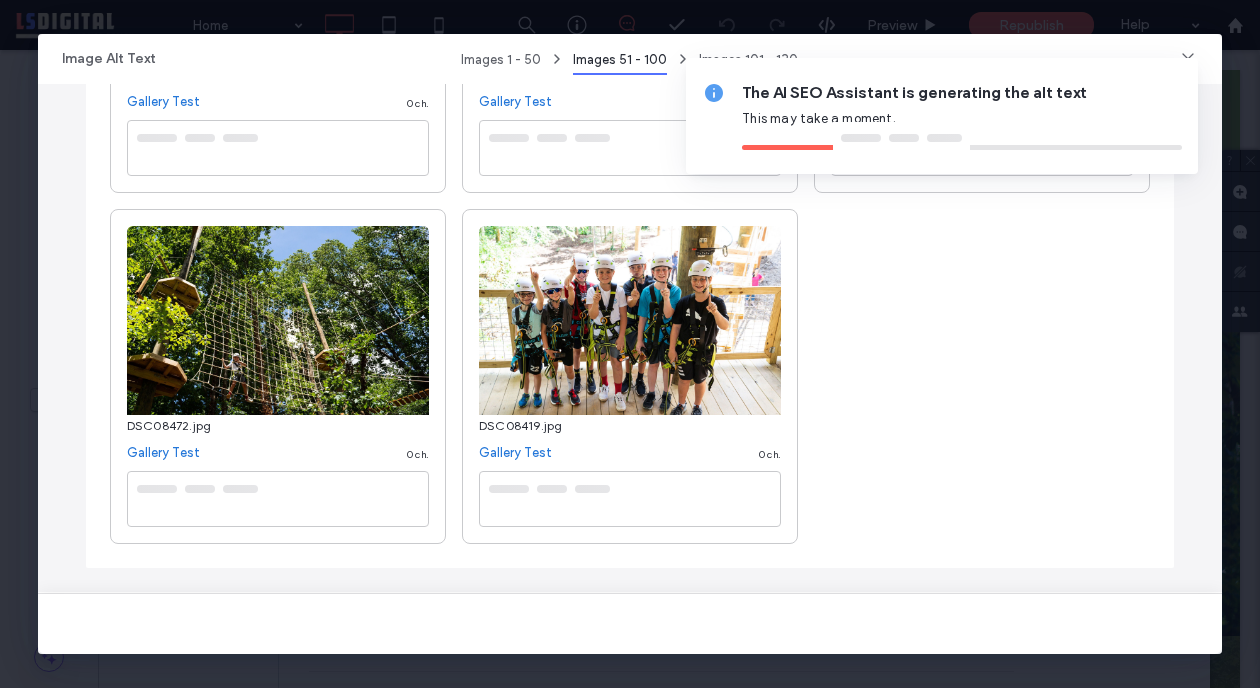 type on "**********" 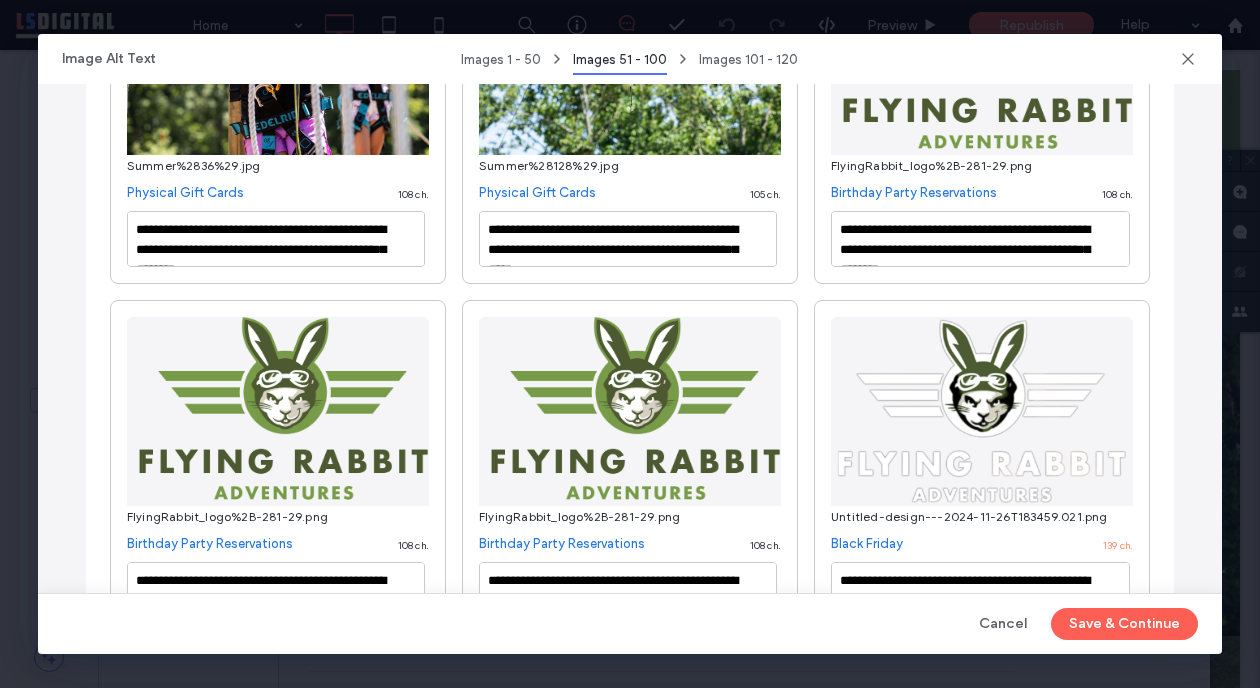 scroll, scrollTop: 0, scrollLeft: 0, axis: both 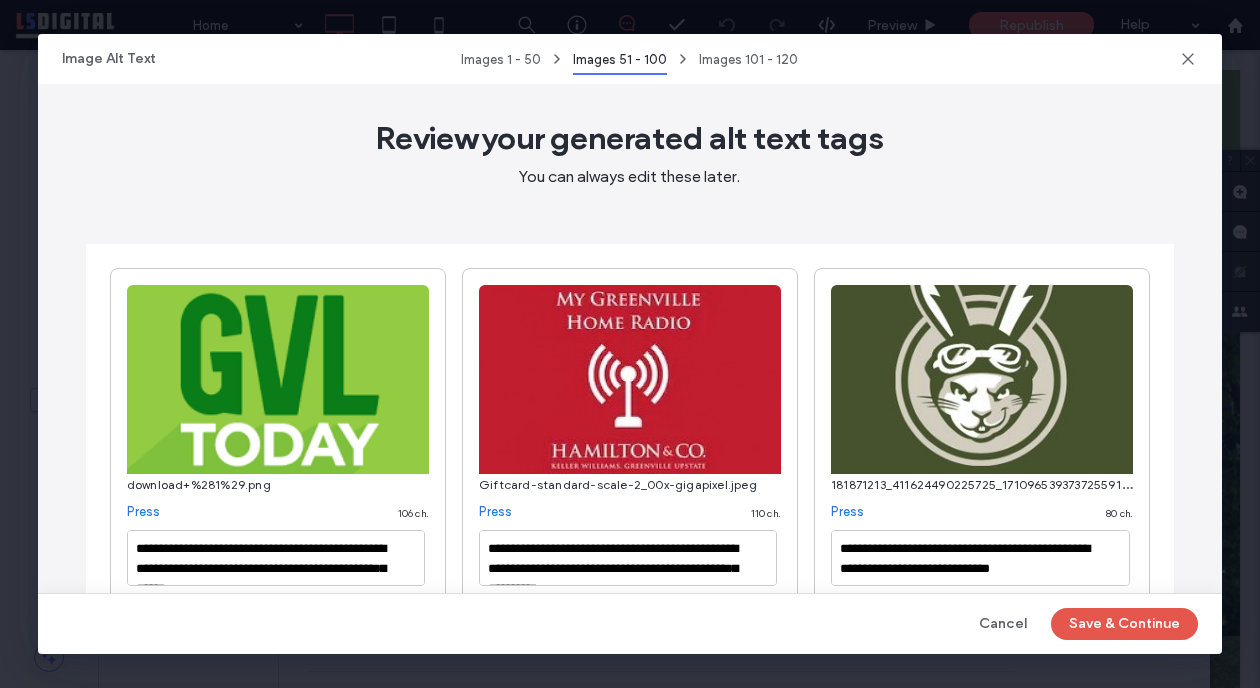 click on "Save & Continue" at bounding box center [1124, 624] 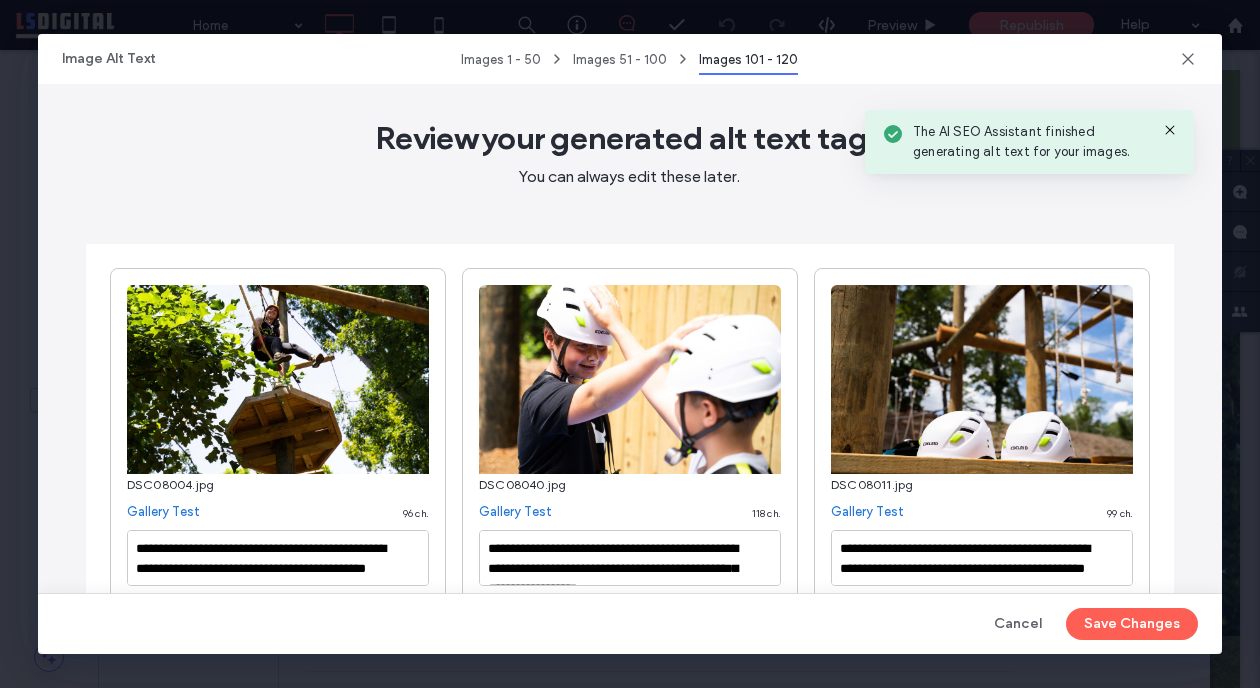 type on "**********" 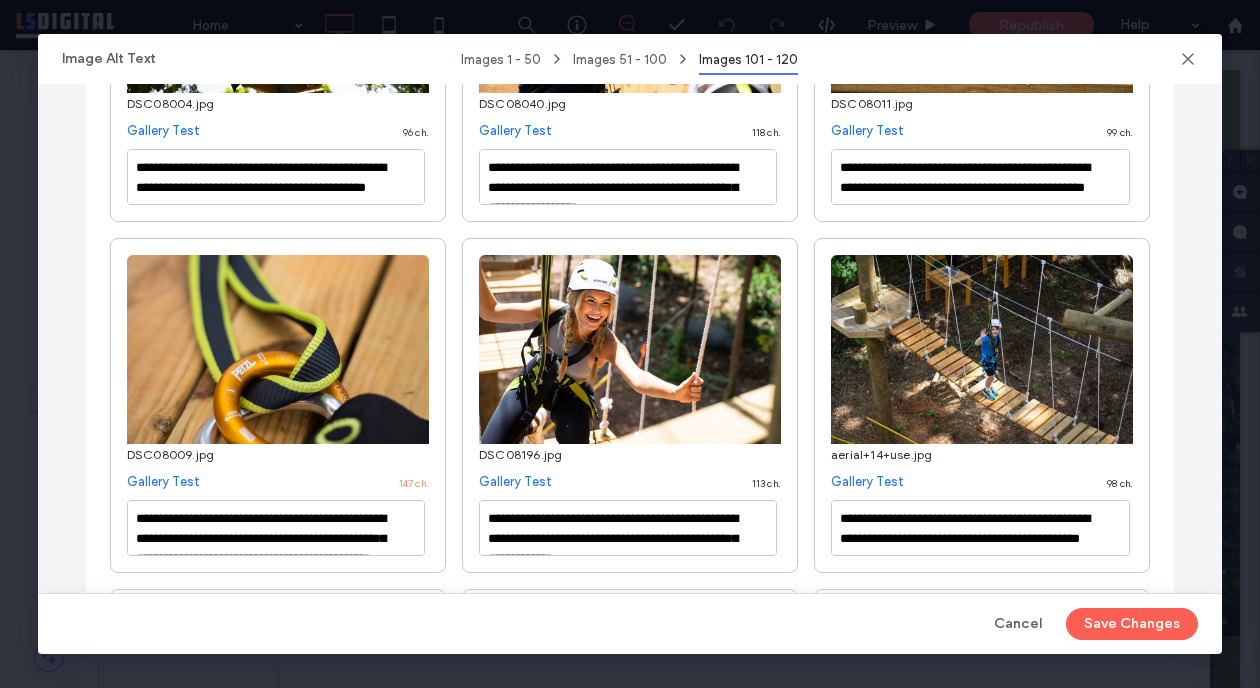 scroll, scrollTop: 379, scrollLeft: 0, axis: vertical 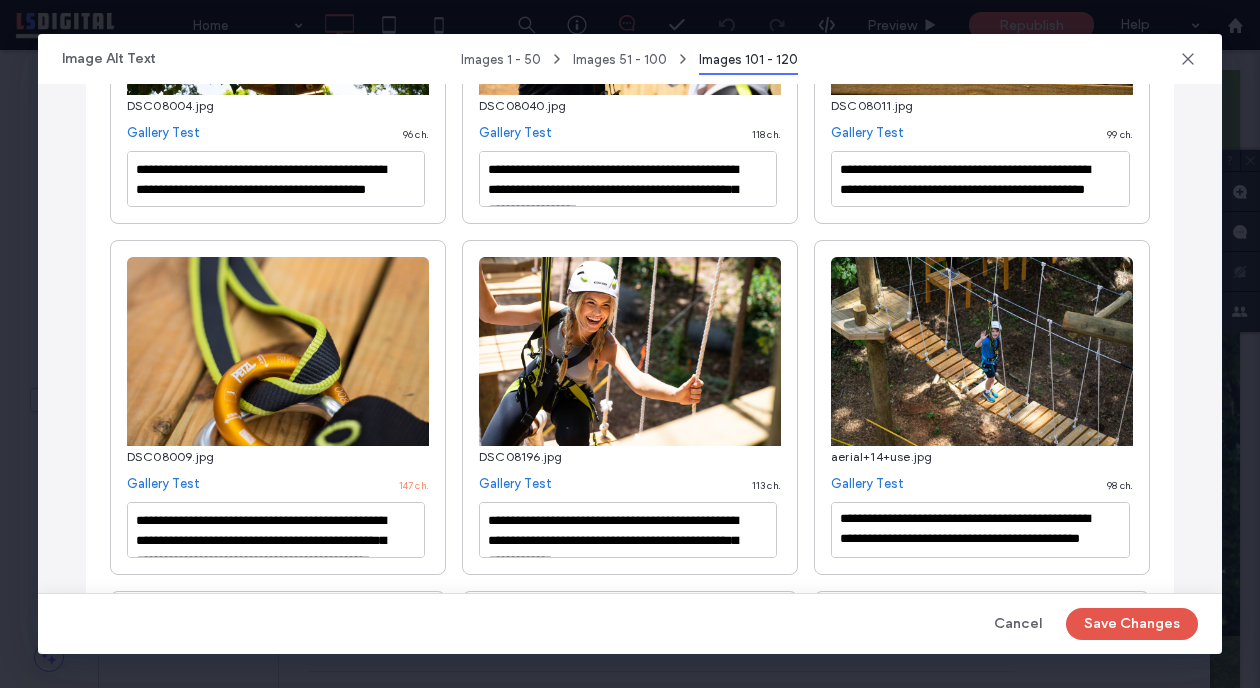 click on "Save Changes" at bounding box center [1132, 624] 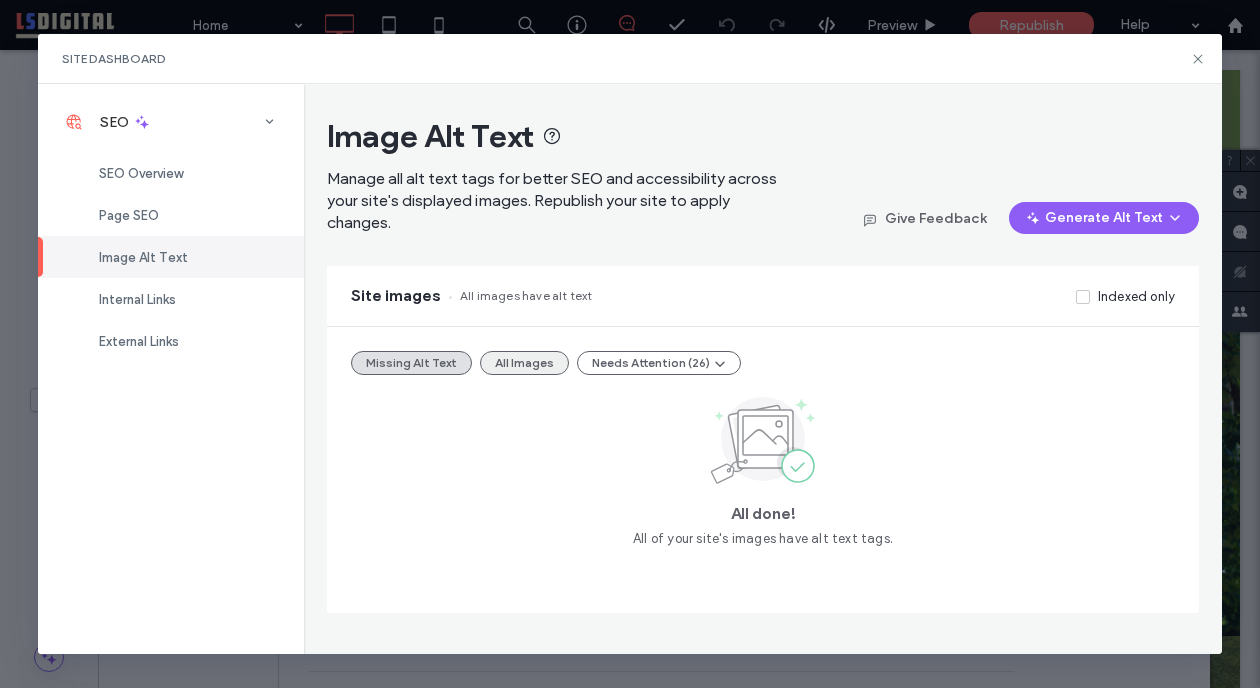 click on "All Images" at bounding box center (524, 363) 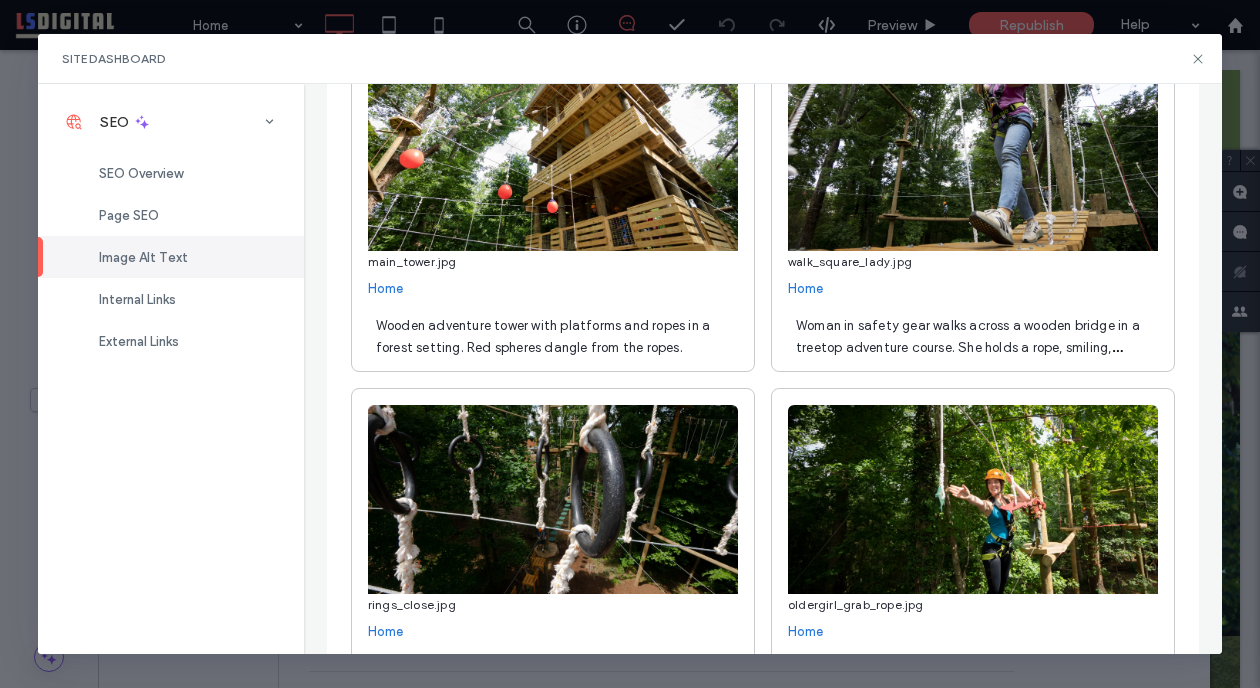 scroll, scrollTop: 381, scrollLeft: 0, axis: vertical 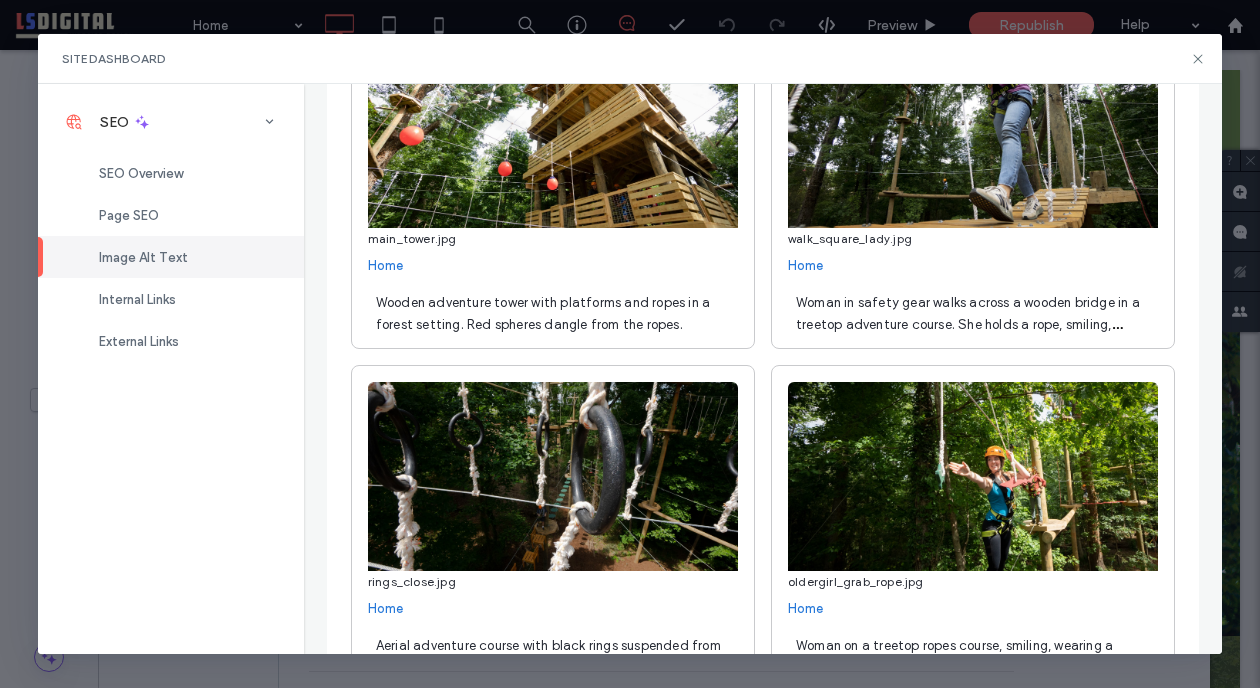 click on "Wooden adventure tower with platforms and ropes in a forest setting. Red spheres dangle from the ropes." at bounding box center (543, 313) 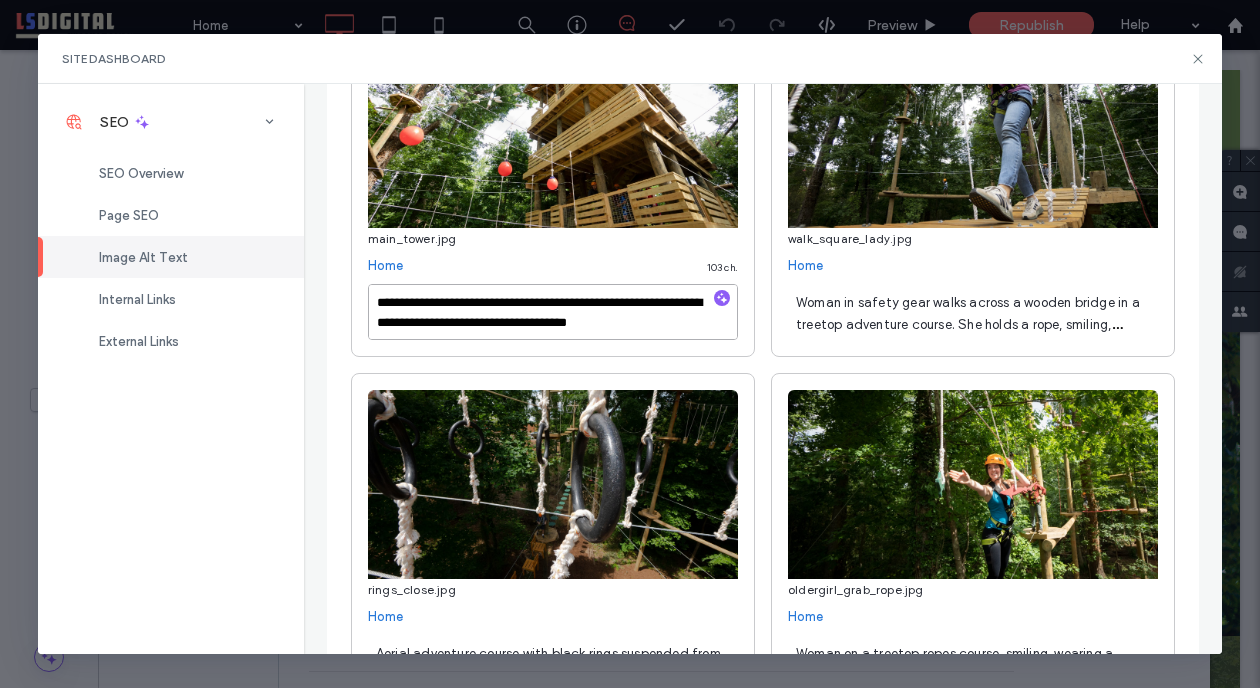 scroll, scrollTop: 2, scrollLeft: 0, axis: vertical 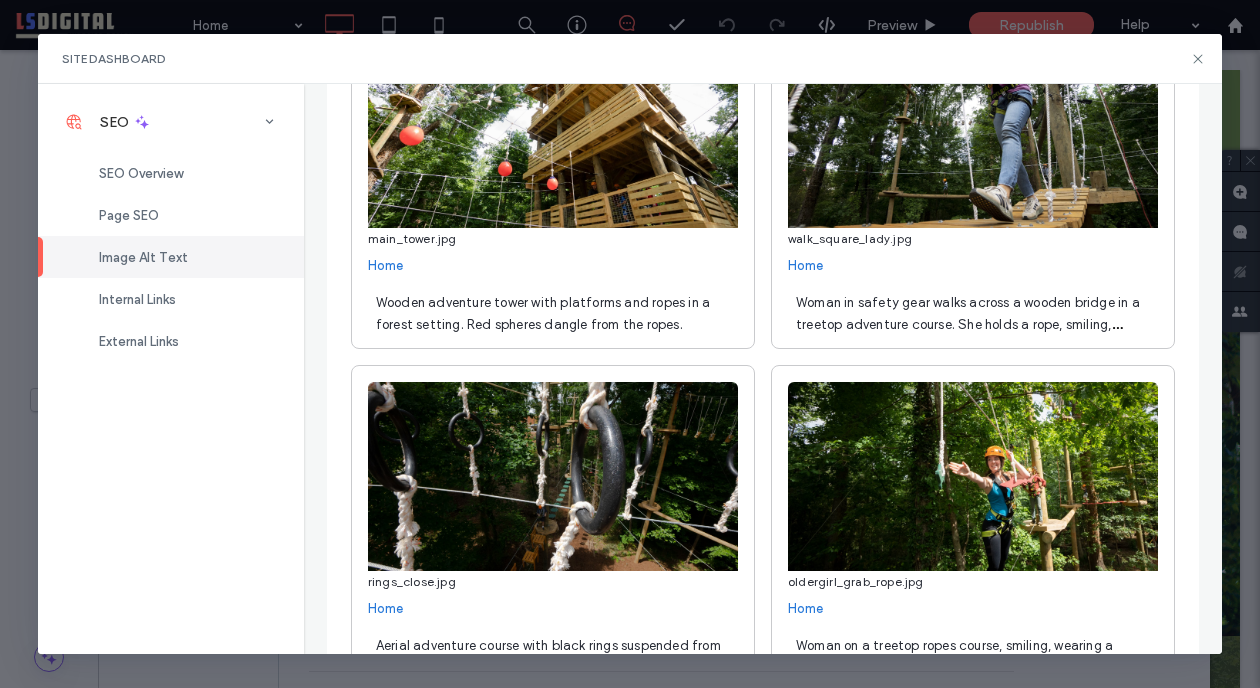 click on "Woman in safety gear walks across a wooden bridge in a treetop adventure course. She holds a rope, smiling, surrounded by trees." at bounding box center [973, 312] 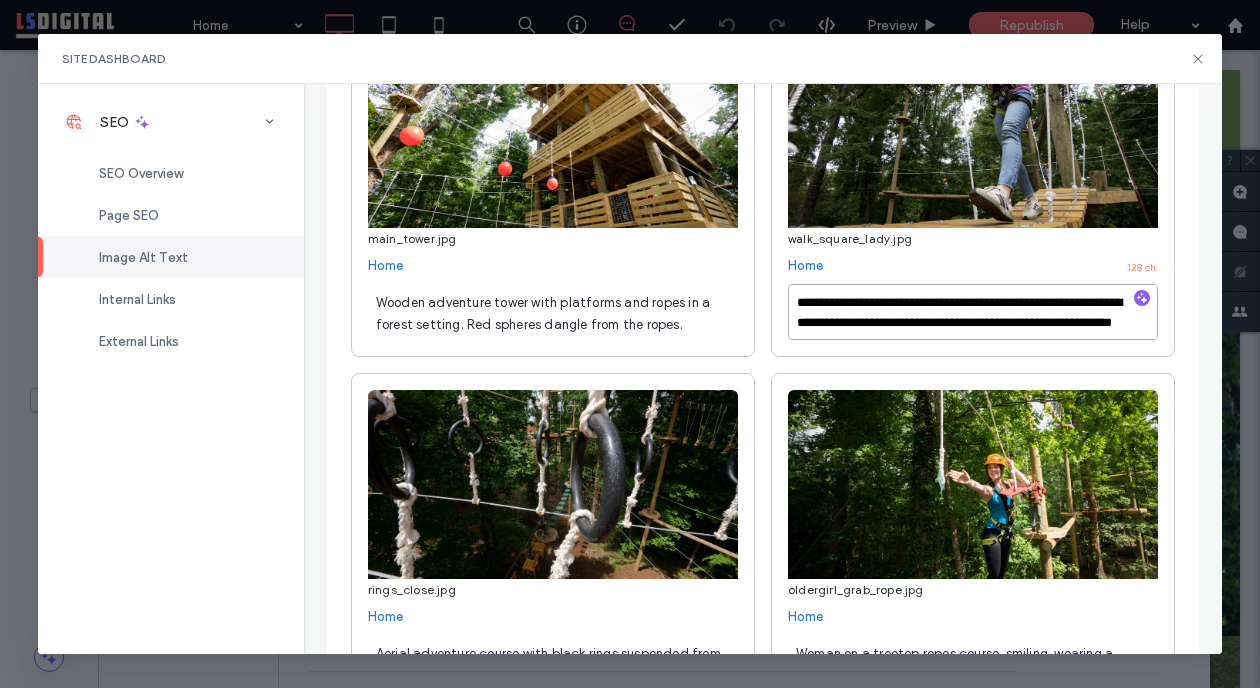 scroll, scrollTop: 22, scrollLeft: 0, axis: vertical 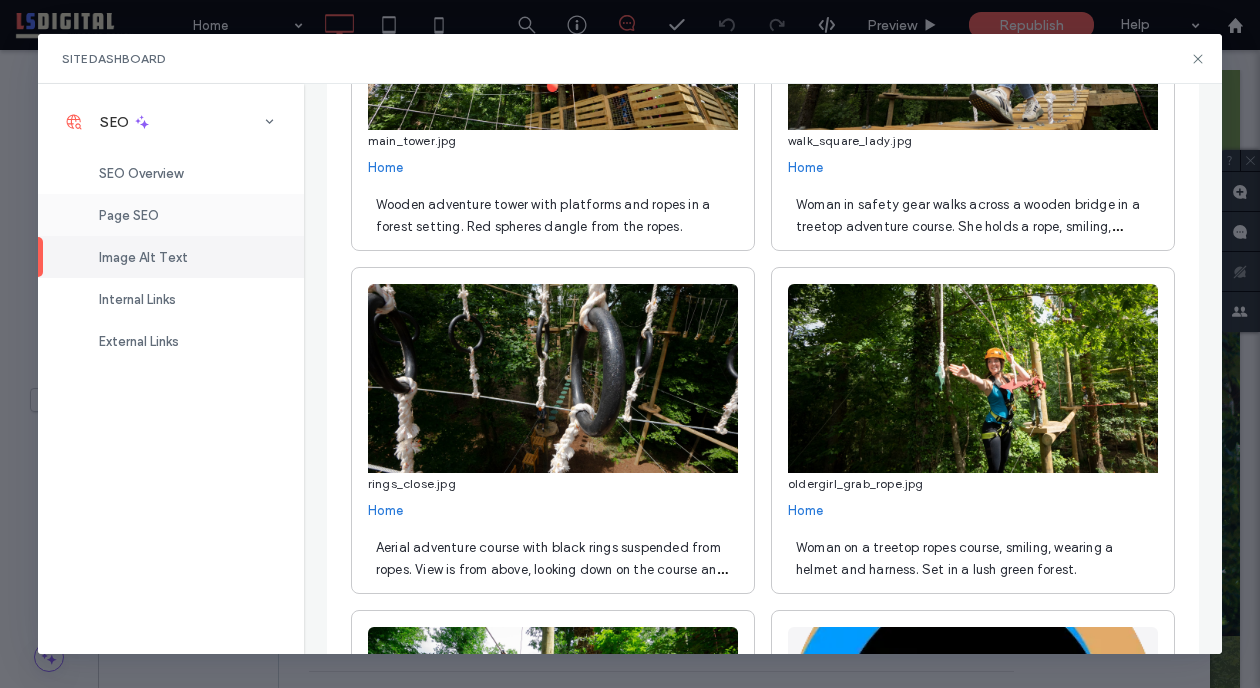click on "Page SEO" at bounding box center (129, 215) 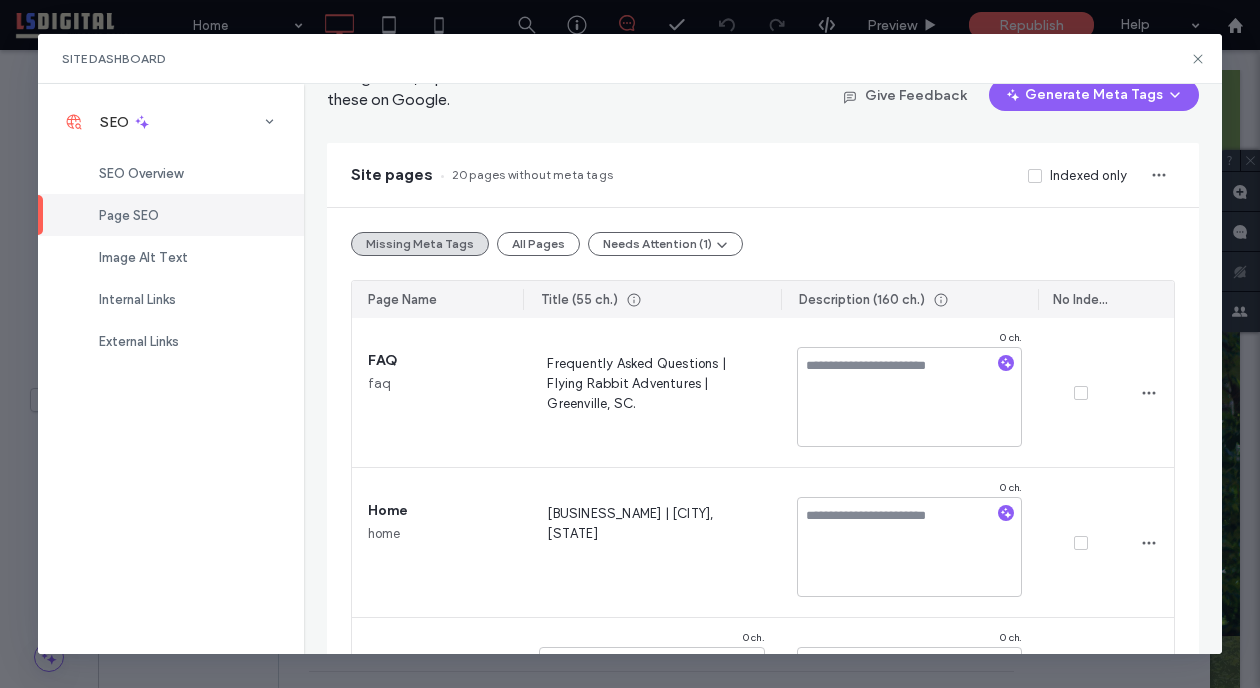 scroll, scrollTop: 111, scrollLeft: 0, axis: vertical 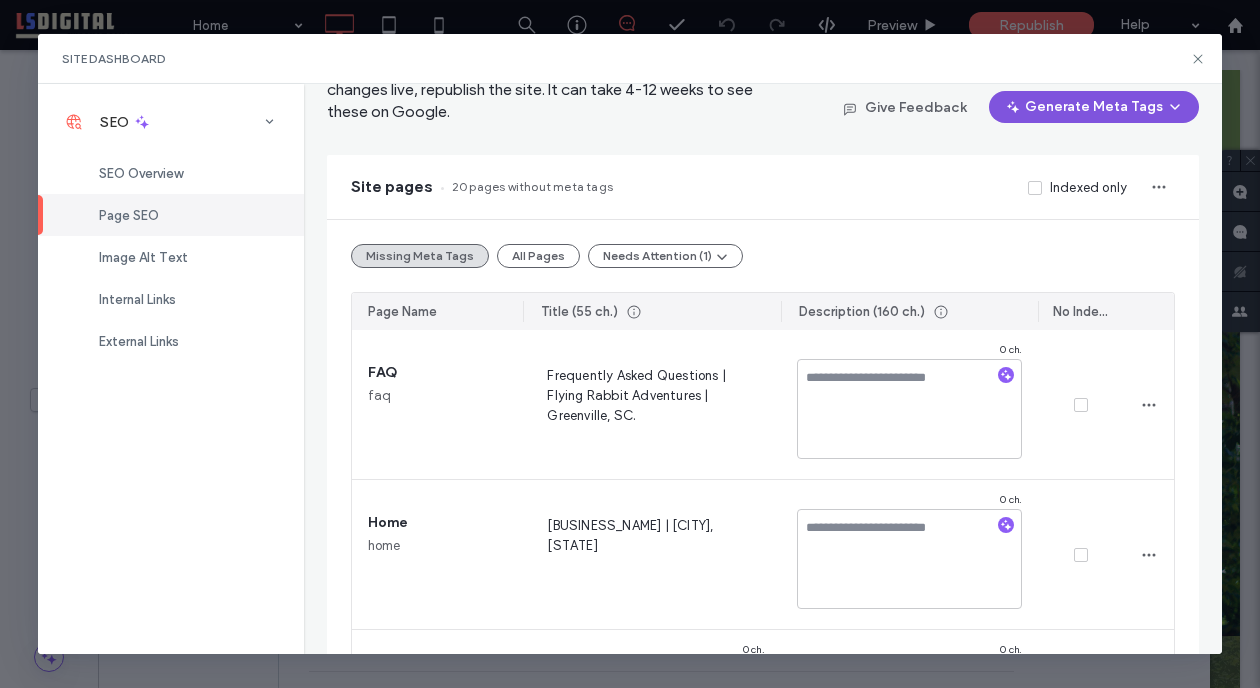 click on "Generate Meta Tags" at bounding box center [1094, 107] 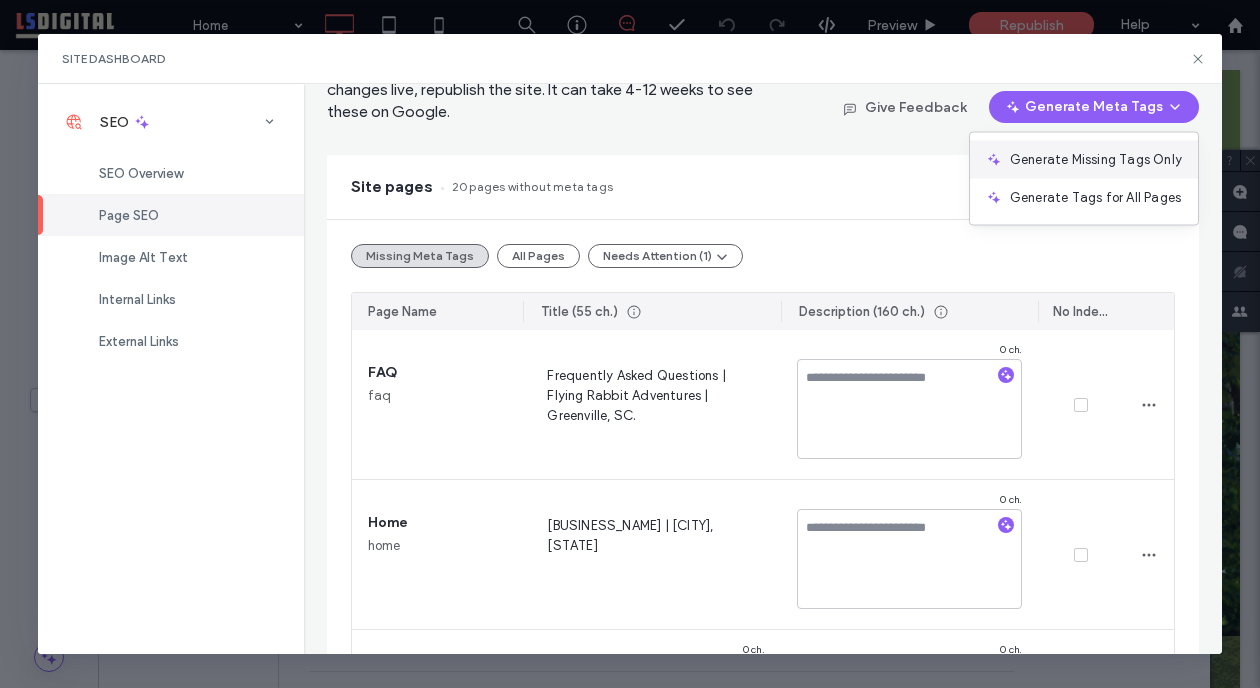 click on "Generate Missing Tags Only" at bounding box center (1096, 160) 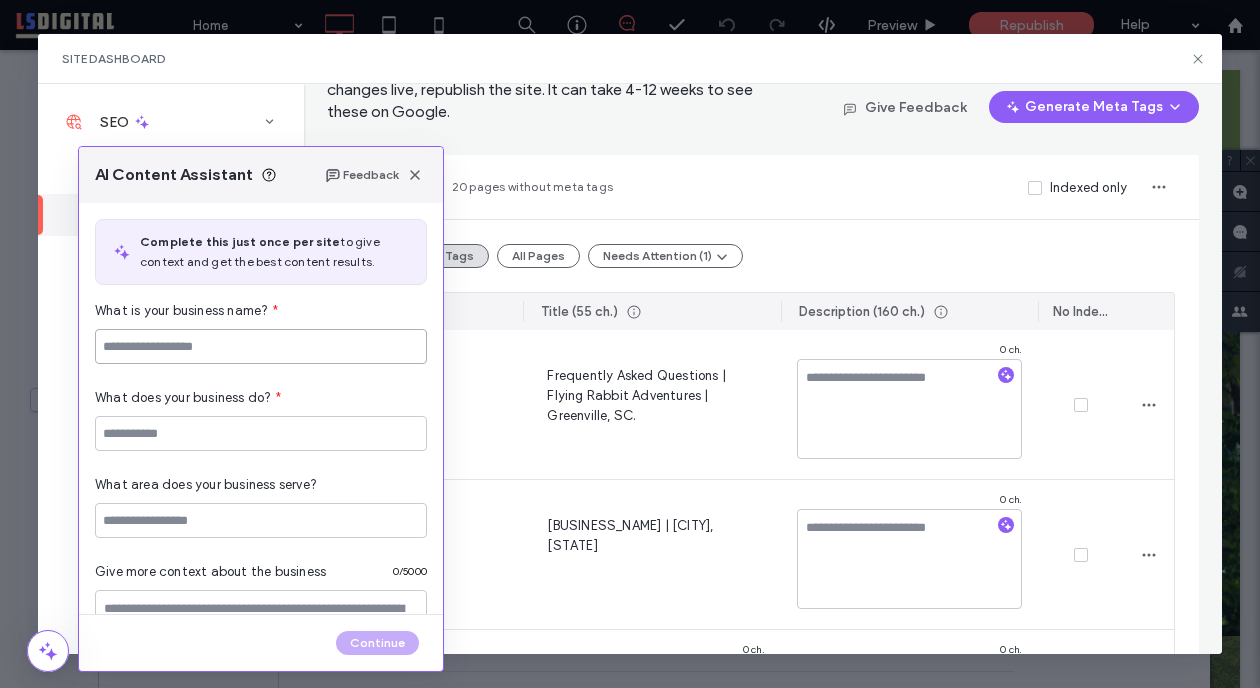click at bounding box center [261, 346] 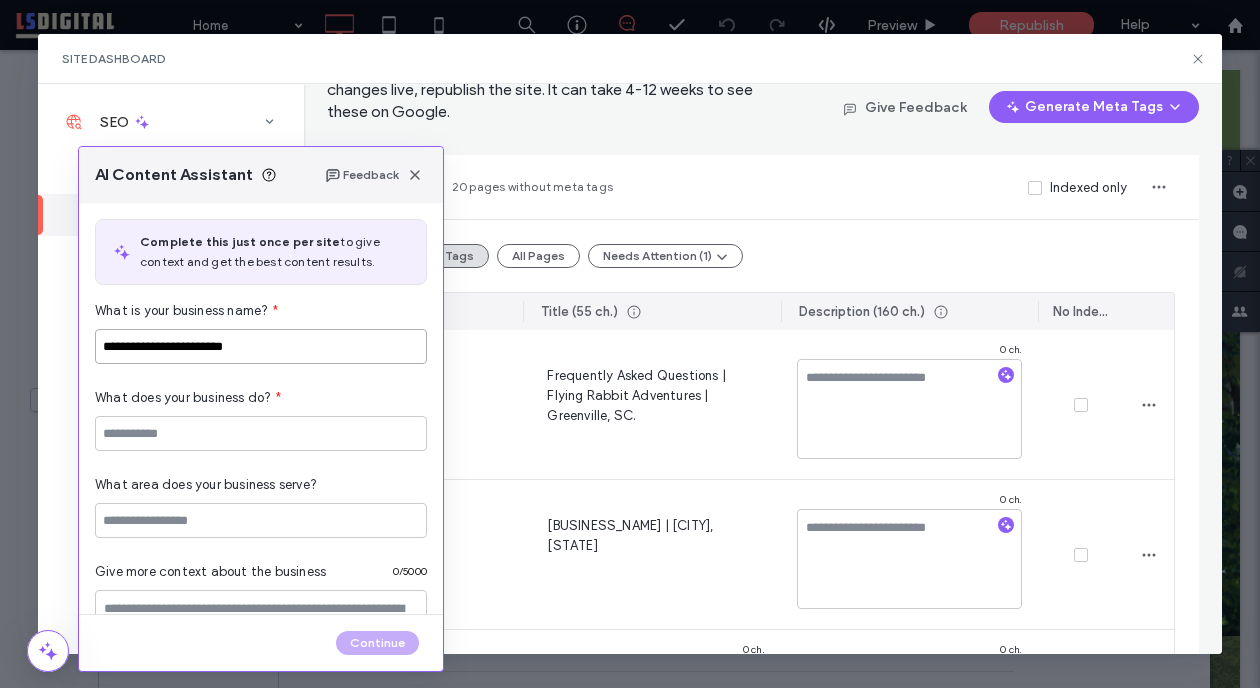 type on "**********" 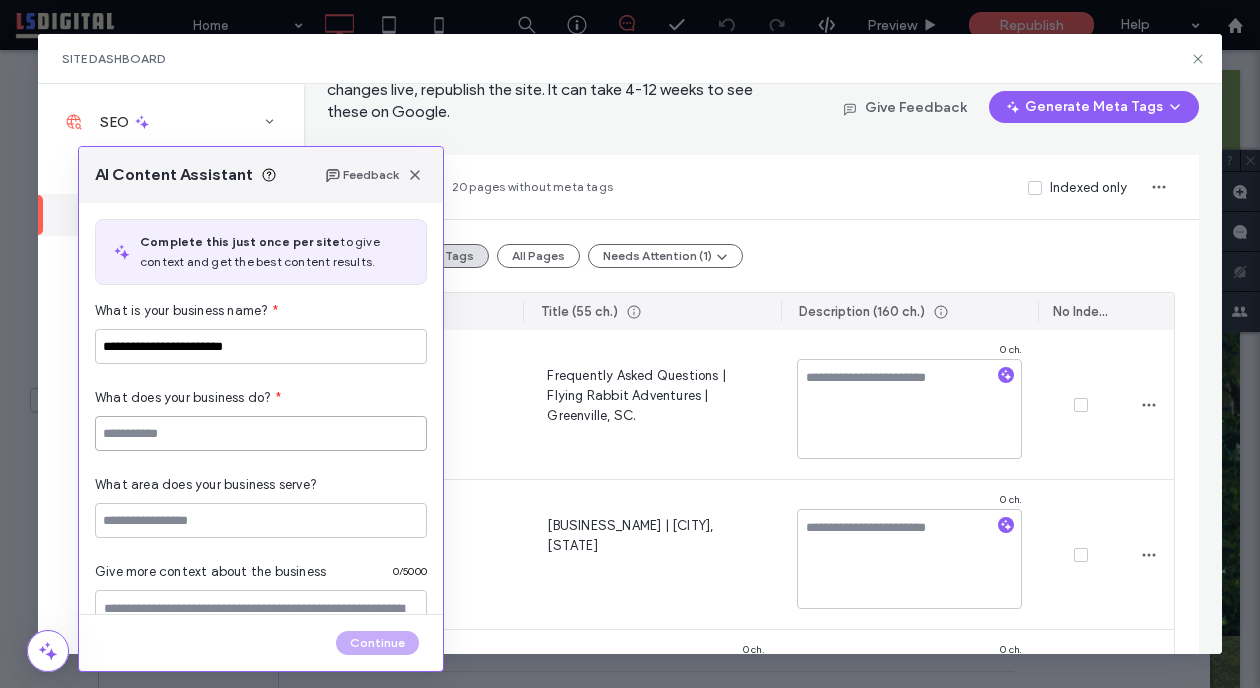 click at bounding box center [261, 433] 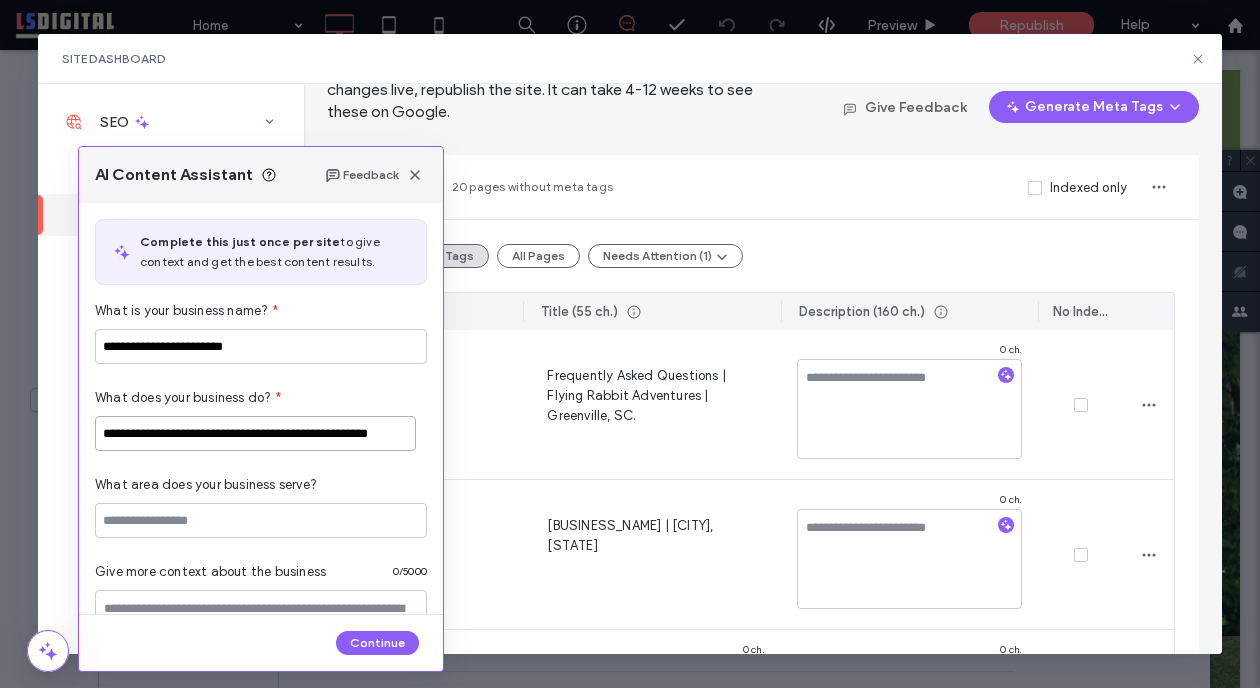 scroll, scrollTop: 0, scrollLeft: 27, axis: horizontal 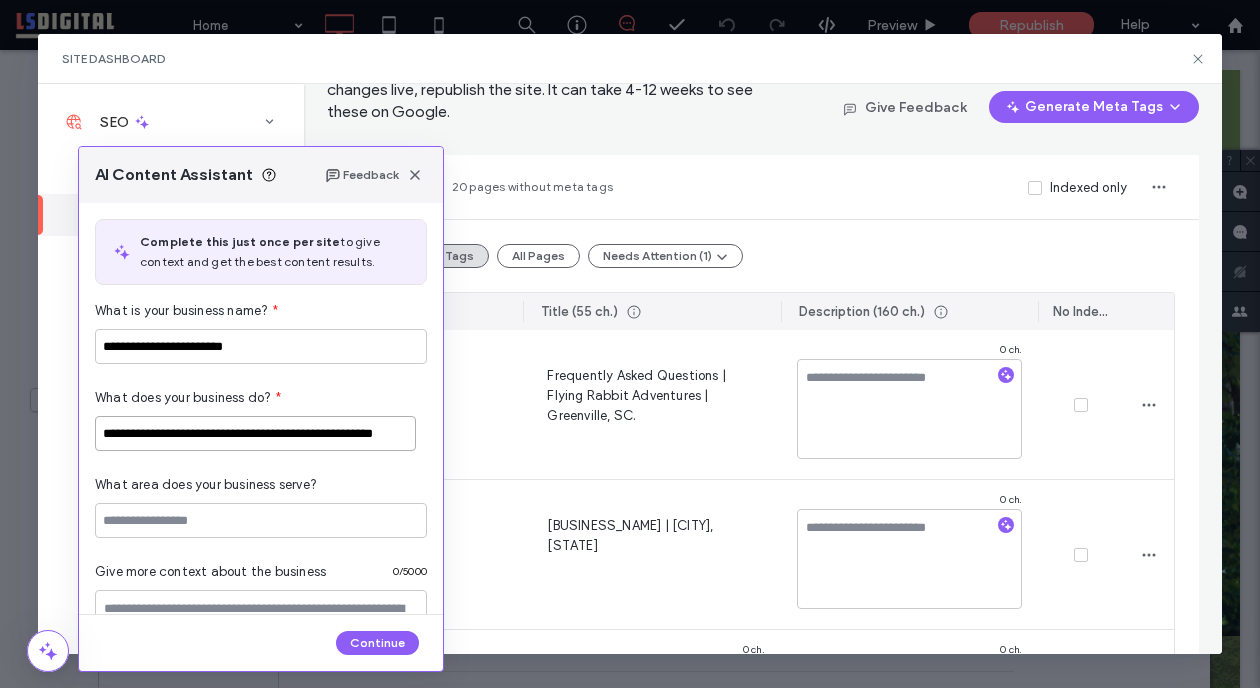 type on "**********" 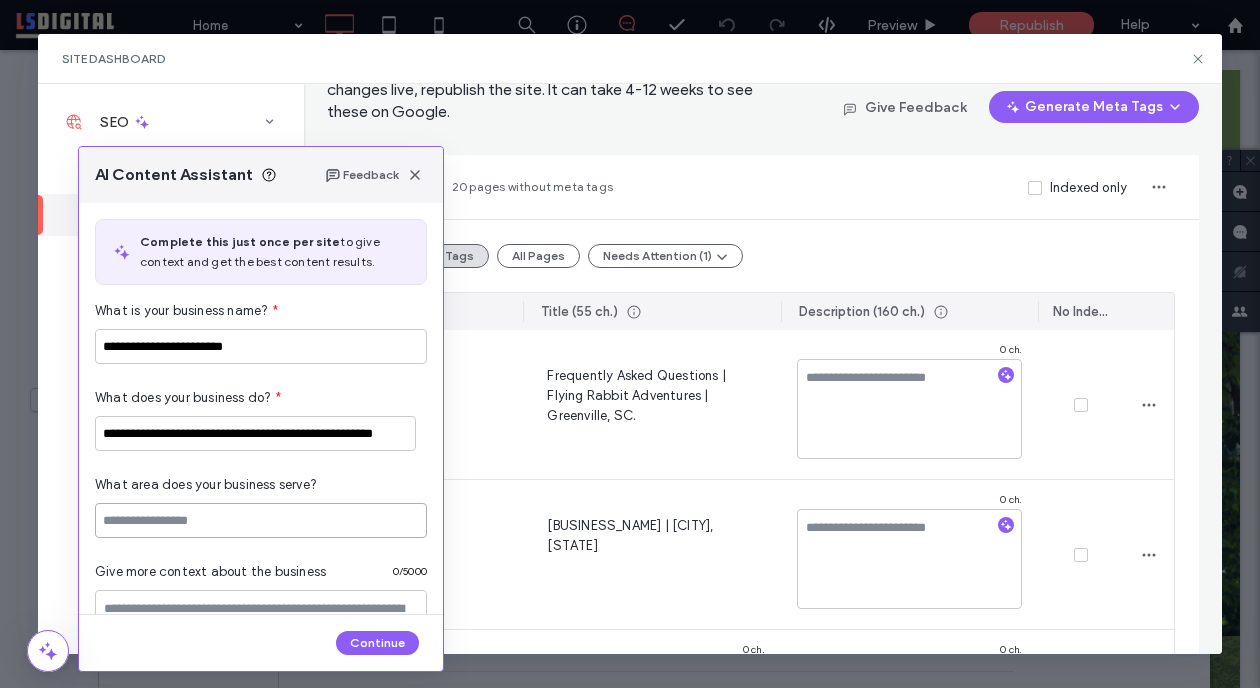 click at bounding box center [261, 520] 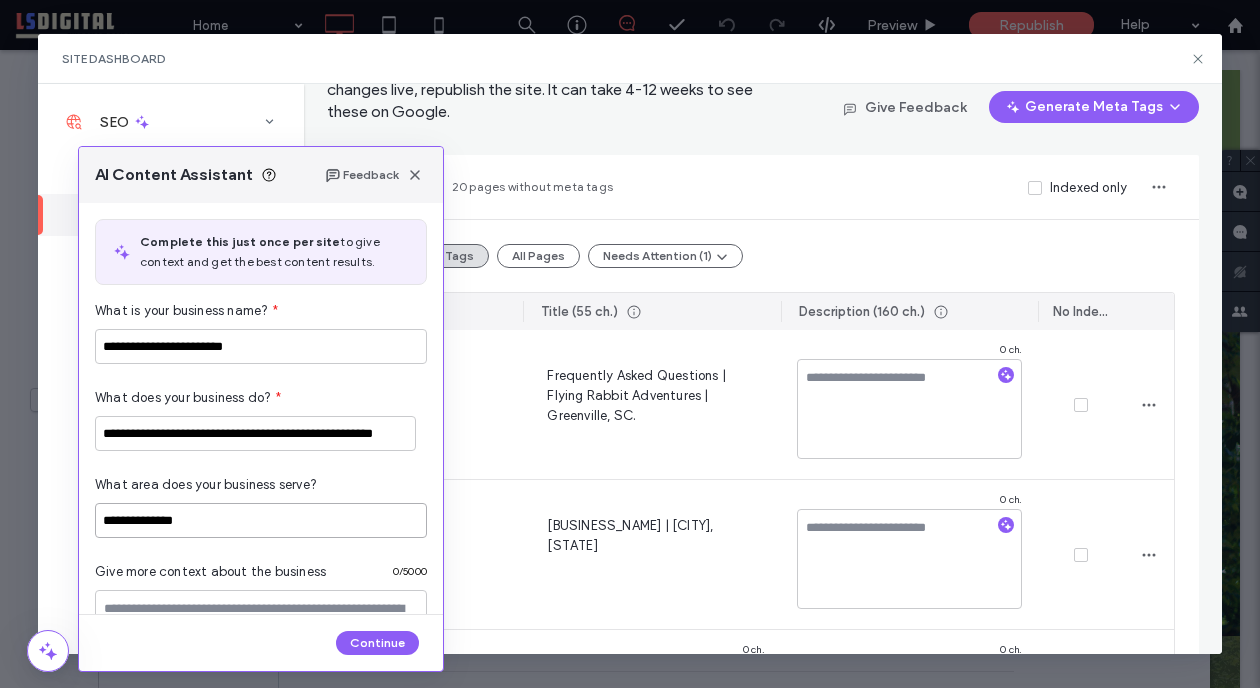 scroll, scrollTop: 171, scrollLeft: 0, axis: vertical 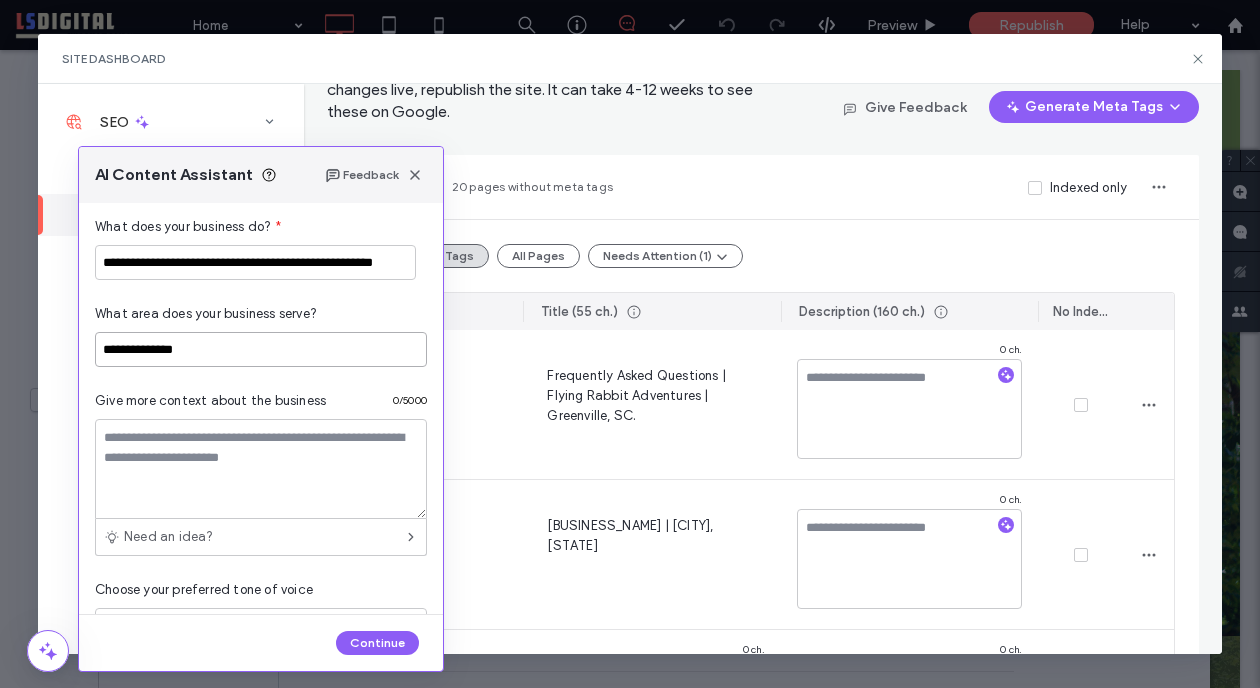 type on "**********" 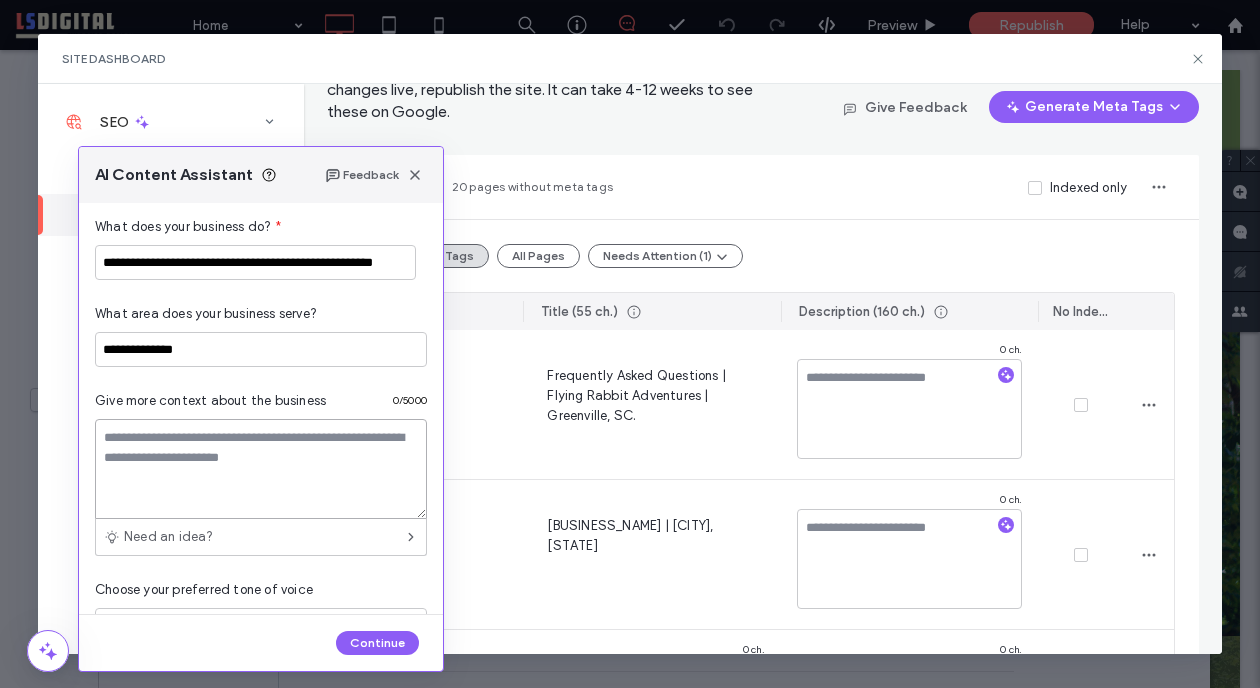 click at bounding box center [261, 469] 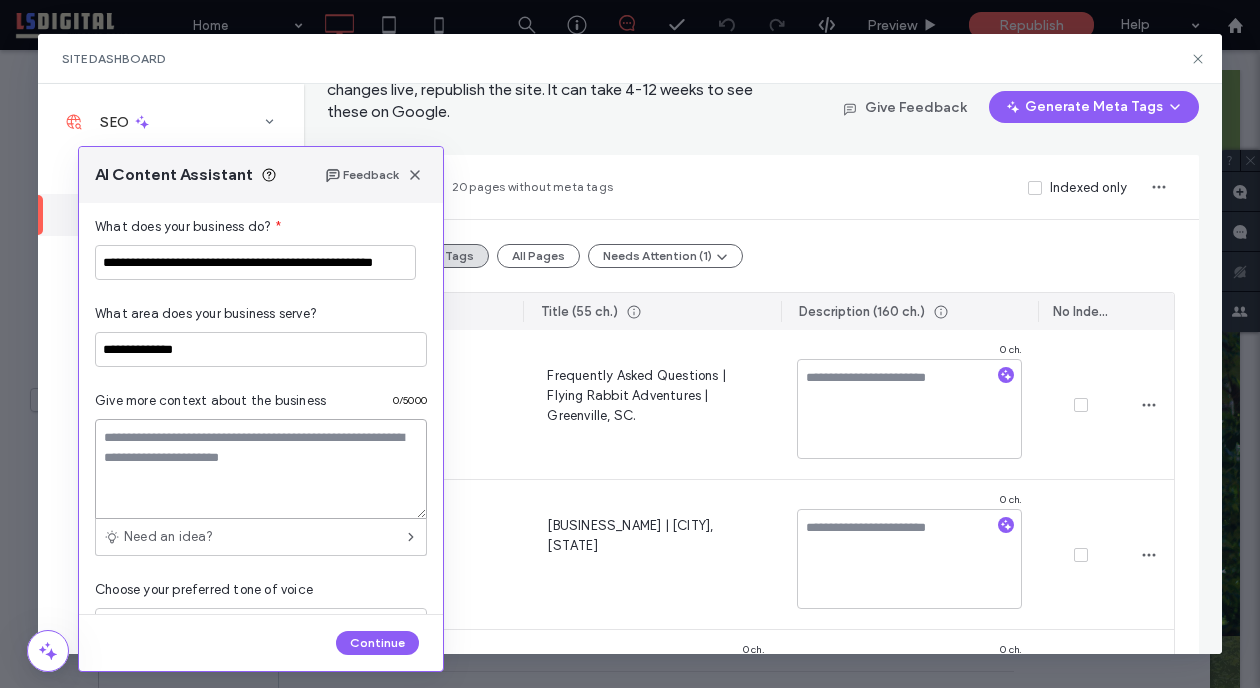 type on "*" 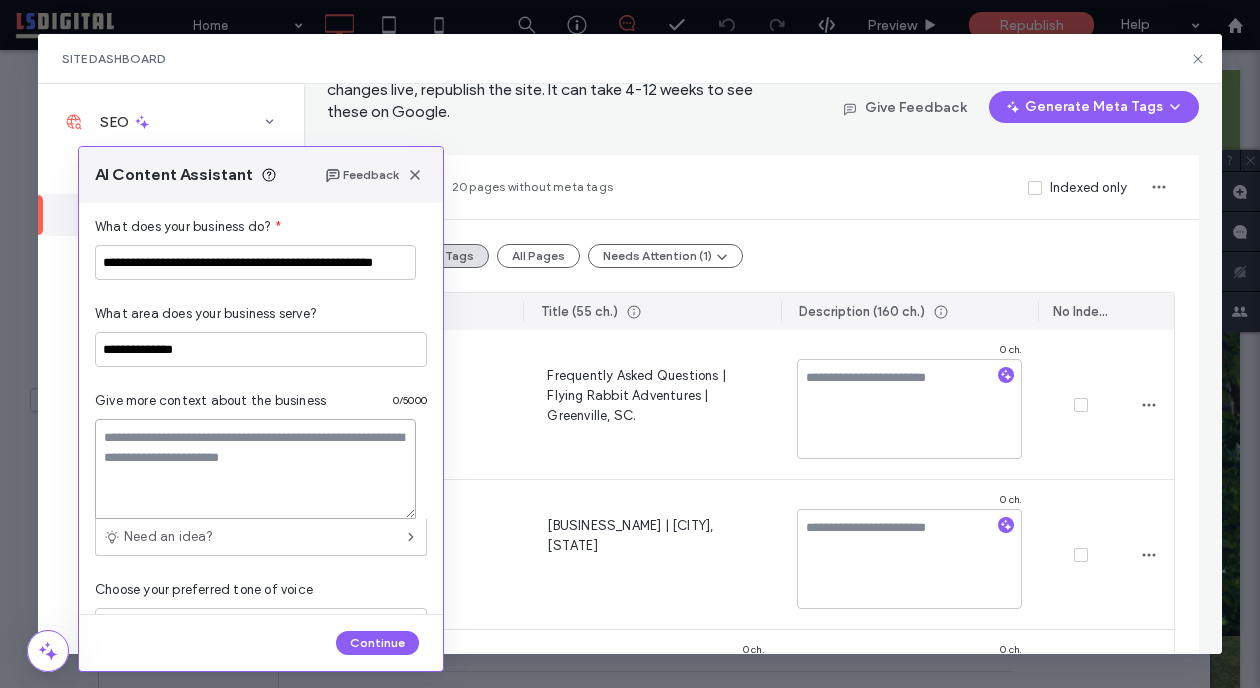 paste on "**********" 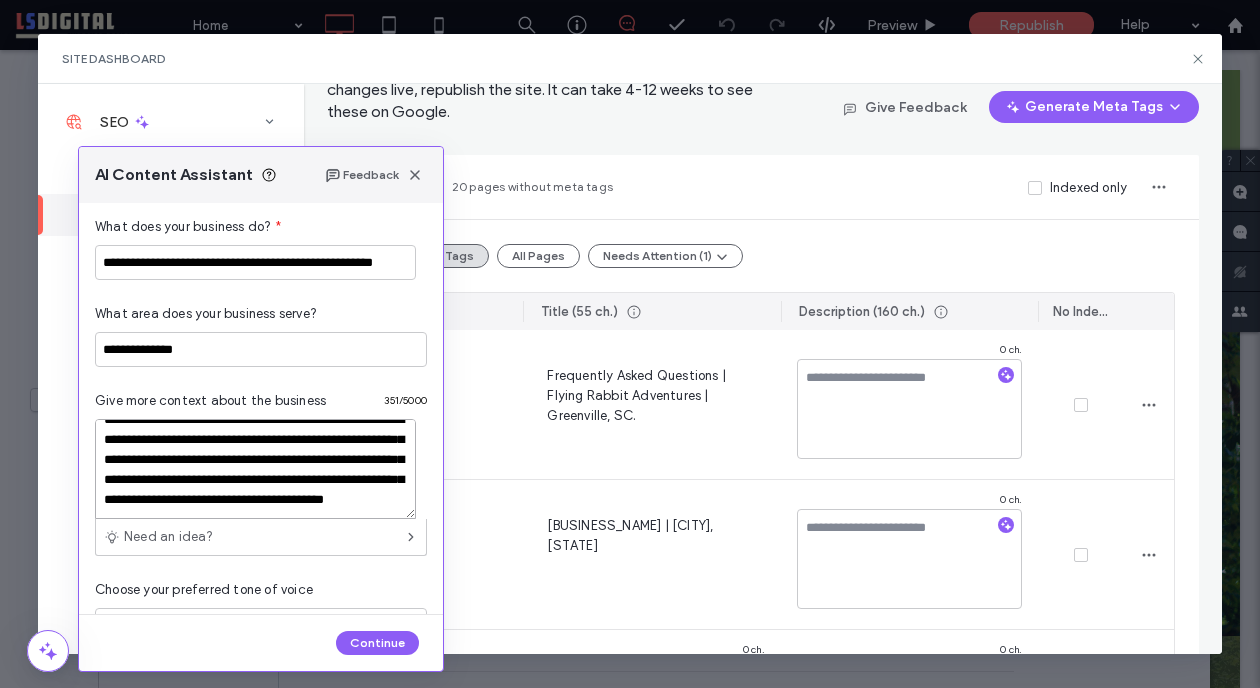 scroll, scrollTop: 78, scrollLeft: 0, axis: vertical 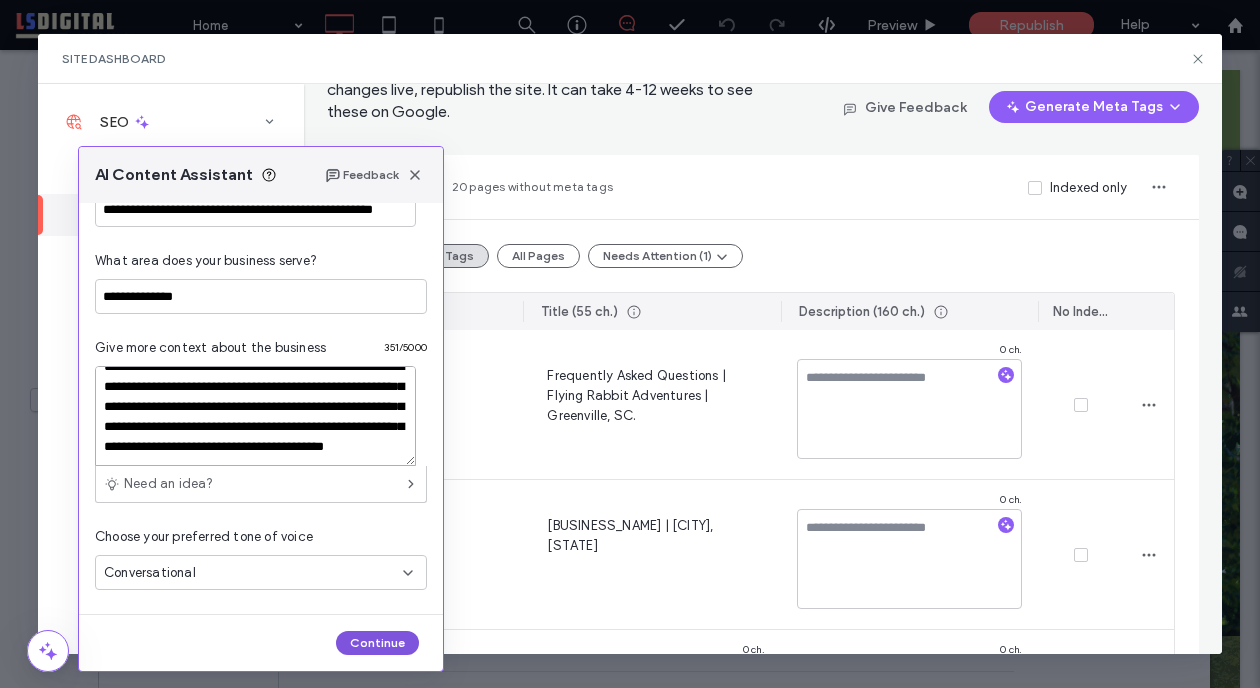 type on "**********" 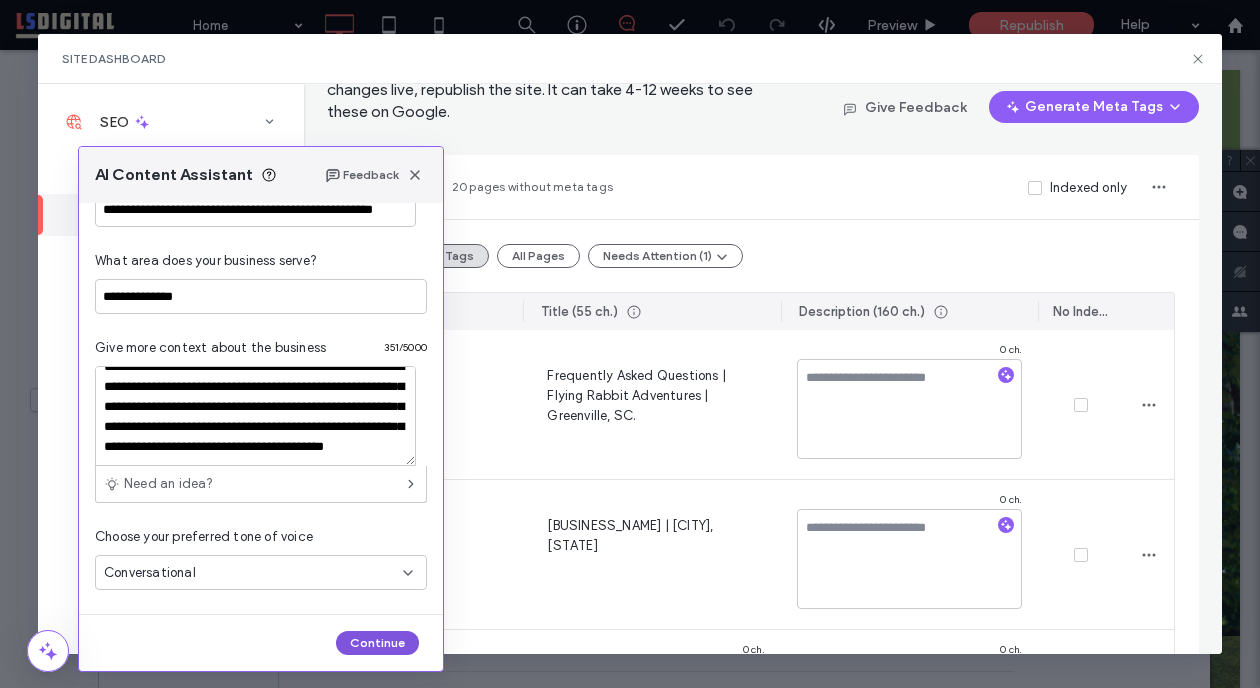 click on "Continue" at bounding box center [377, 643] 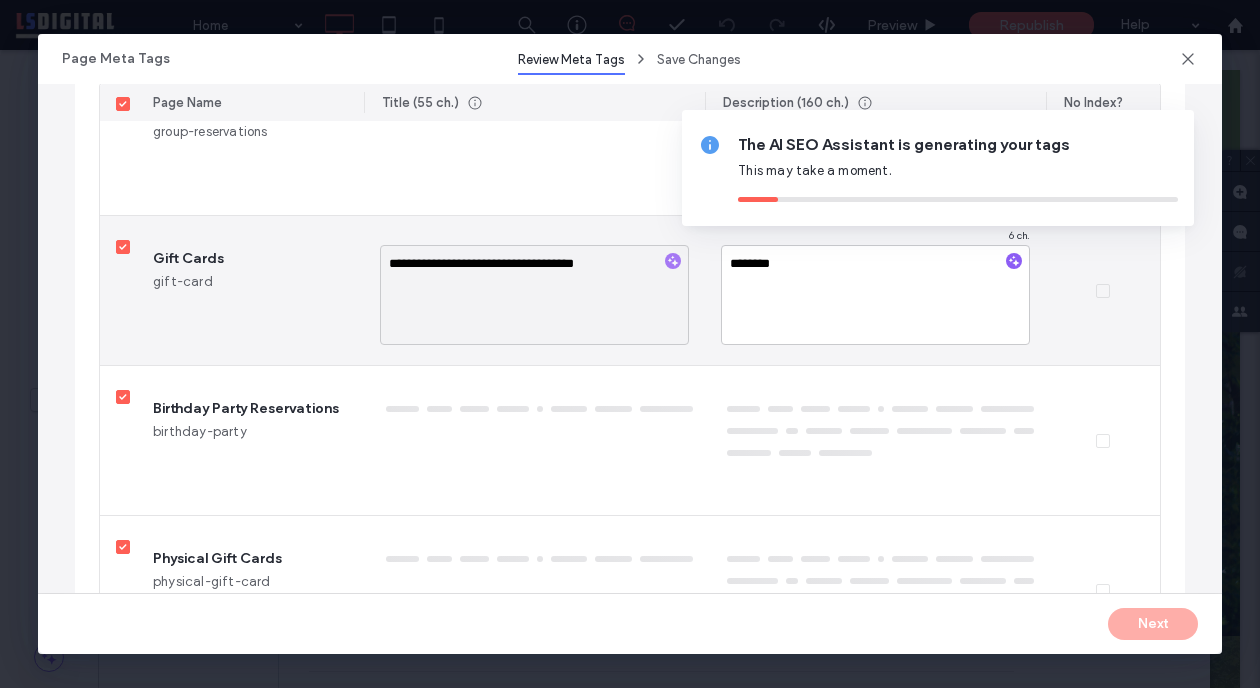 scroll, scrollTop: 1205, scrollLeft: 0, axis: vertical 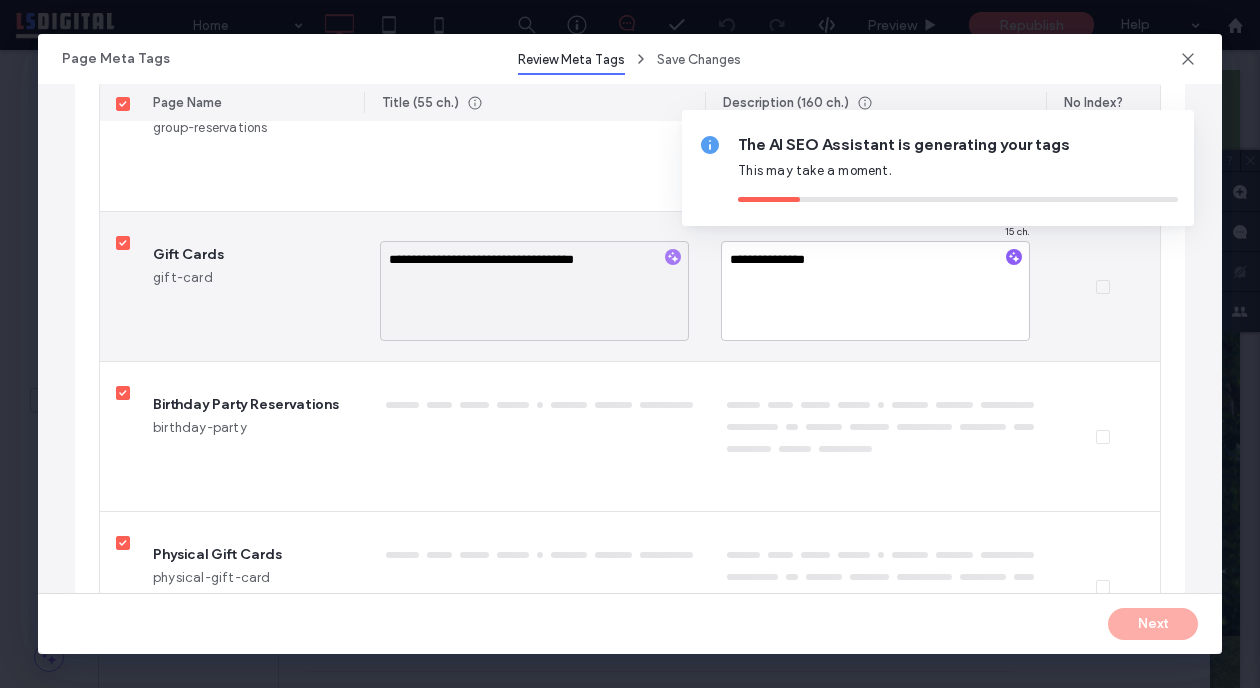 type on "**********" 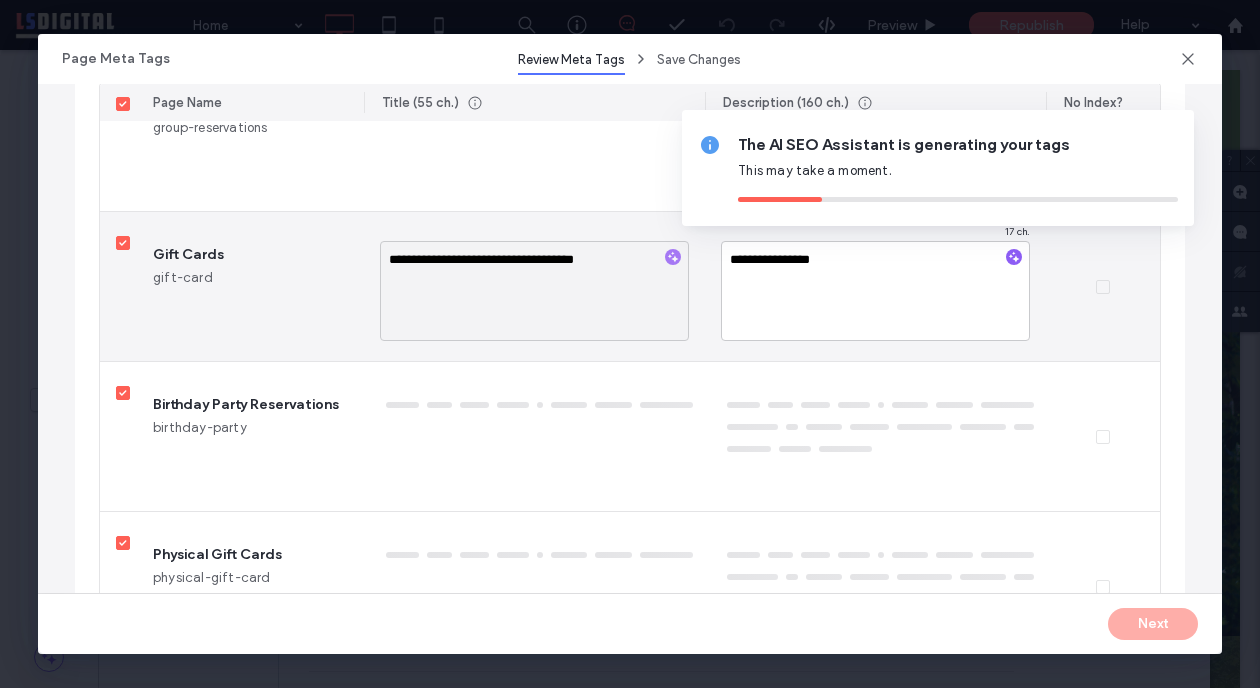 type on "**********" 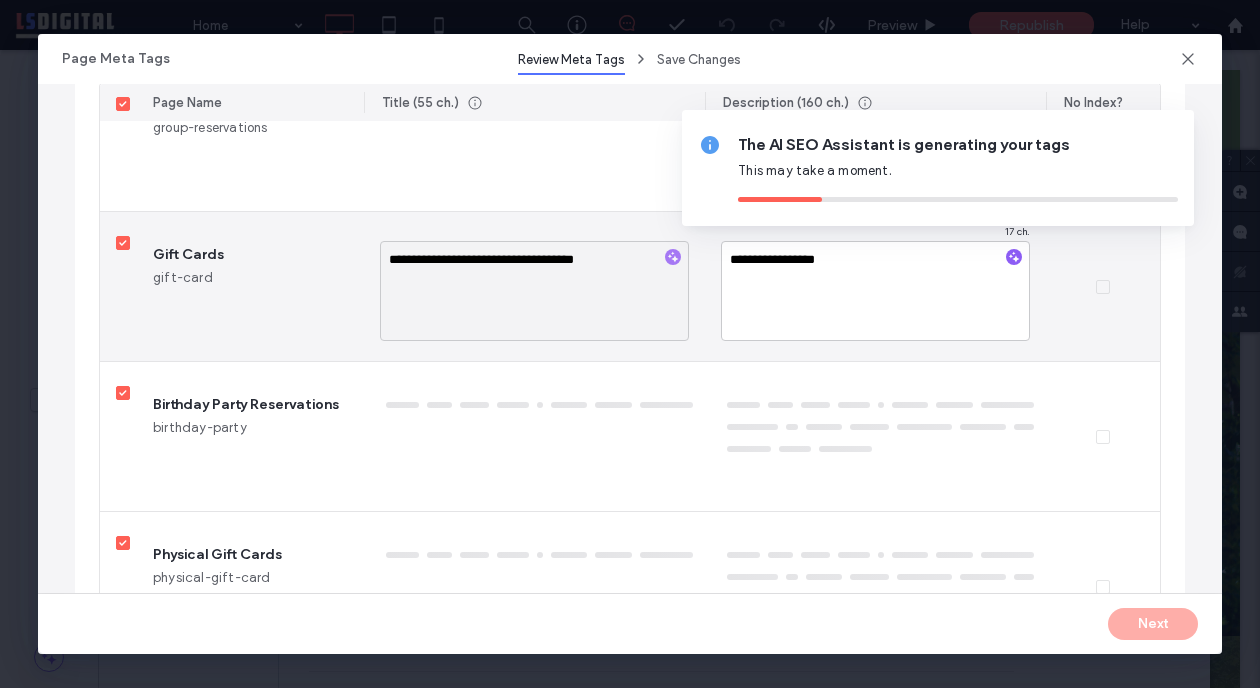 type on "*" 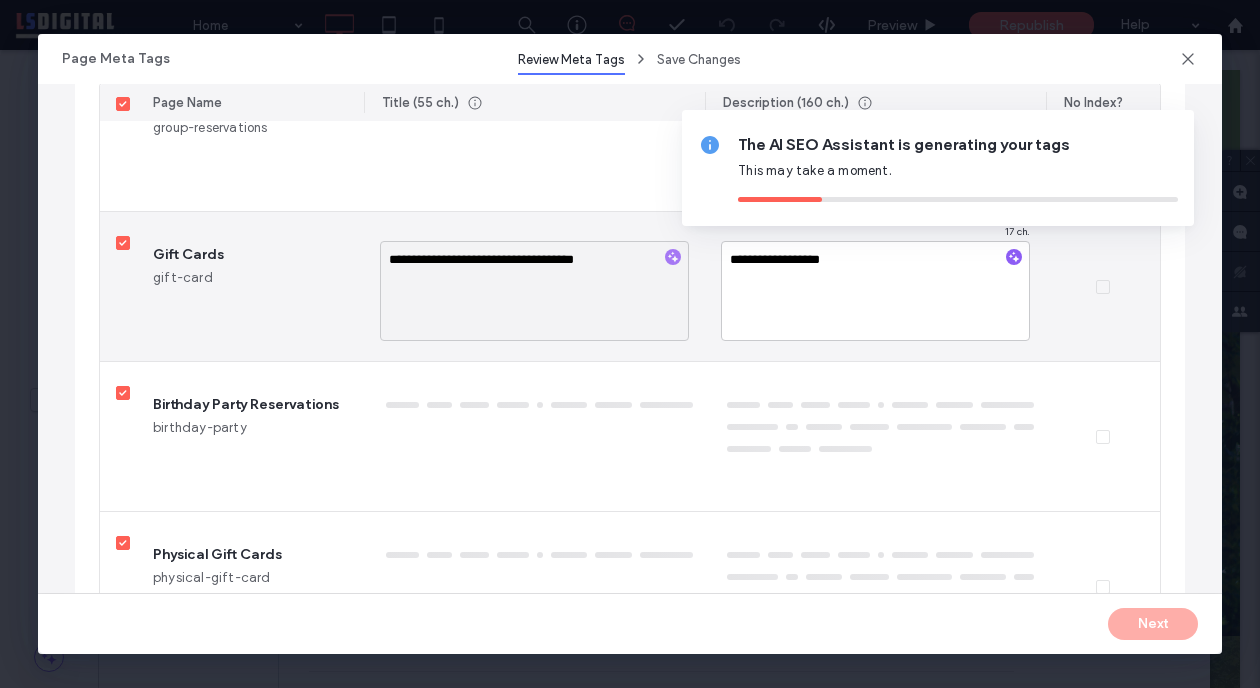 type on "**" 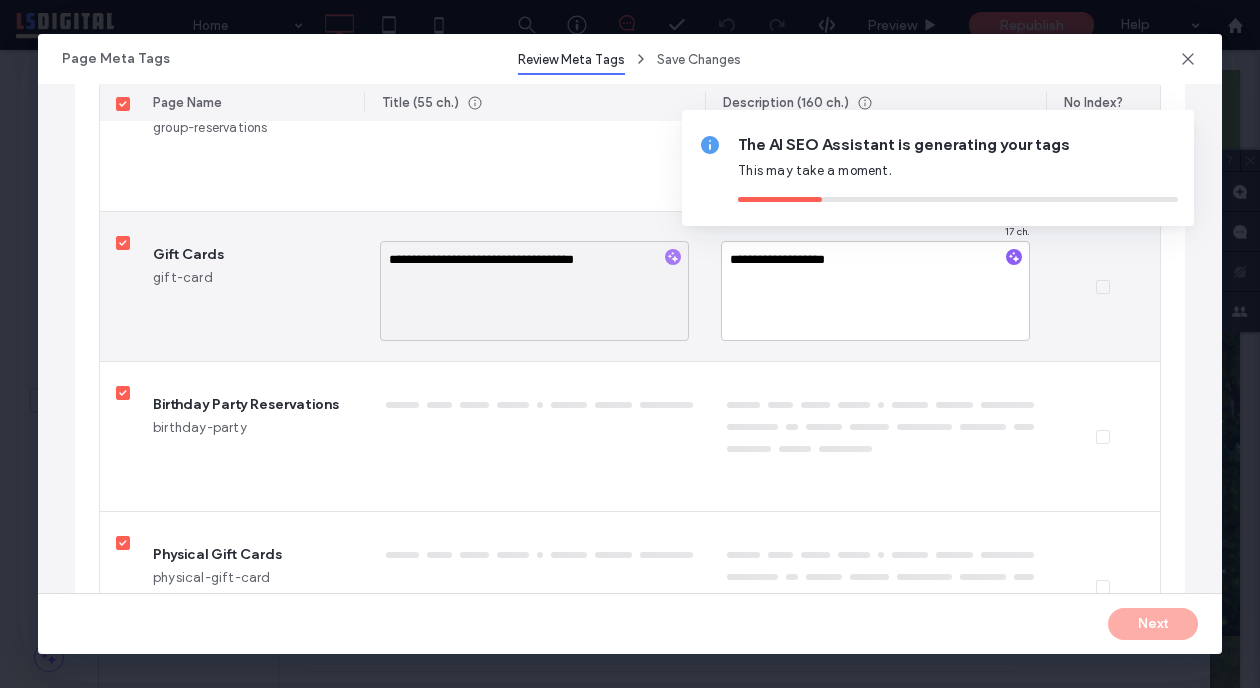 type on "***" 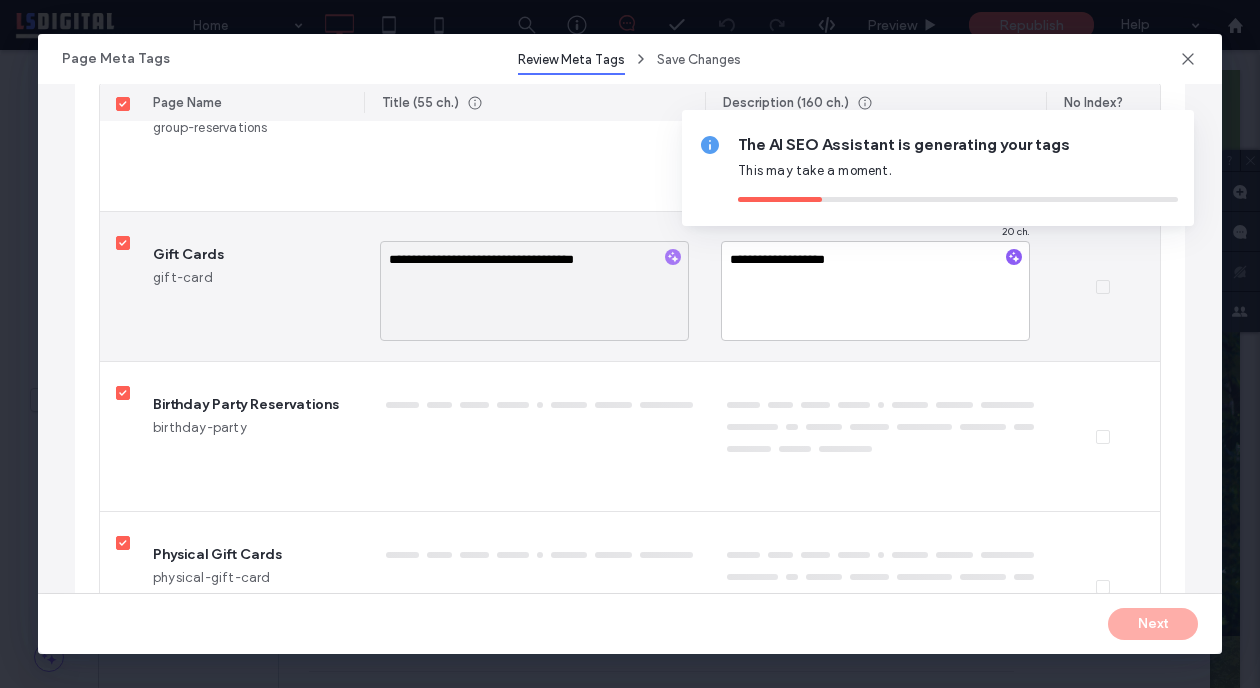 type on "**********" 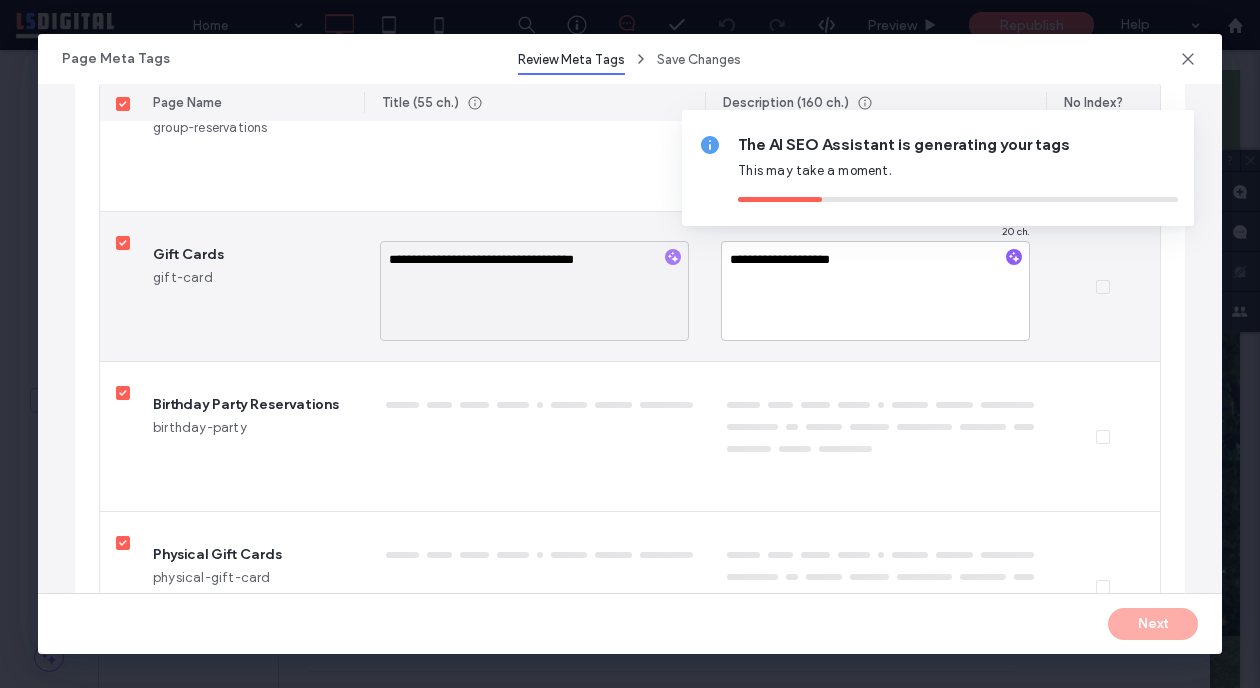 type on "****" 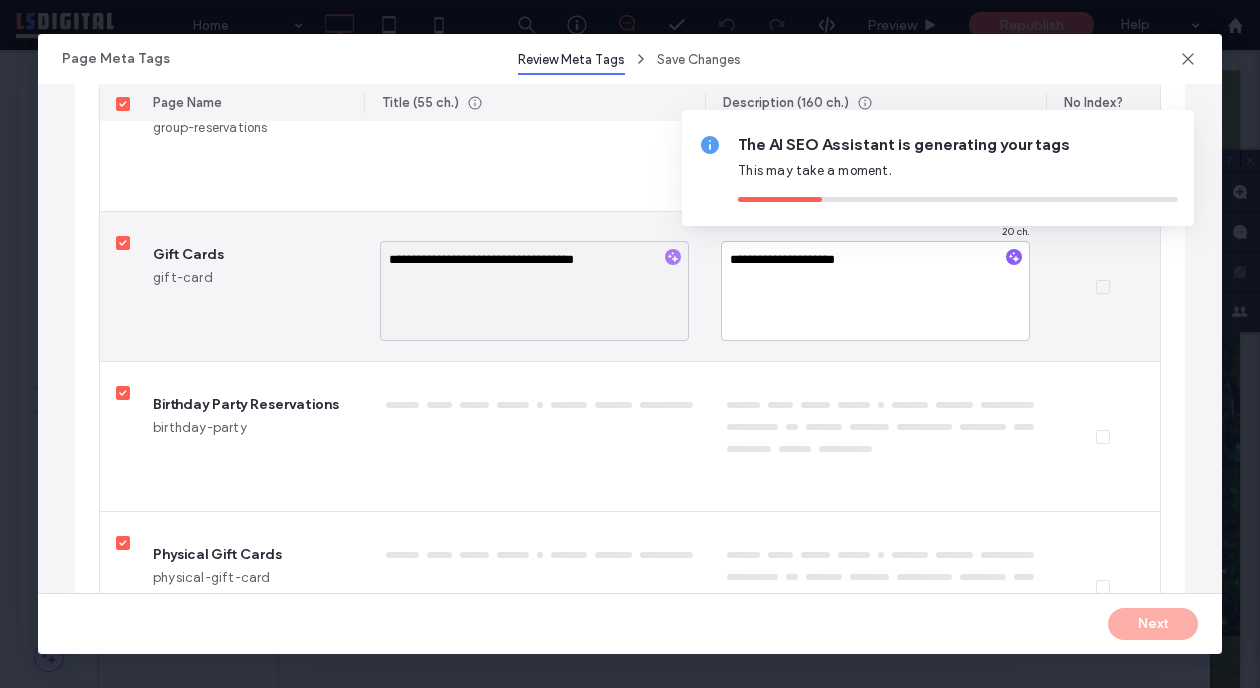 type on "*****" 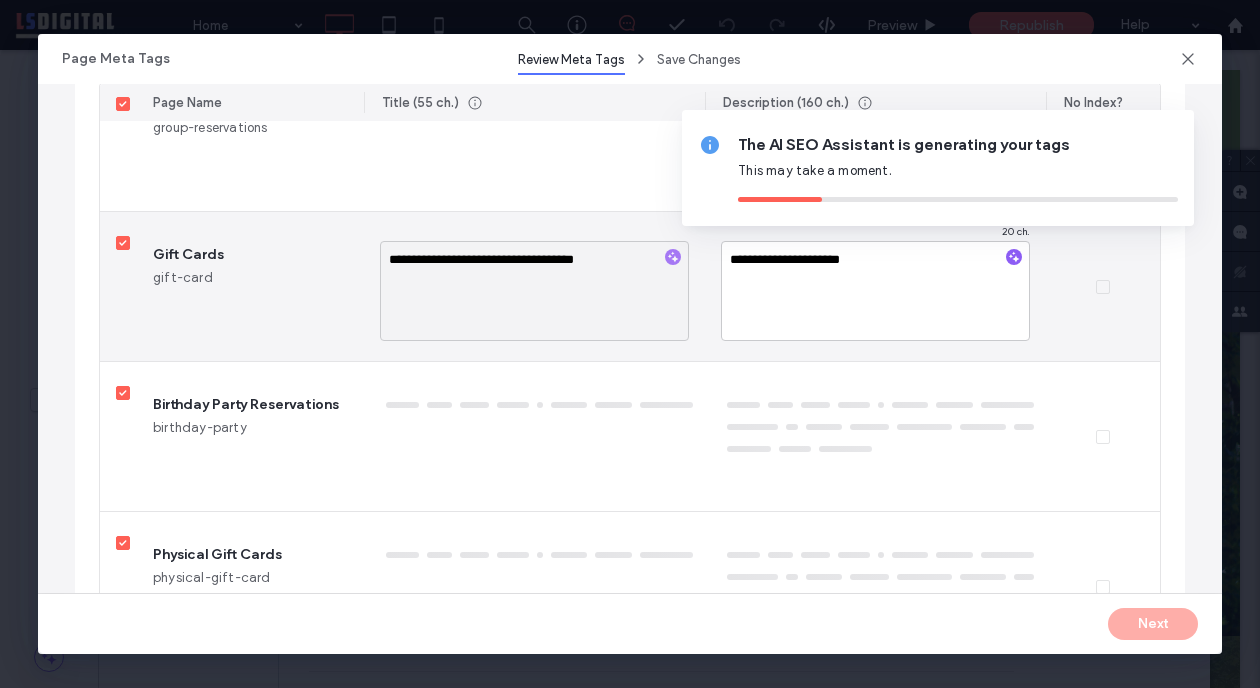 type on "**********" 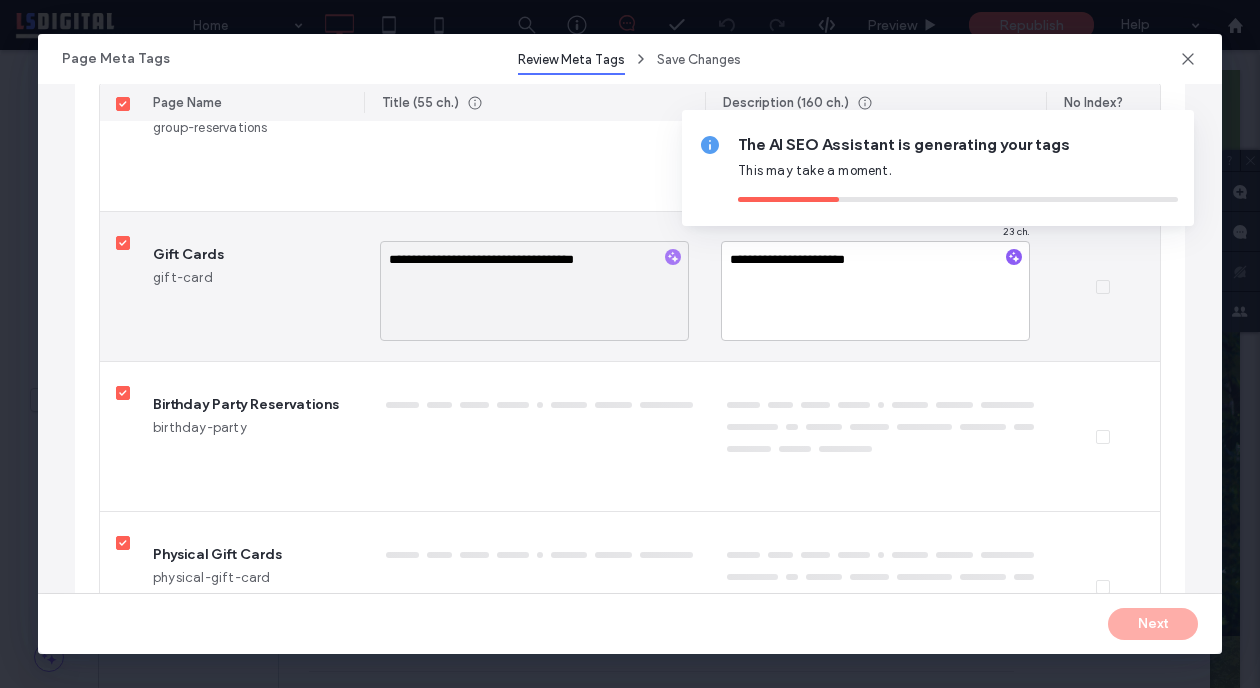 type on "**********" 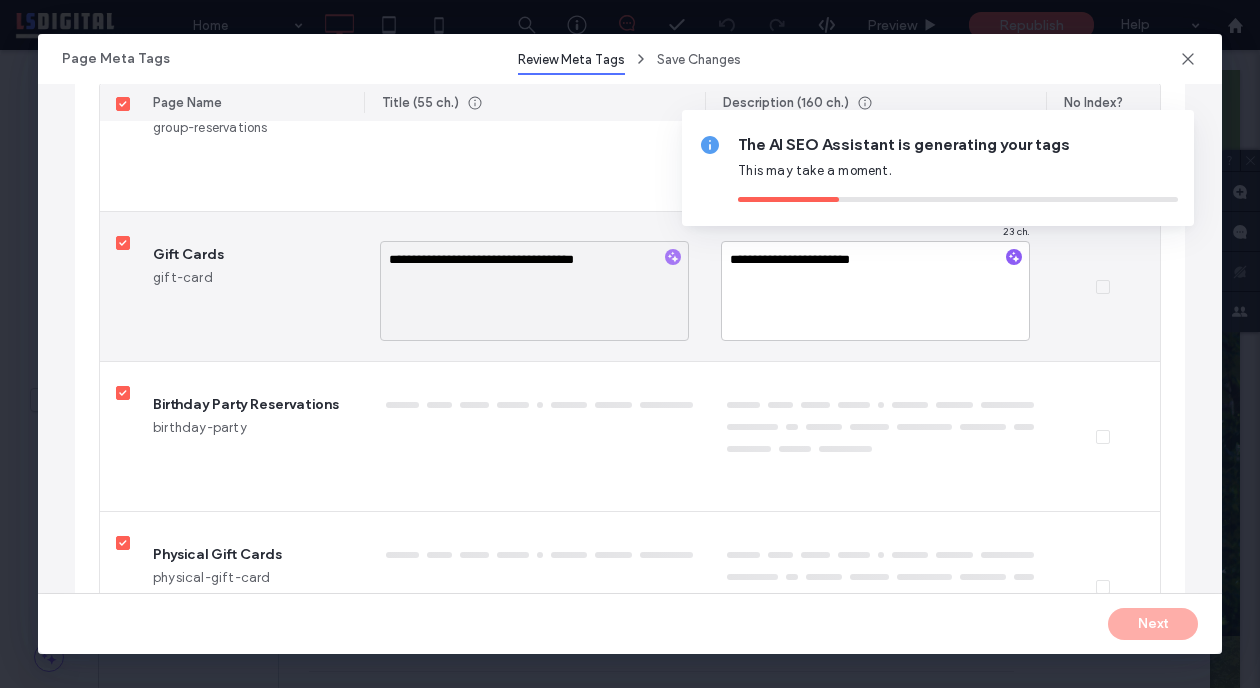 type on "**********" 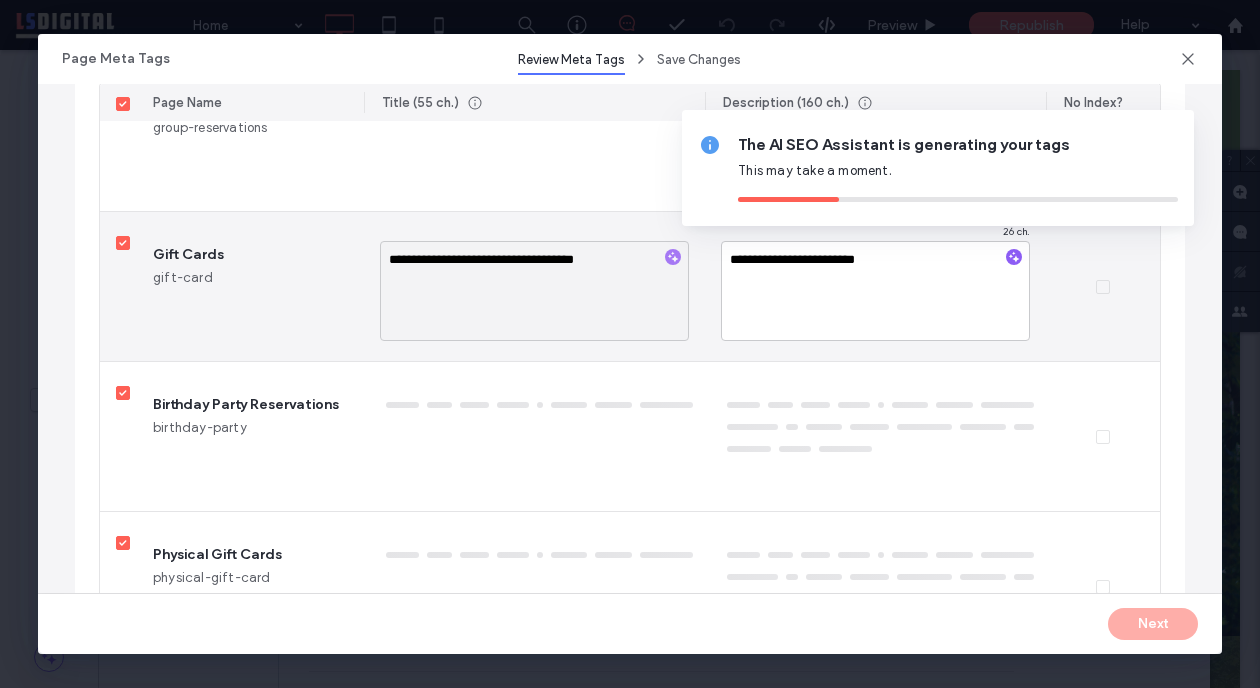 type on "**********" 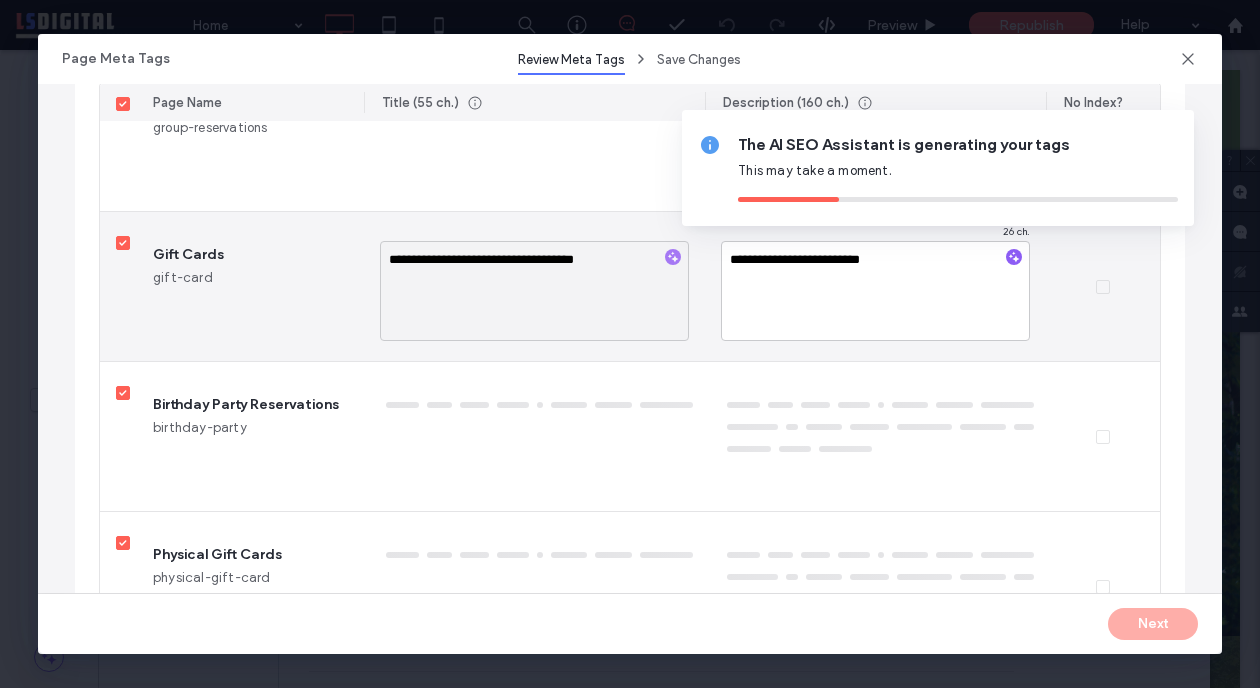 type on "**********" 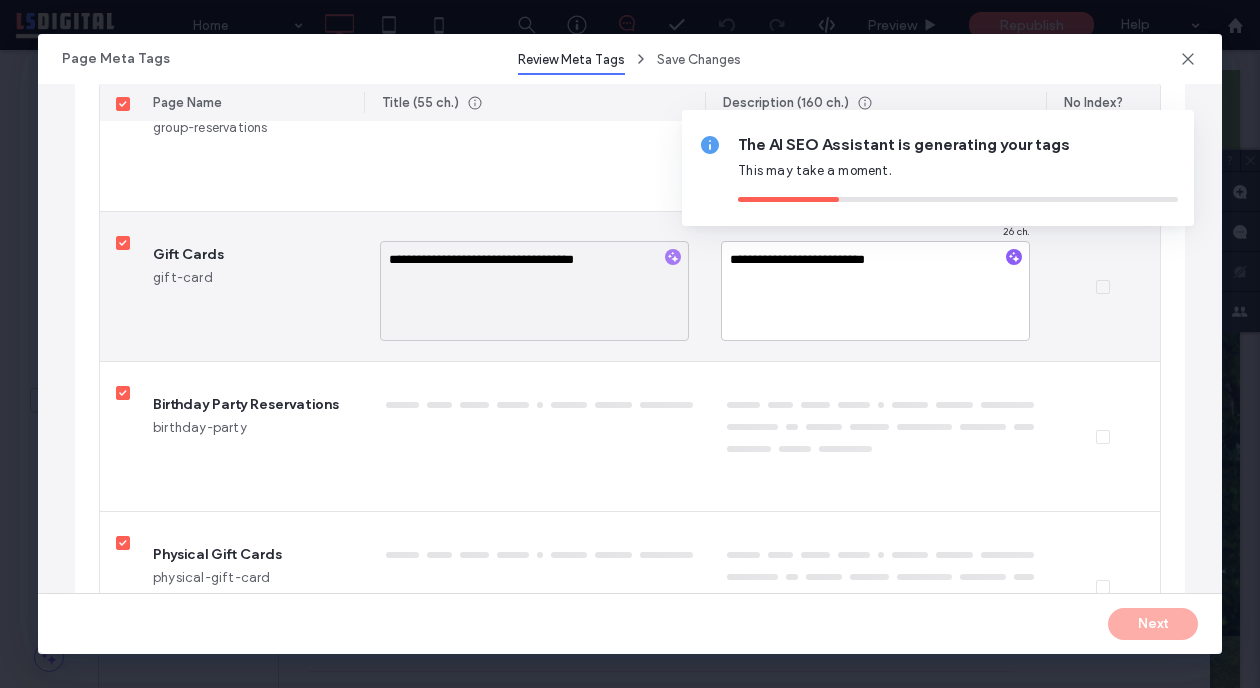 type on "**********" 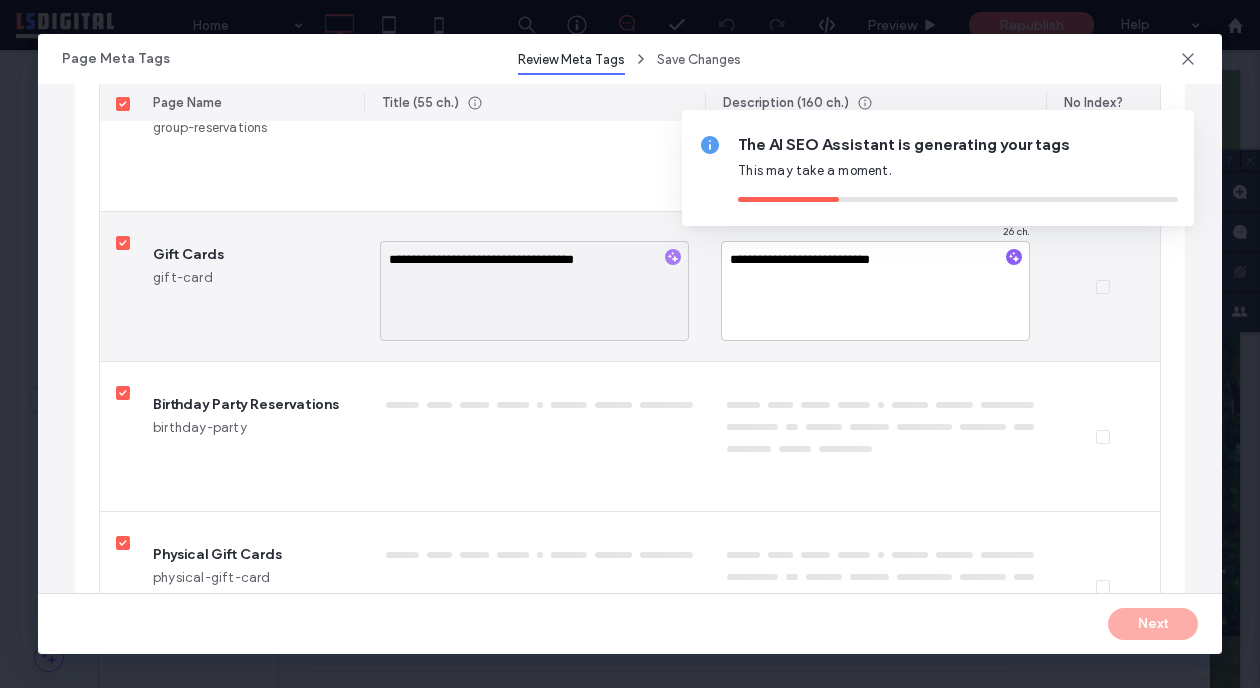 type on "****" 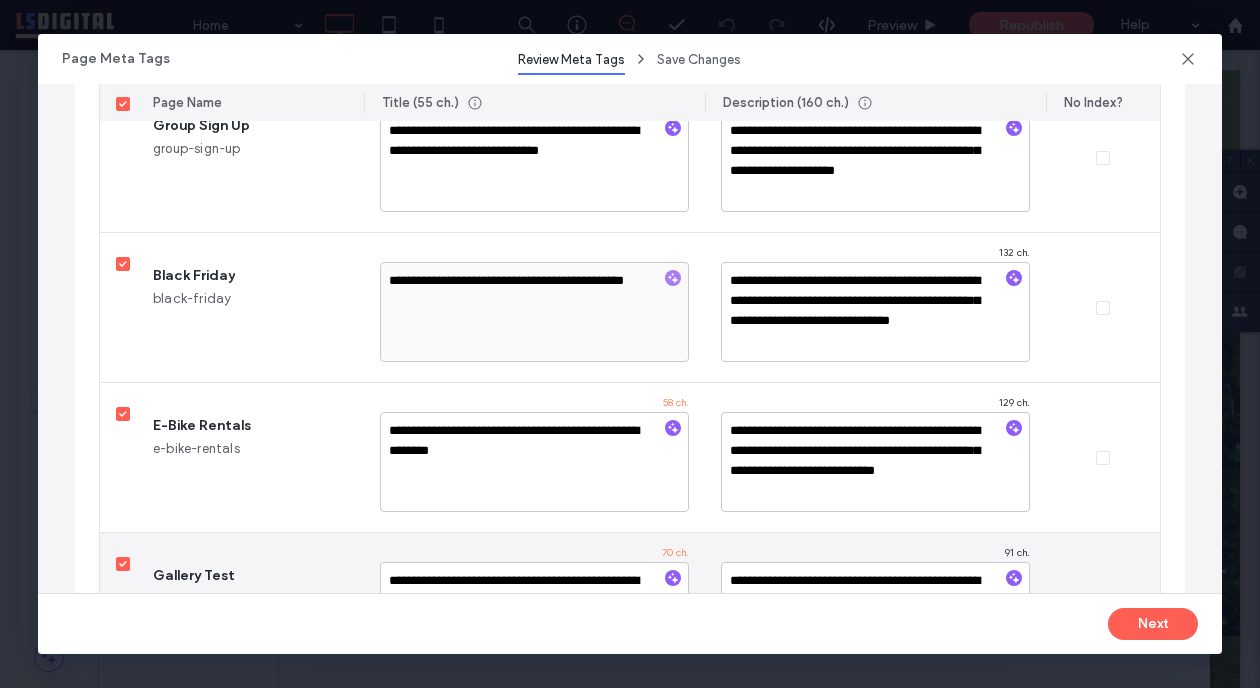 scroll, scrollTop: 2682, scrollLeft: 0, axis: vertical 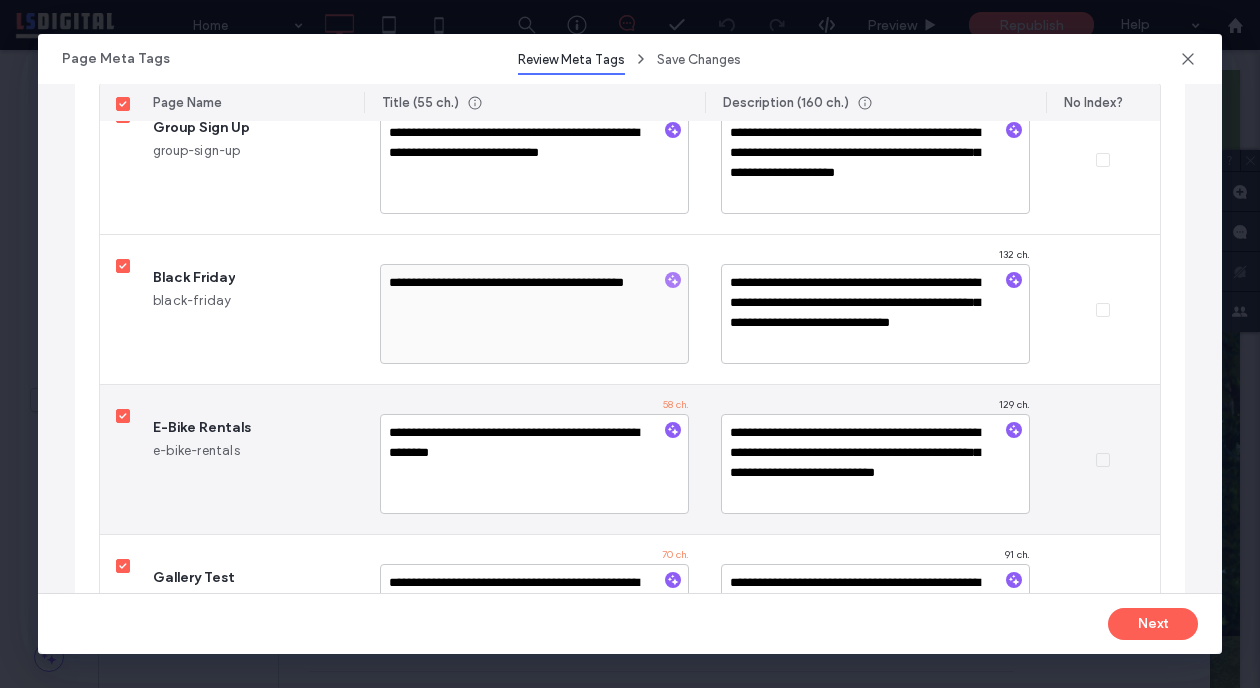 click 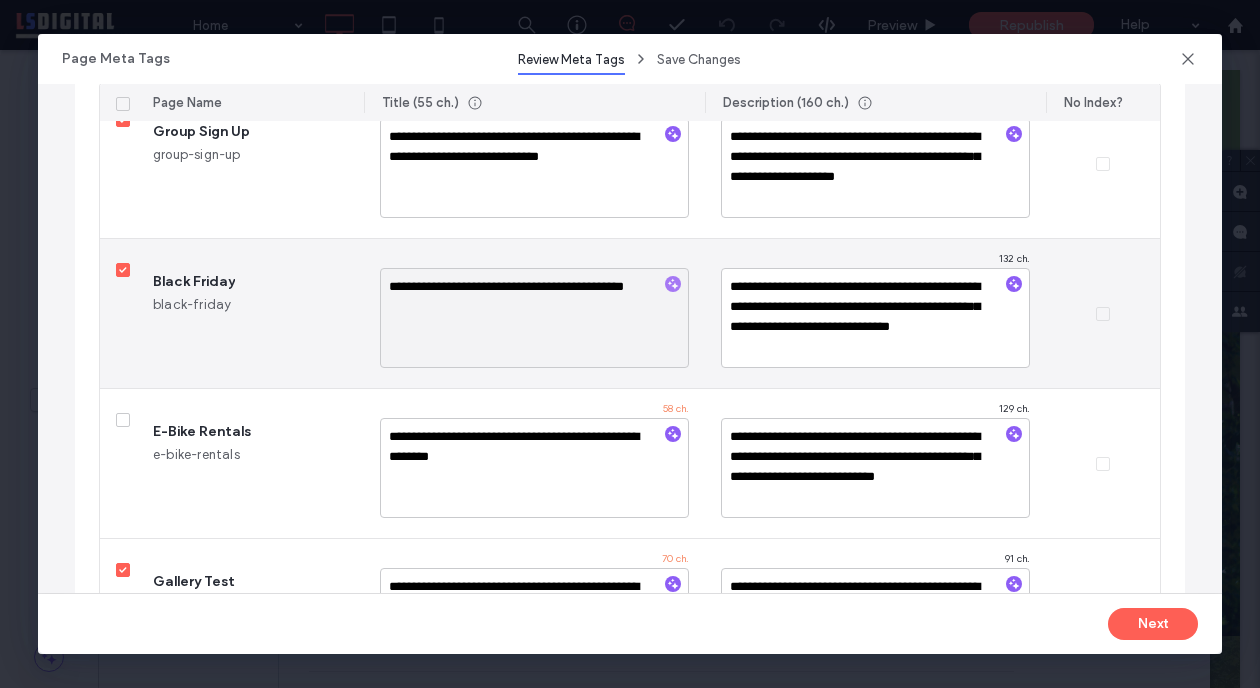 scroll, scrollTop: 2679, scrollLeft: 0, axis: vertical 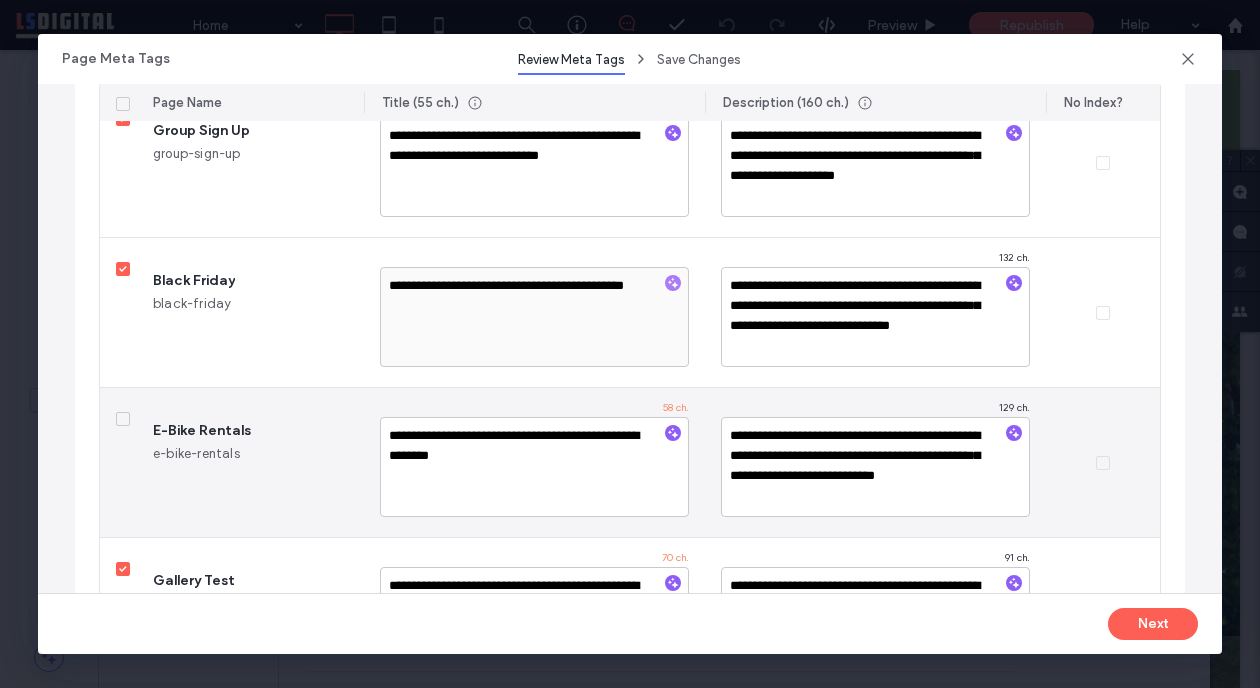 click 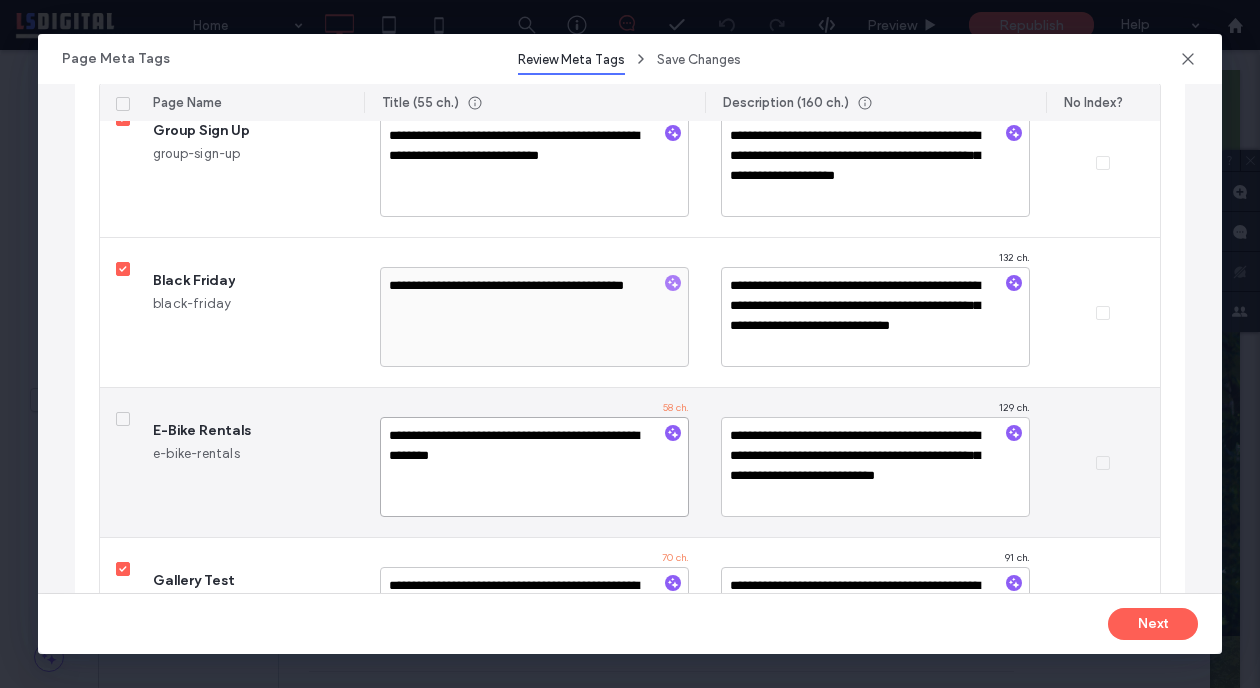 drag, startPoint x: 594, startPoint y: 454, endPoint x: 457, endPoint y: 379, distance: 156.18579 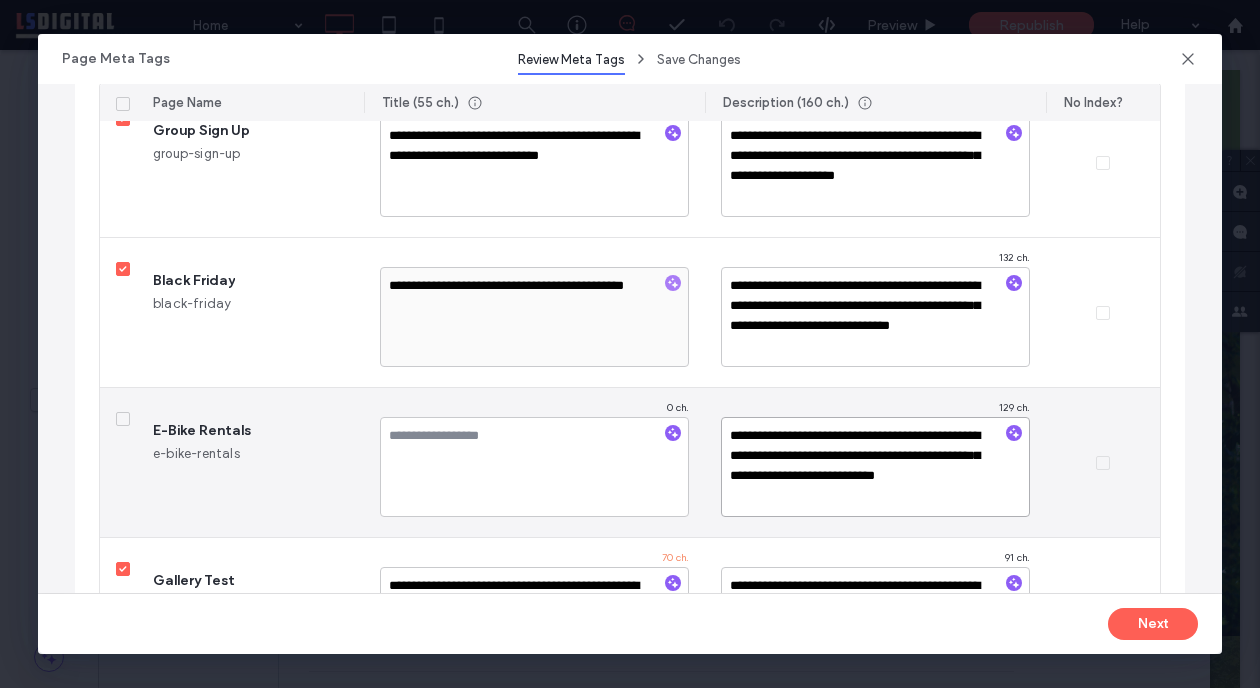 drag, startPoint x: 883, startPoint y: 491, endPoint x: 675, endPoint y: 367, distance: 242.15697 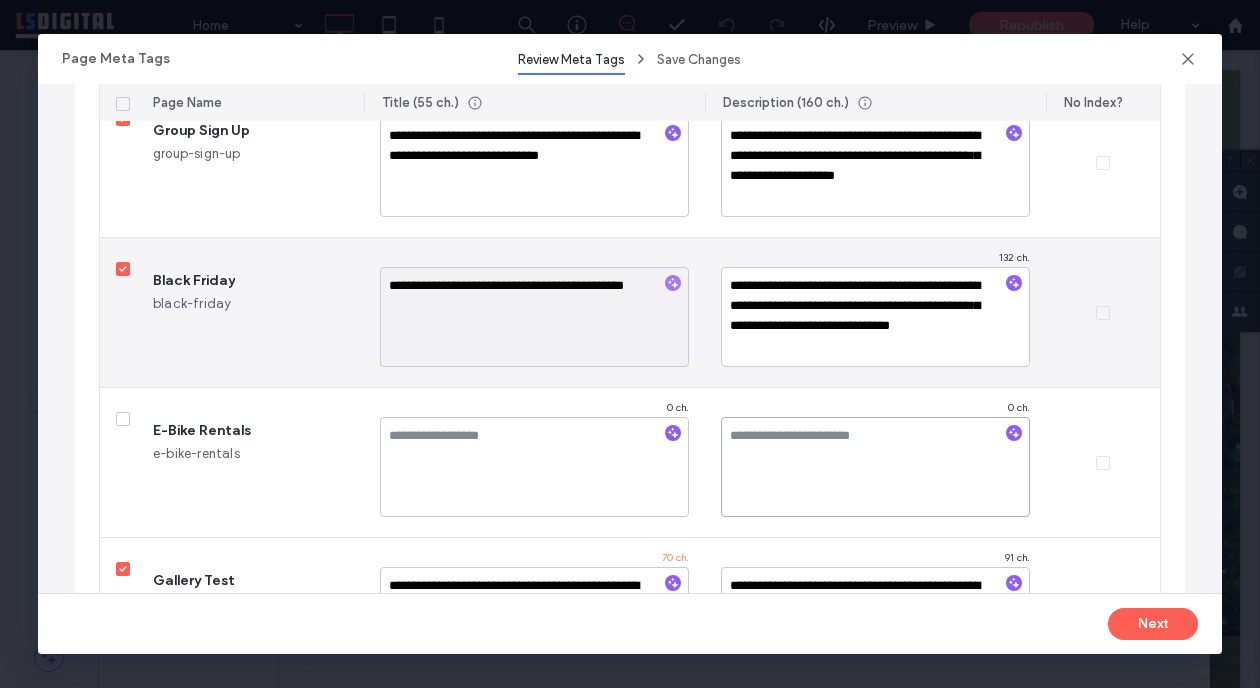 scroll, scrollTop: 2832, scrollLeft: 0, axis: vertical 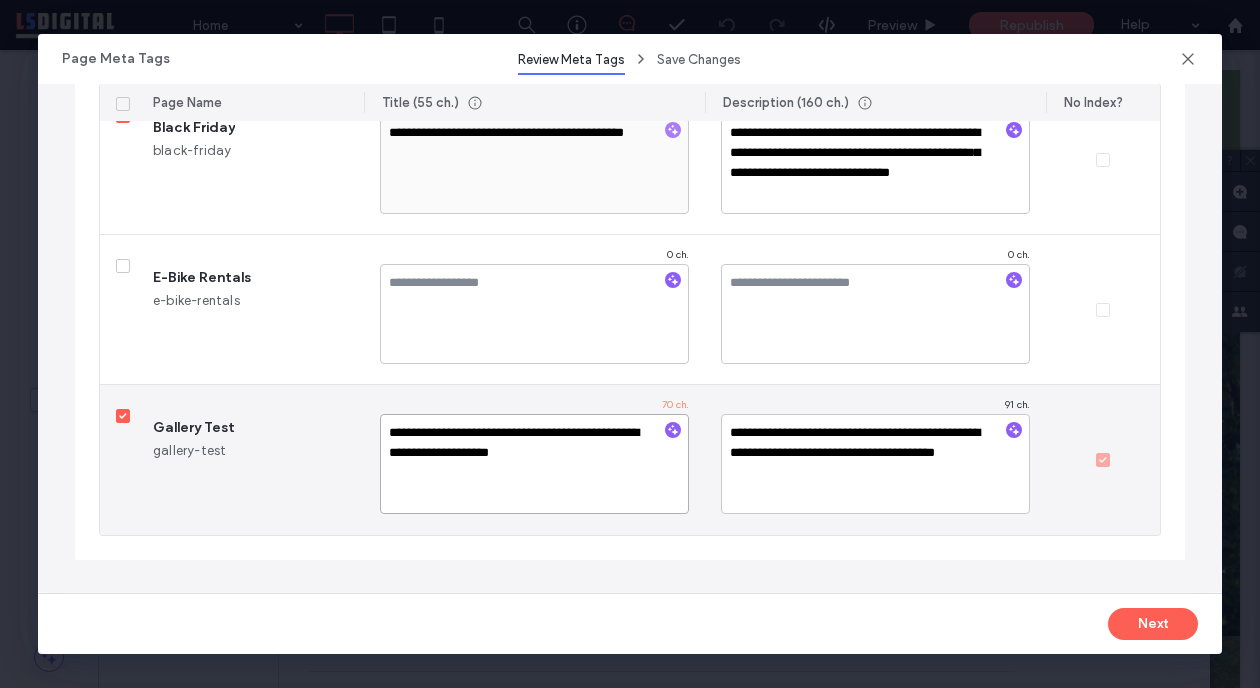 drag, startPoint x: 594, startPoint y: 465, endPoint x: 422, endPoint y: 383, distance: 190.54659 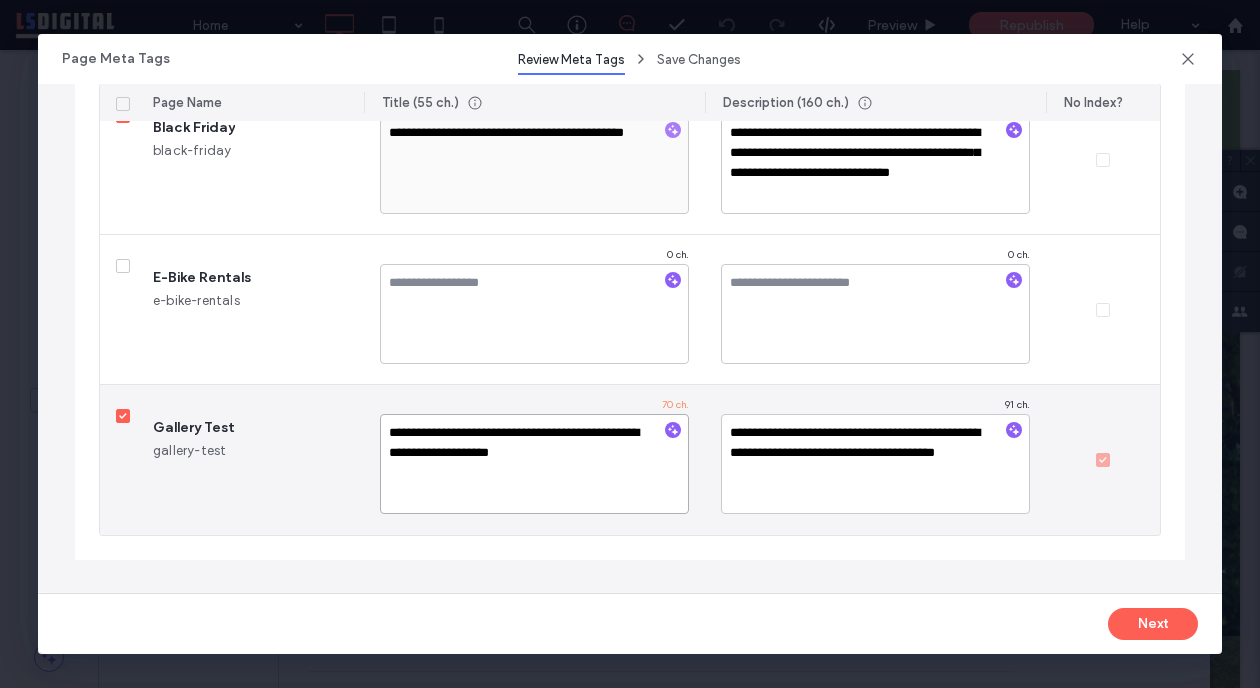 click on "**********" at bounding box center (630, -965) 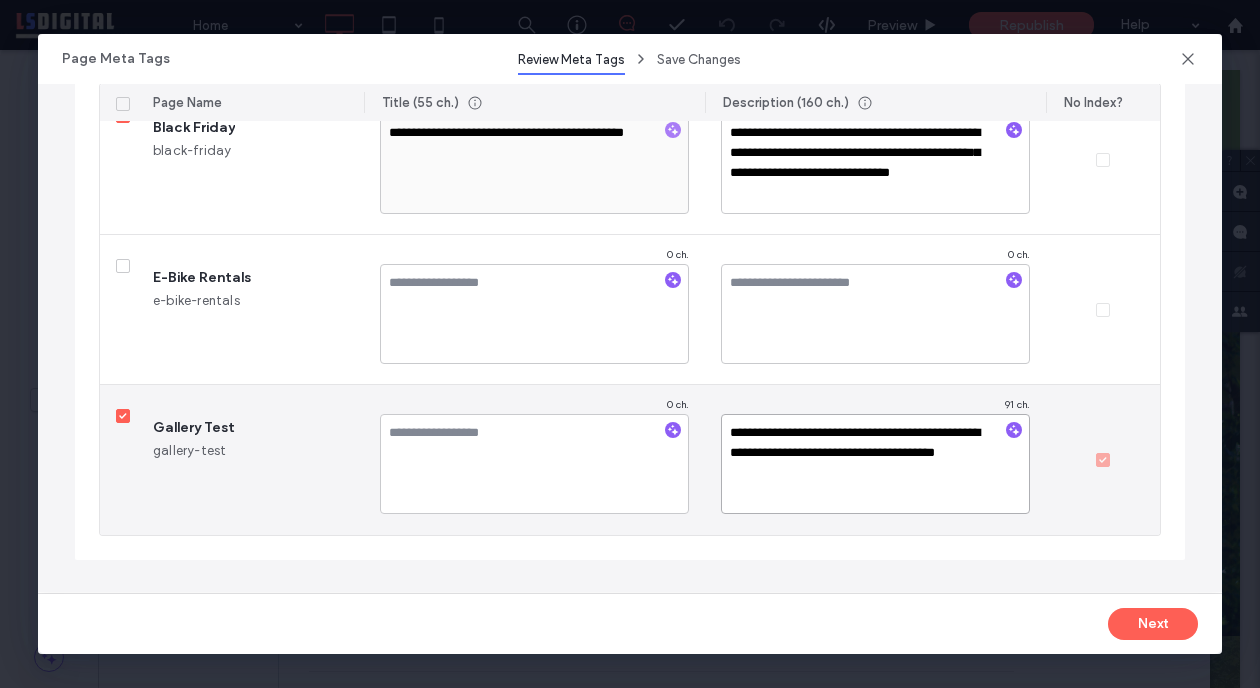drag, startPoint x: 925, startPoint y: 491, endPoint x: 694, endPoint y: 336, distance: 278.18338 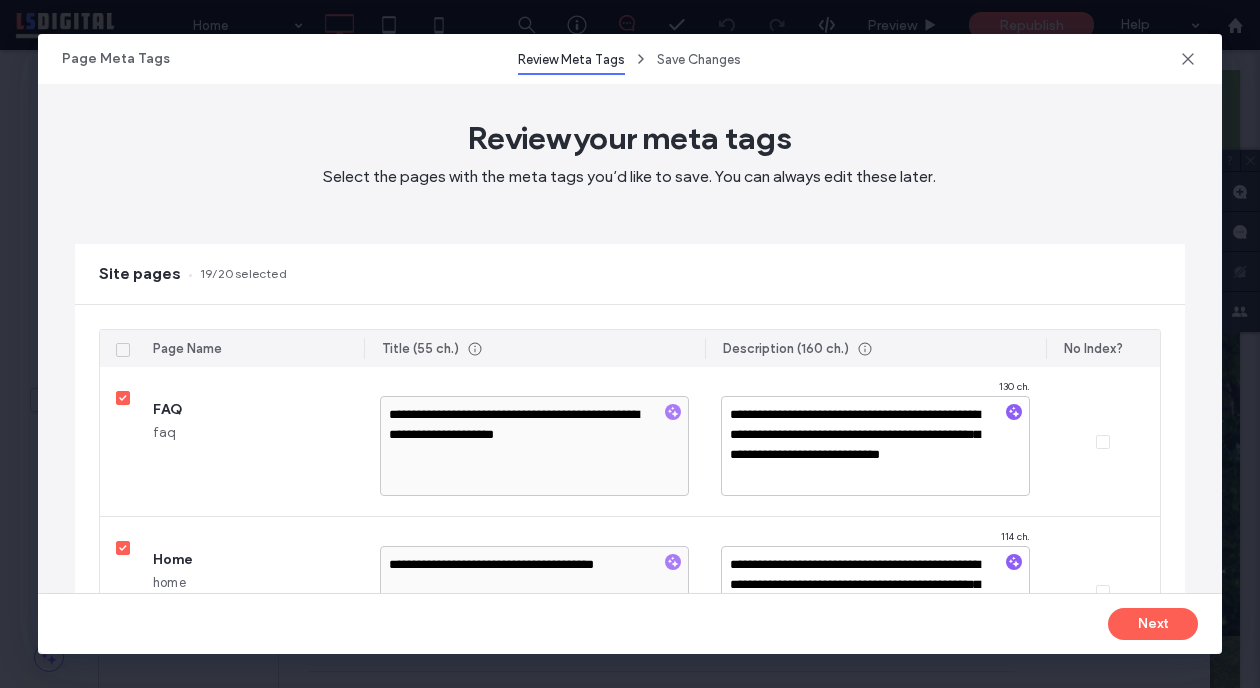 scroll, scrollTop: 72, scrollLeft: 0, axis: vertical 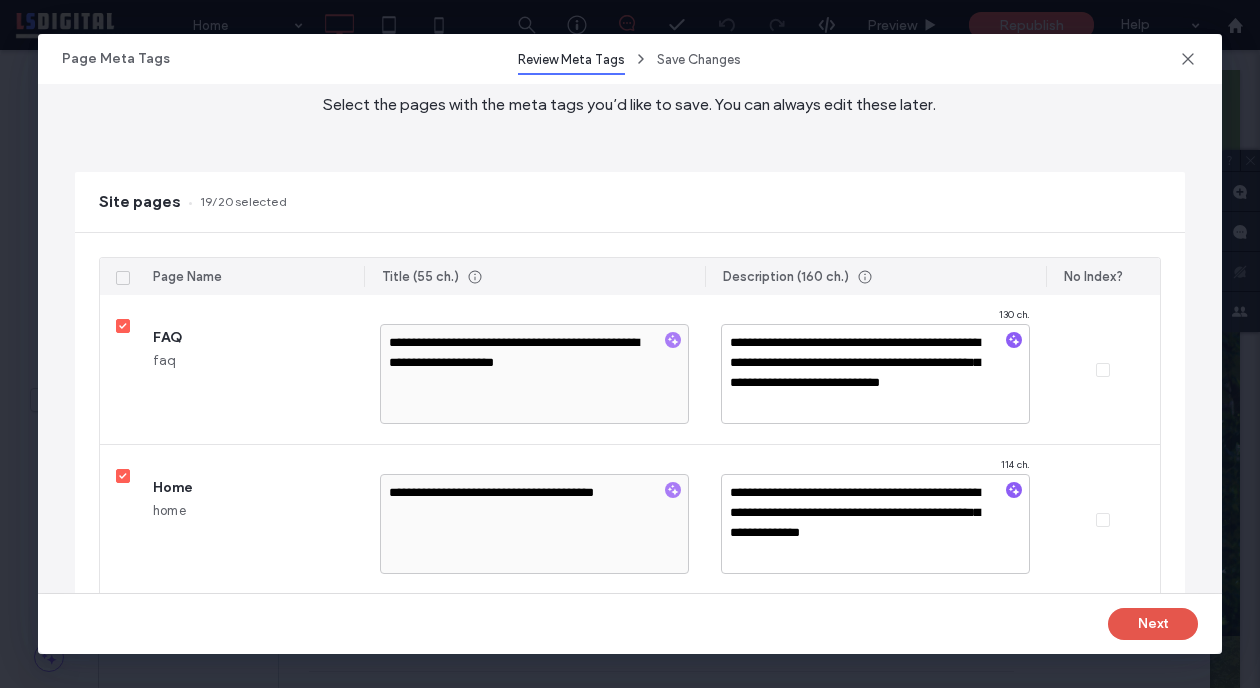 click on "Next" at bounding box center [1153, 624] 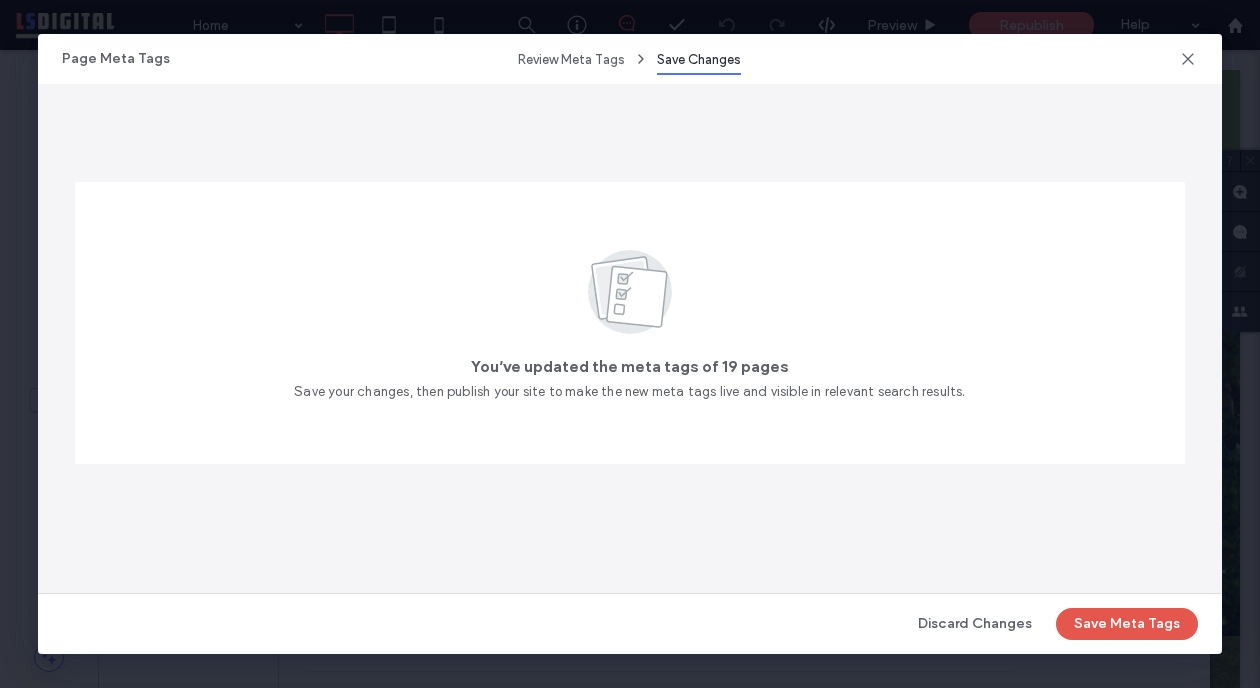 scroll, scrollTop: 0, scrollLeft: 0, axis: both 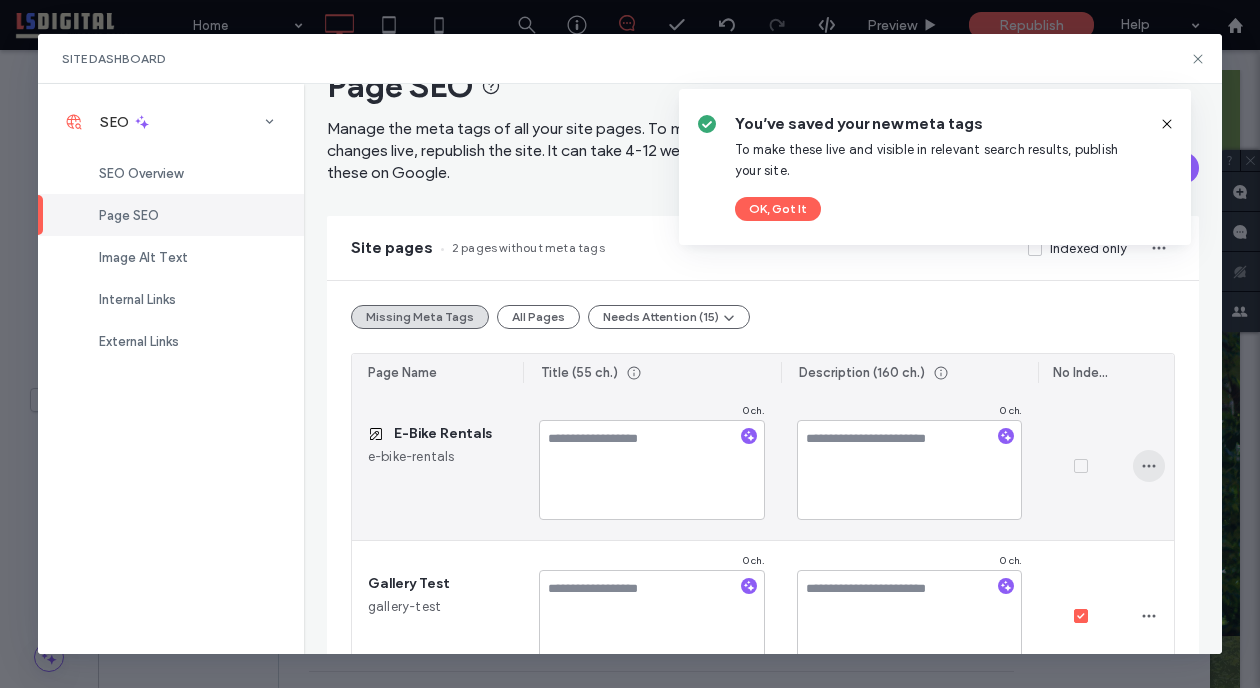 click 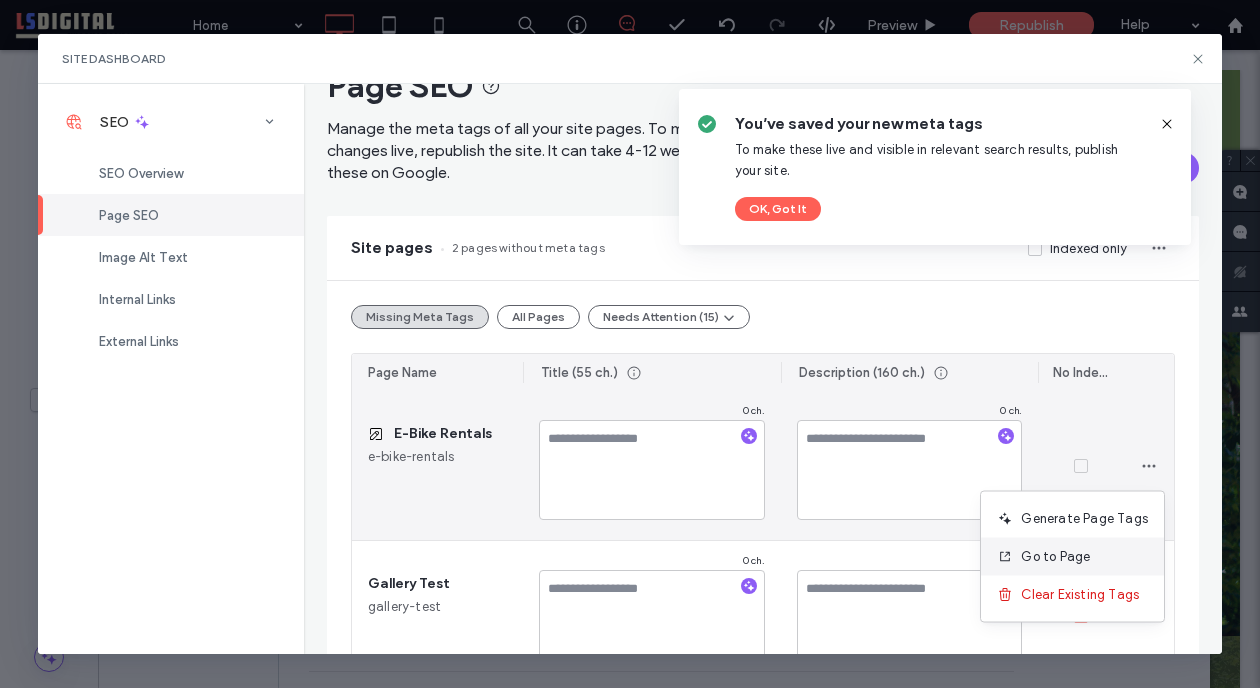 click on "Go to Page" at bounding box center [1072, 557] 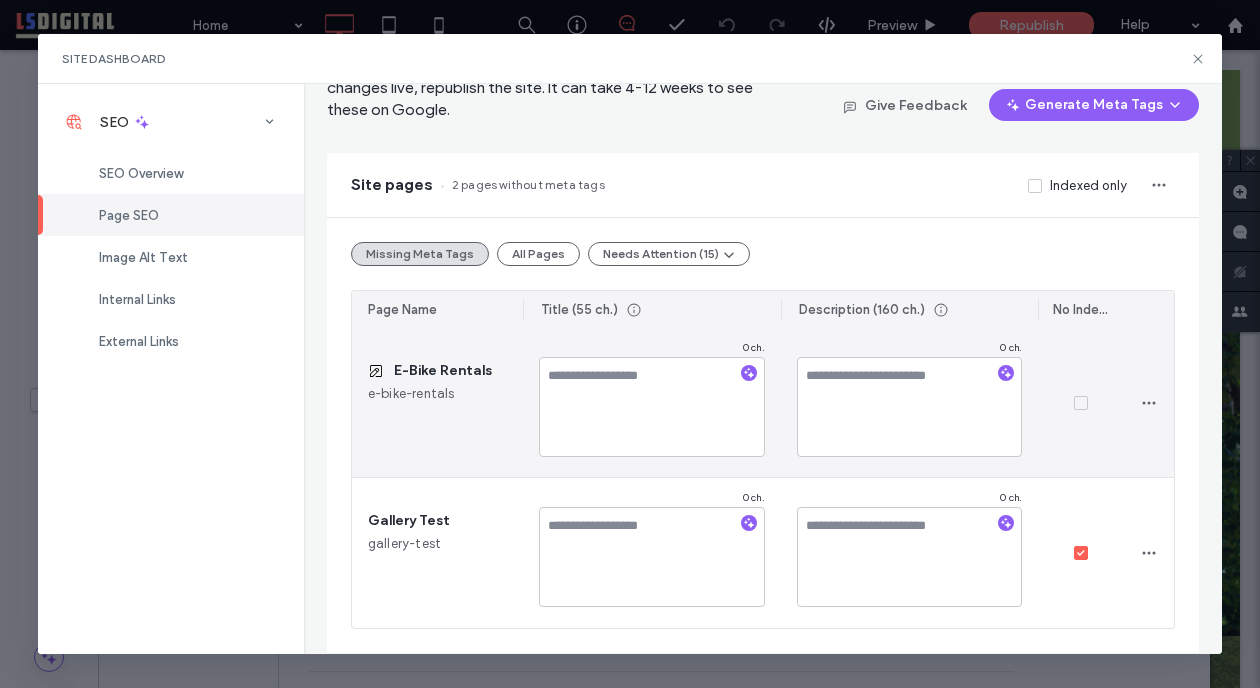 scroll, scrollTop: 0, scrollLeft: 0, axis: both 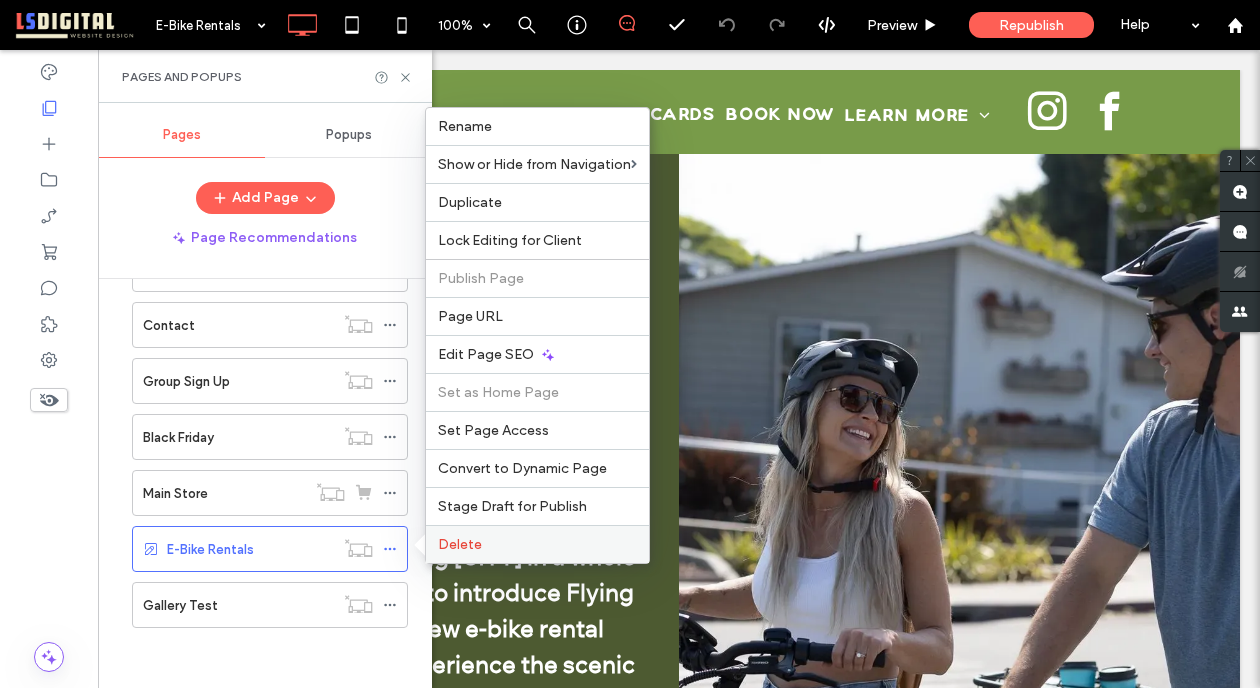 click on "Delete" at bounding box center (460, 544) 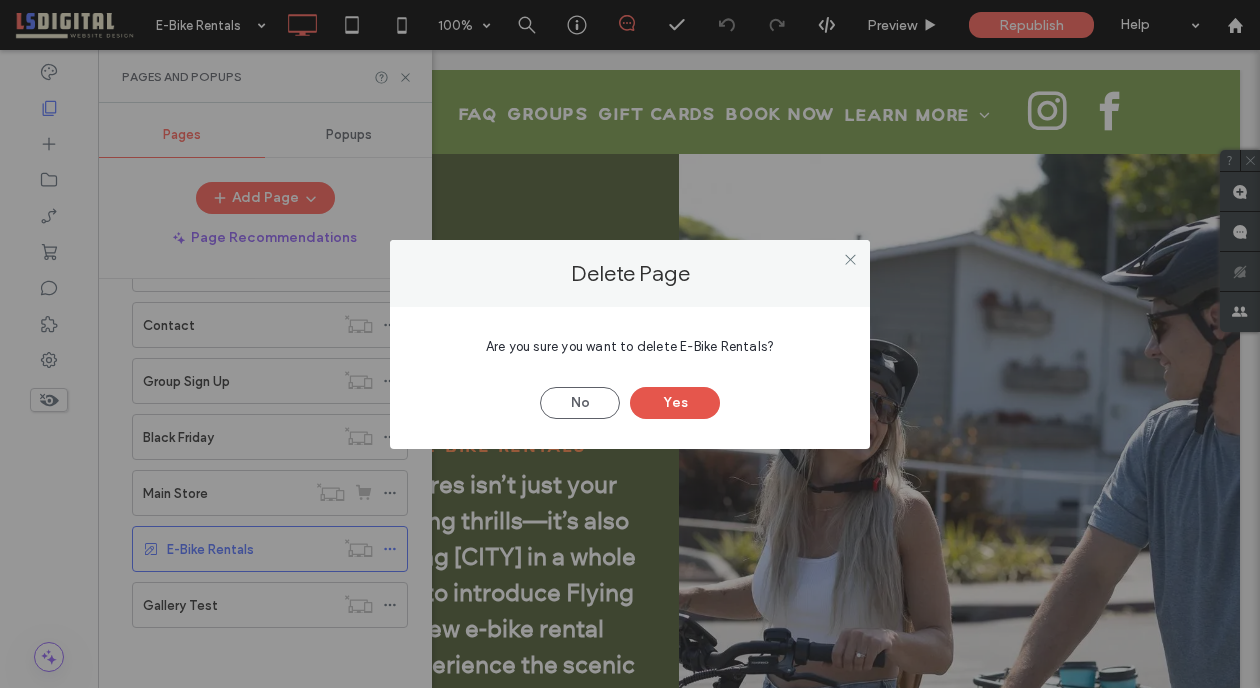 click on "Yes" at bounding box center (675, 403) 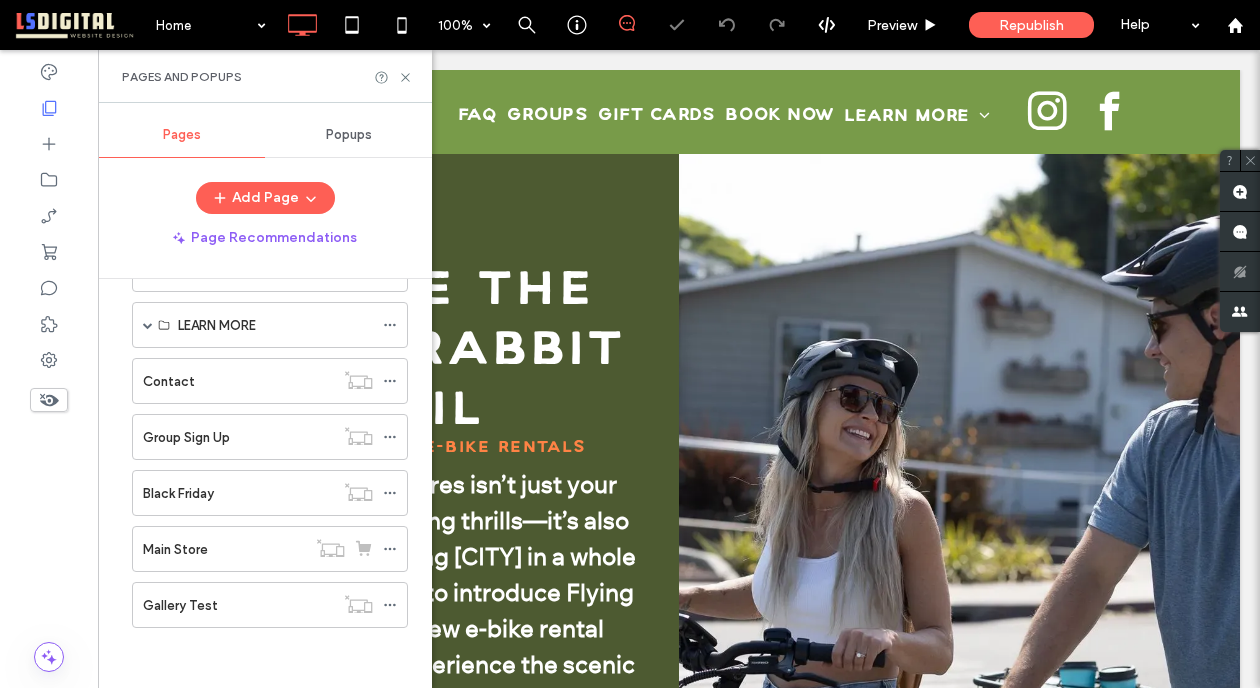 scroll, scrollTop: 739, scrollLeft: 0, axis: vertical 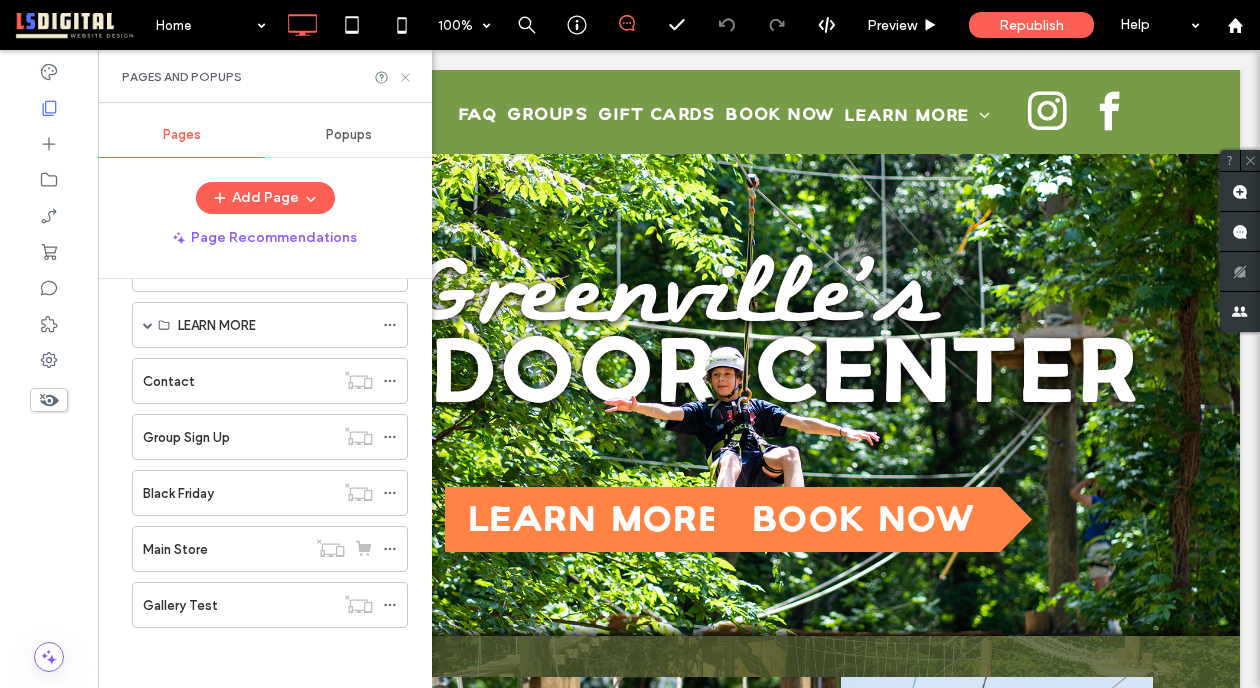 click 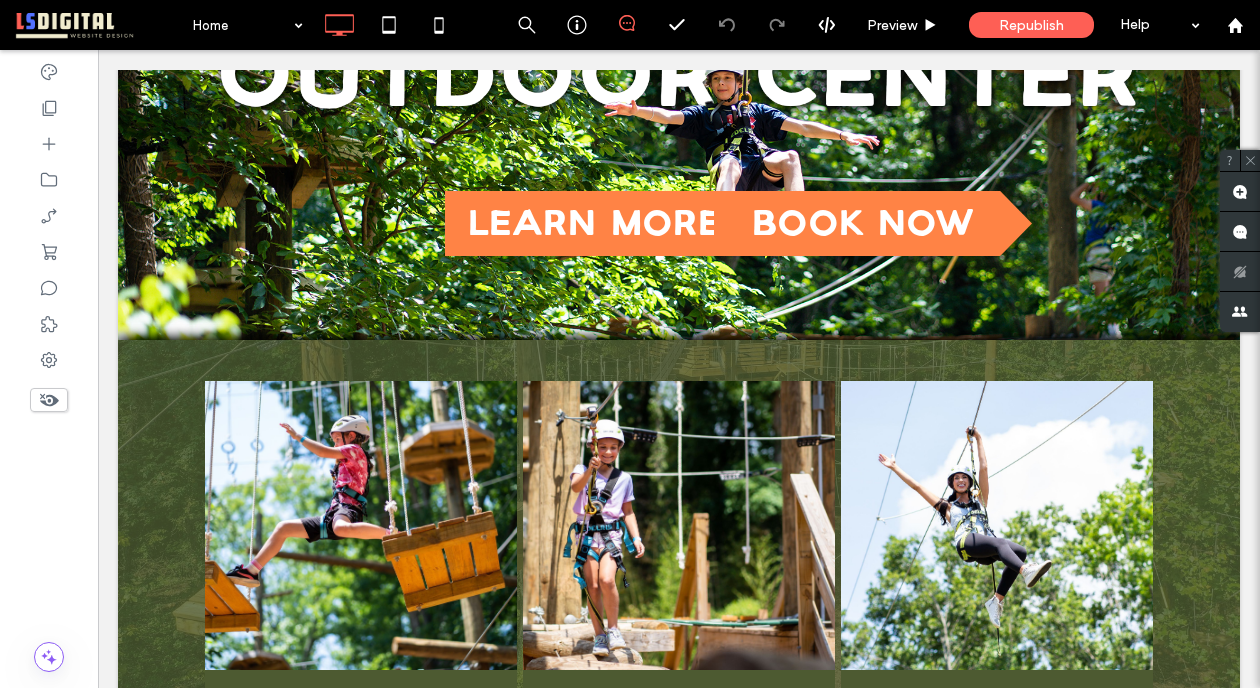 scroll, scrollTop: 0, scrollLeft: 0, axis: both 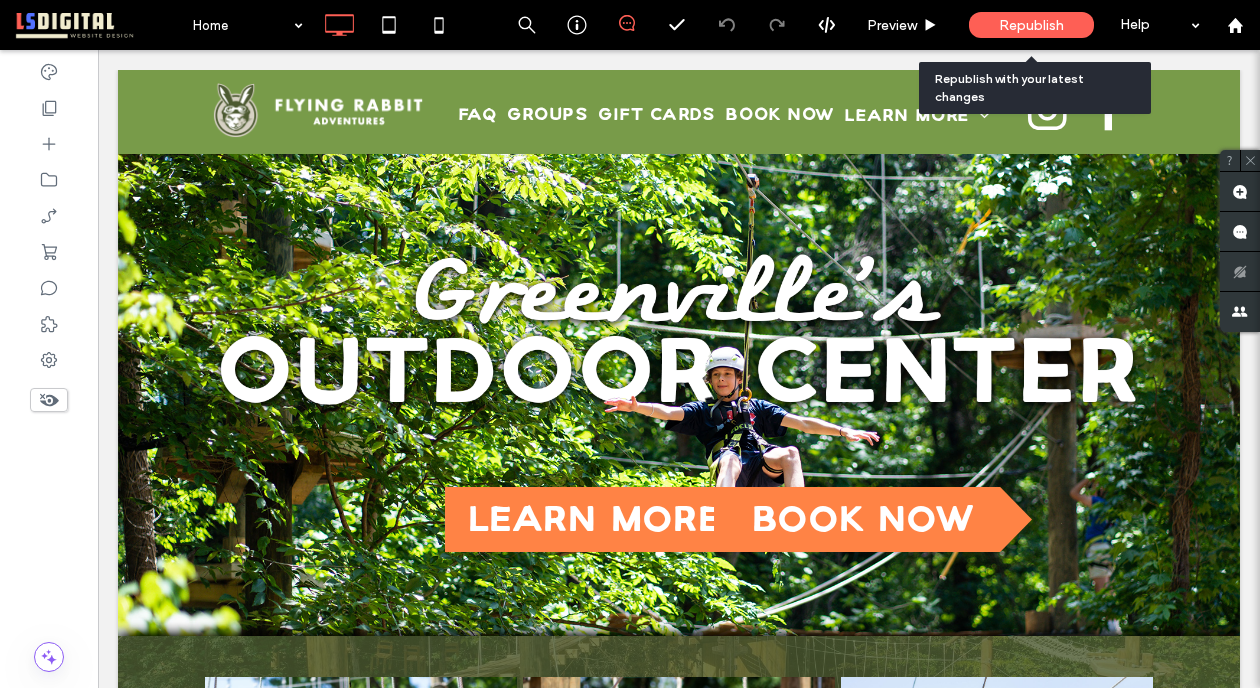 click on "Republish" at bounding box center (1031, 25) 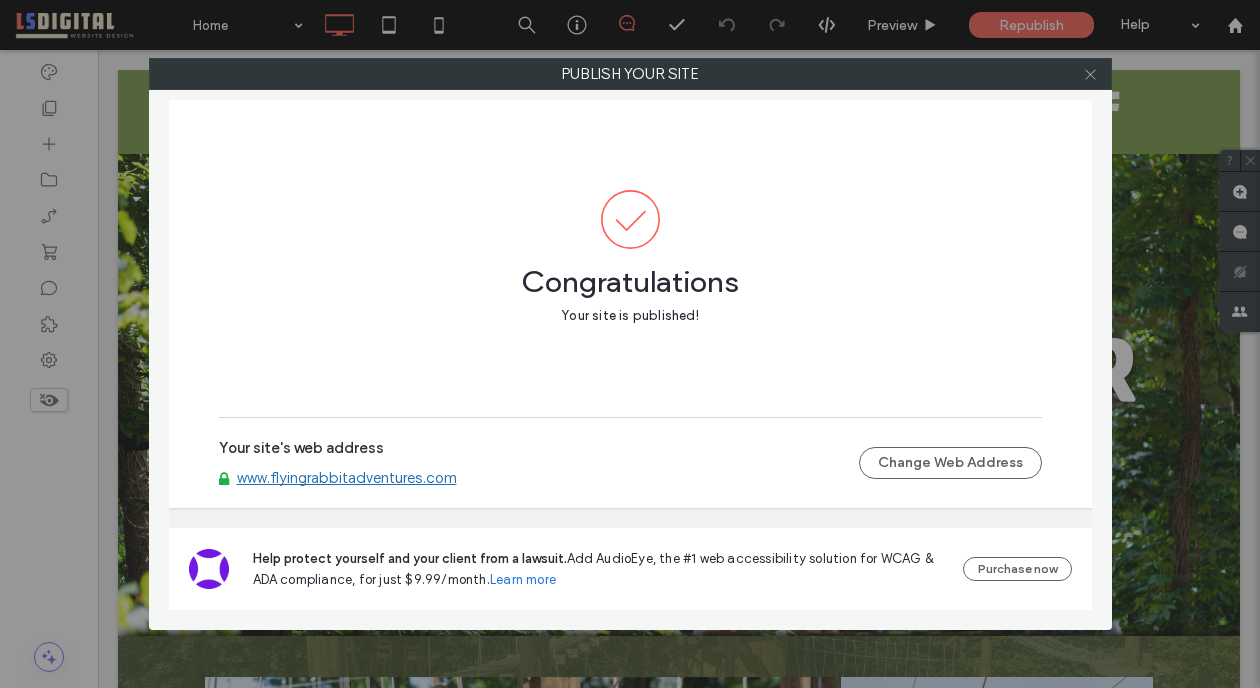 click 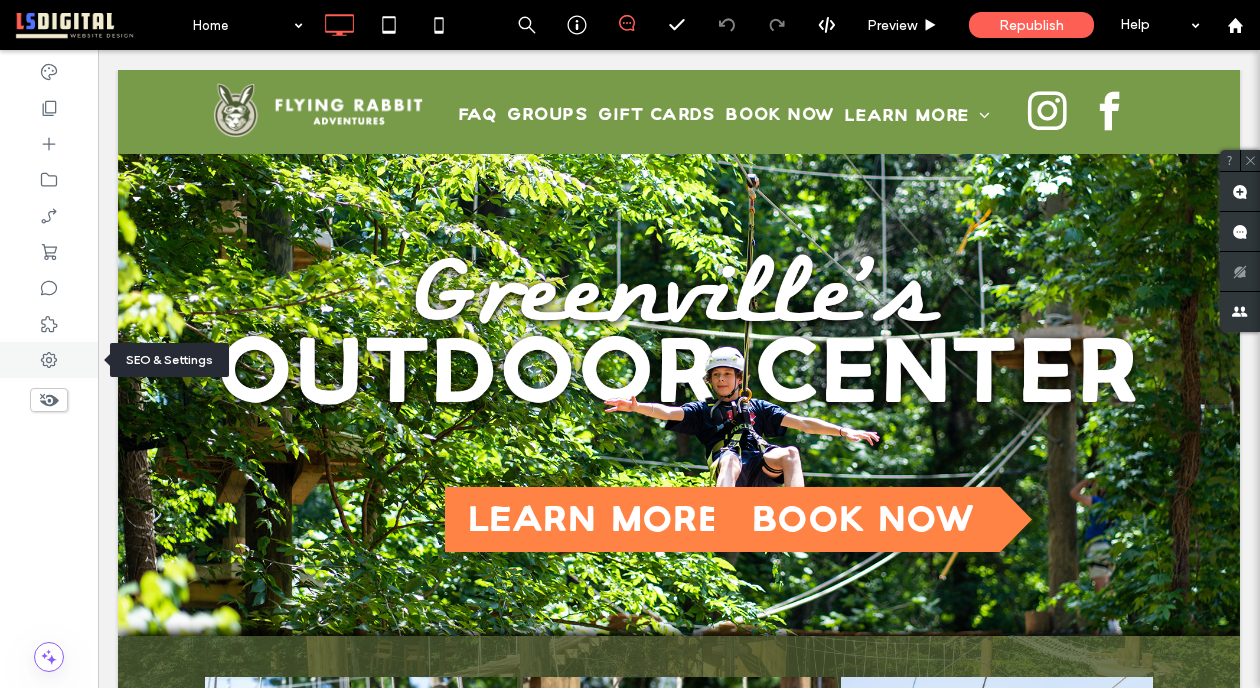 click 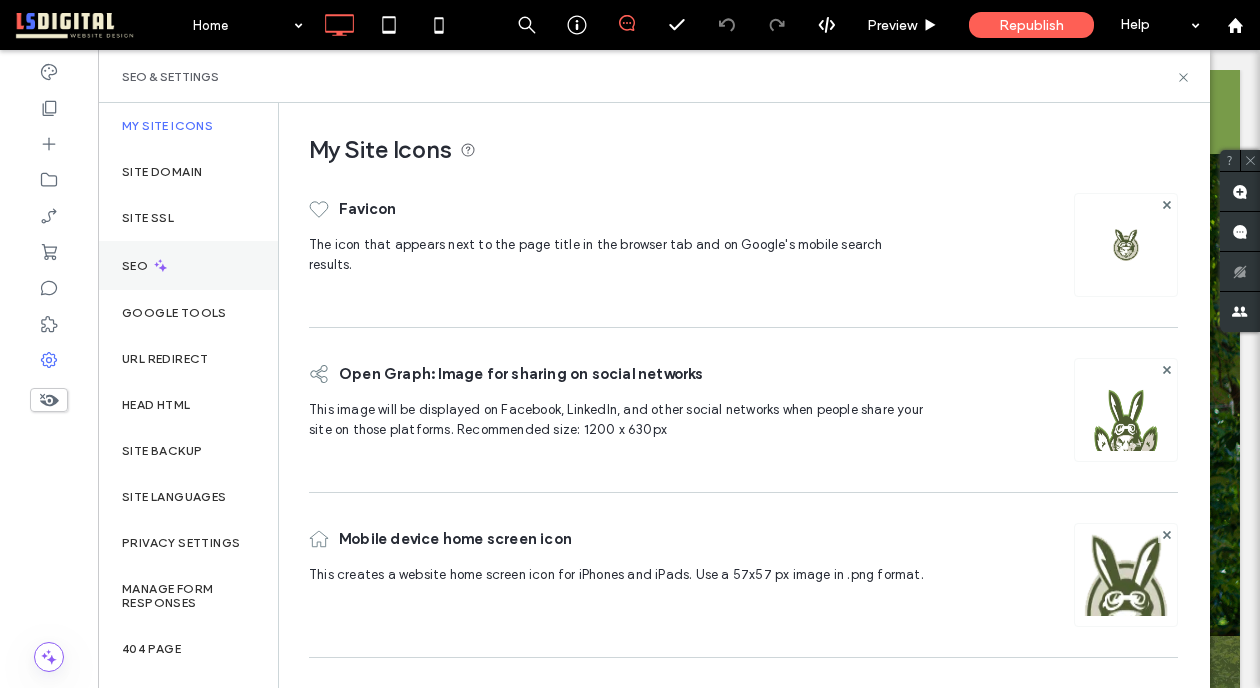 click 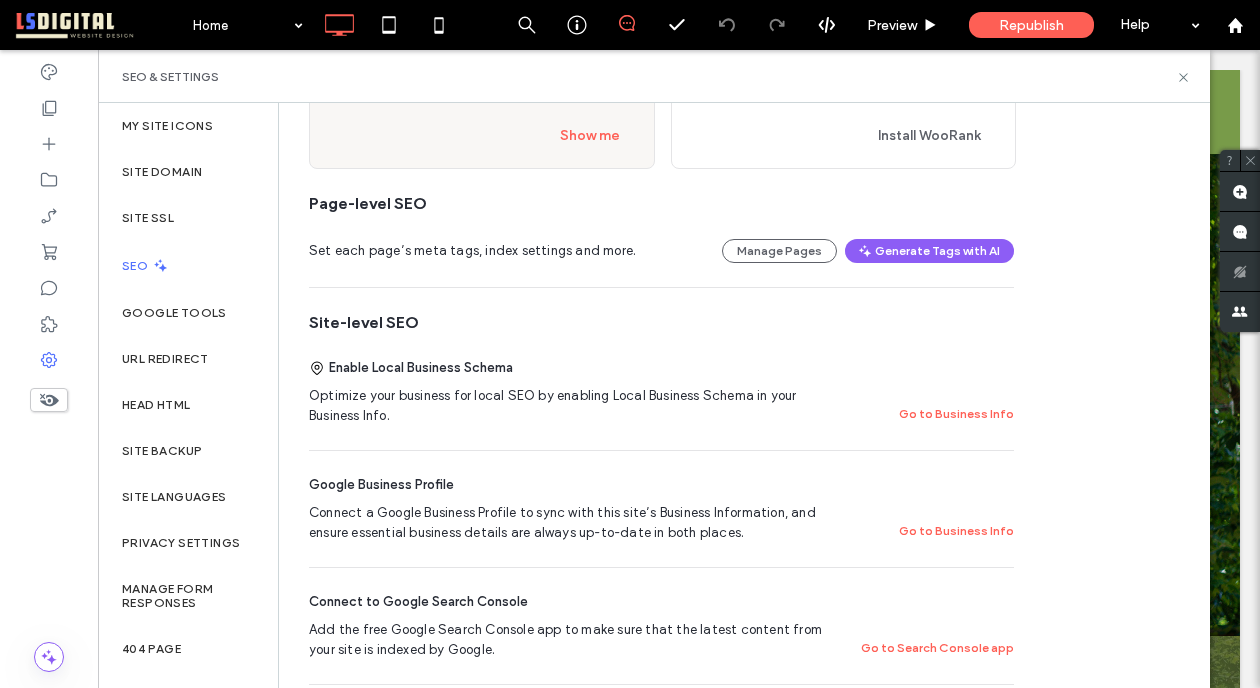 scroll, scrollTop: 192, scrollLeft: 0, axis: vertical 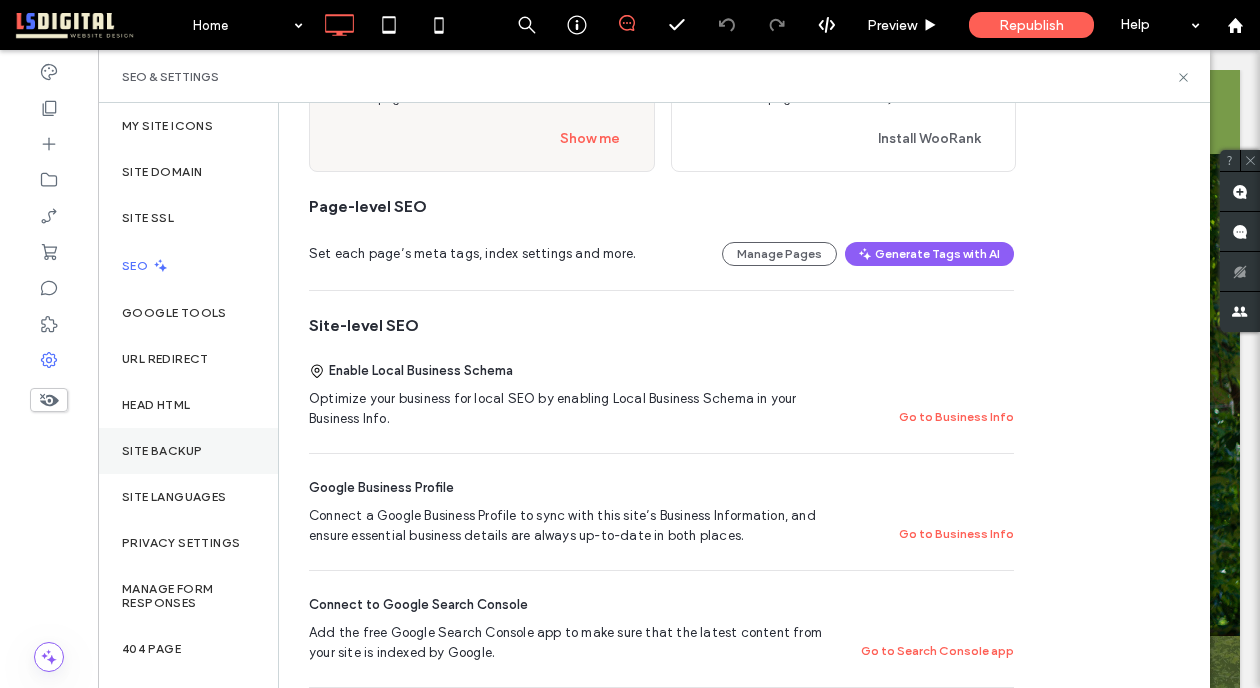 click on "Site Backup" at bounding box center (162, 451) 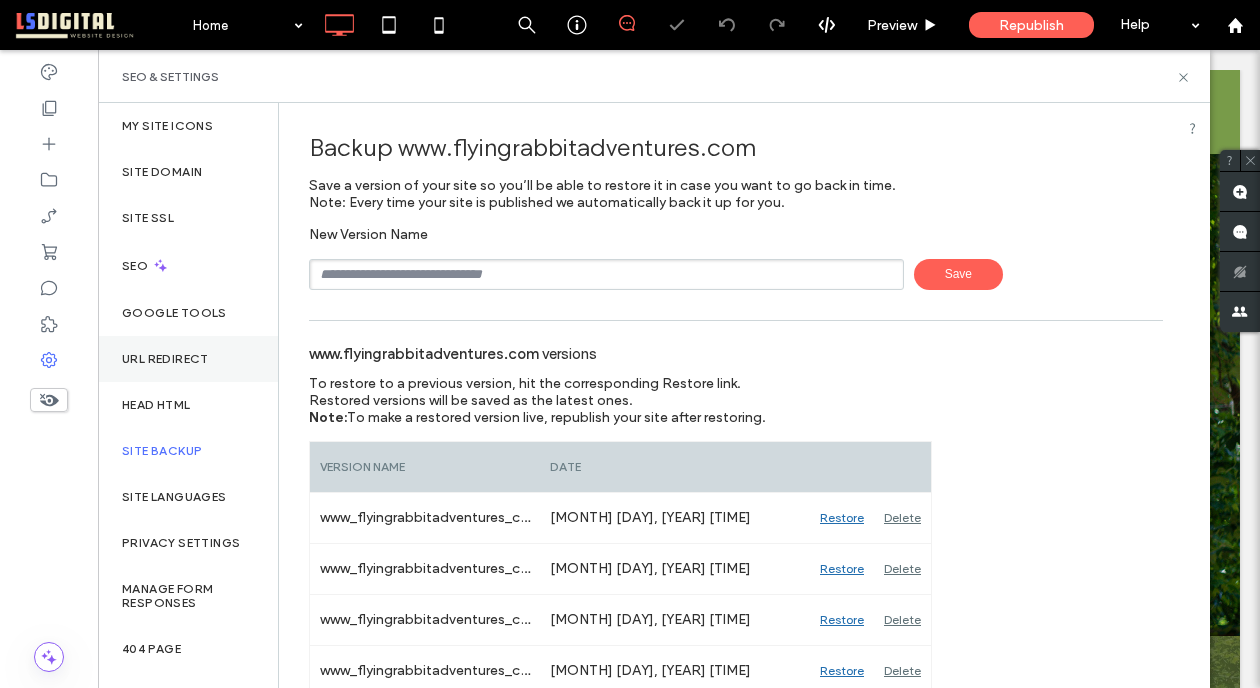 click on "URL Redirect" at bounding box center (188, 359) 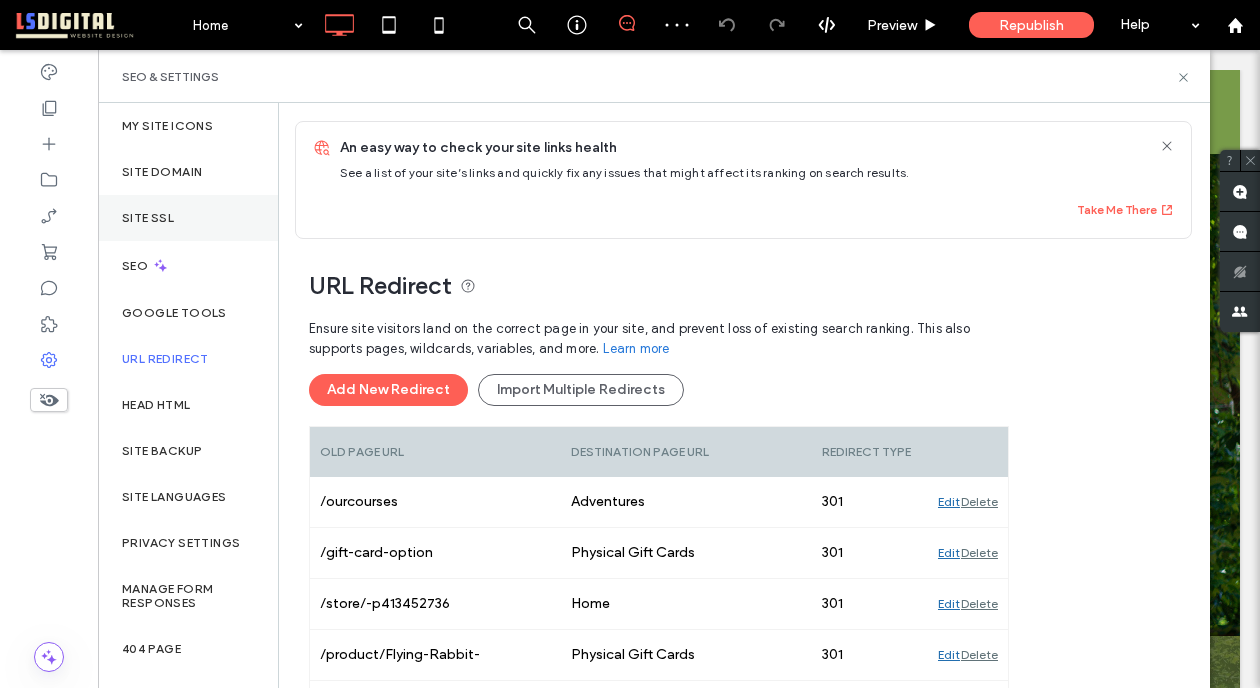 click on "Site SSL" at bounding box center (148, 218) 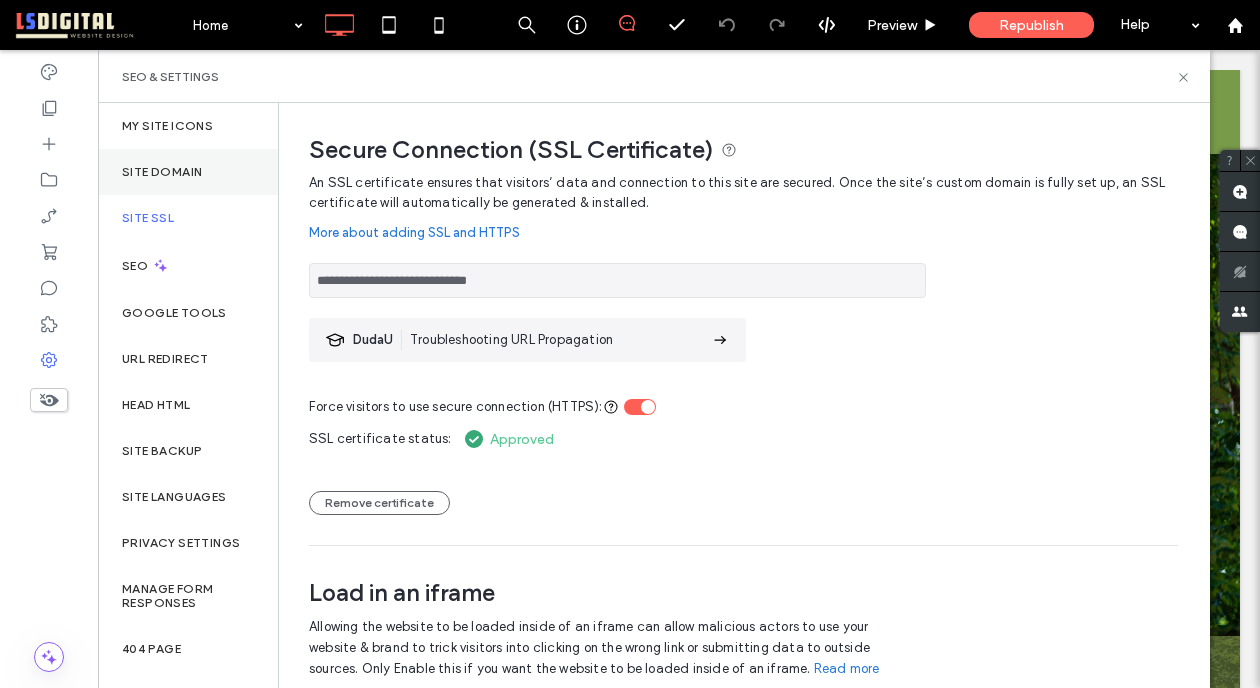 click on "Site Domain" at bounding box center (188, 172) 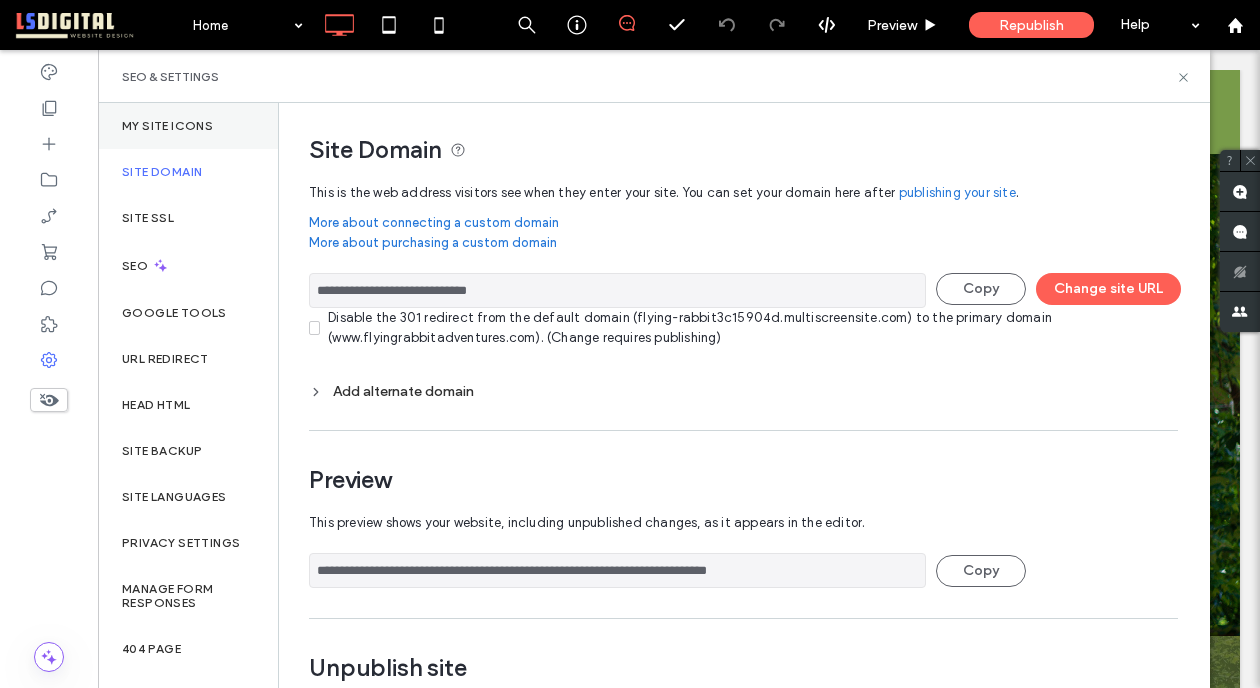 click on "My Site Icons" at bounding box center (188, 126) 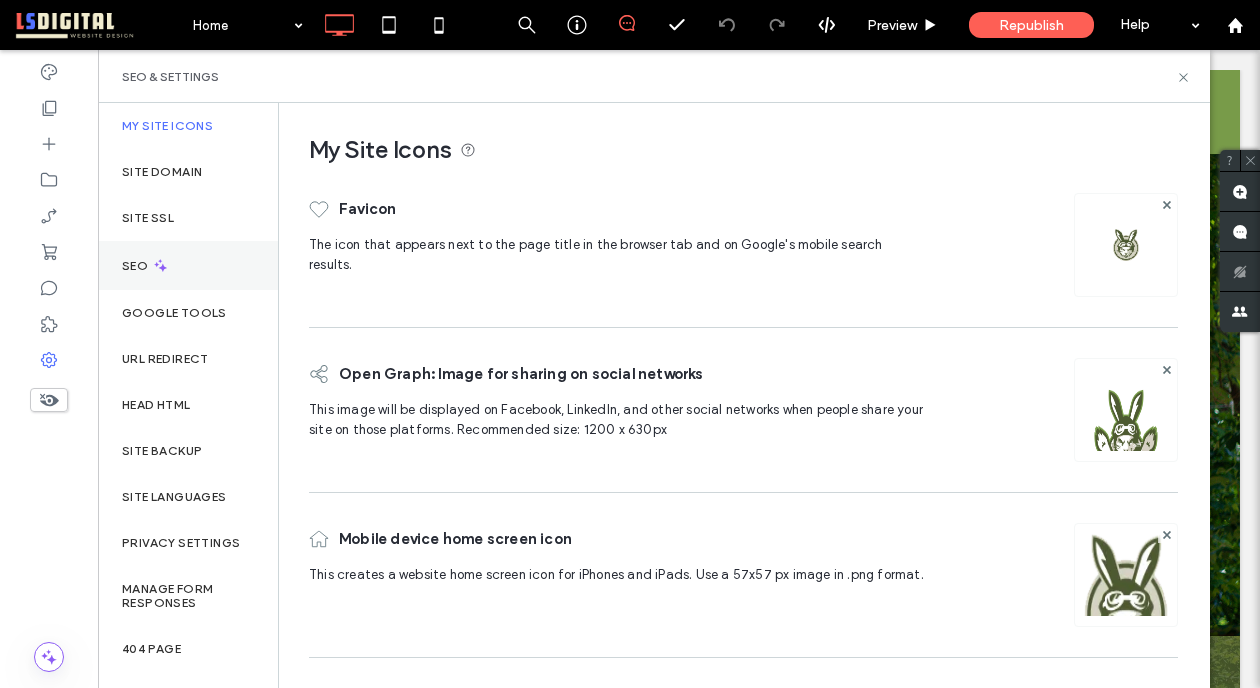 scroll, scrollTop: 90, scrollLeft: 0, axis: vertical 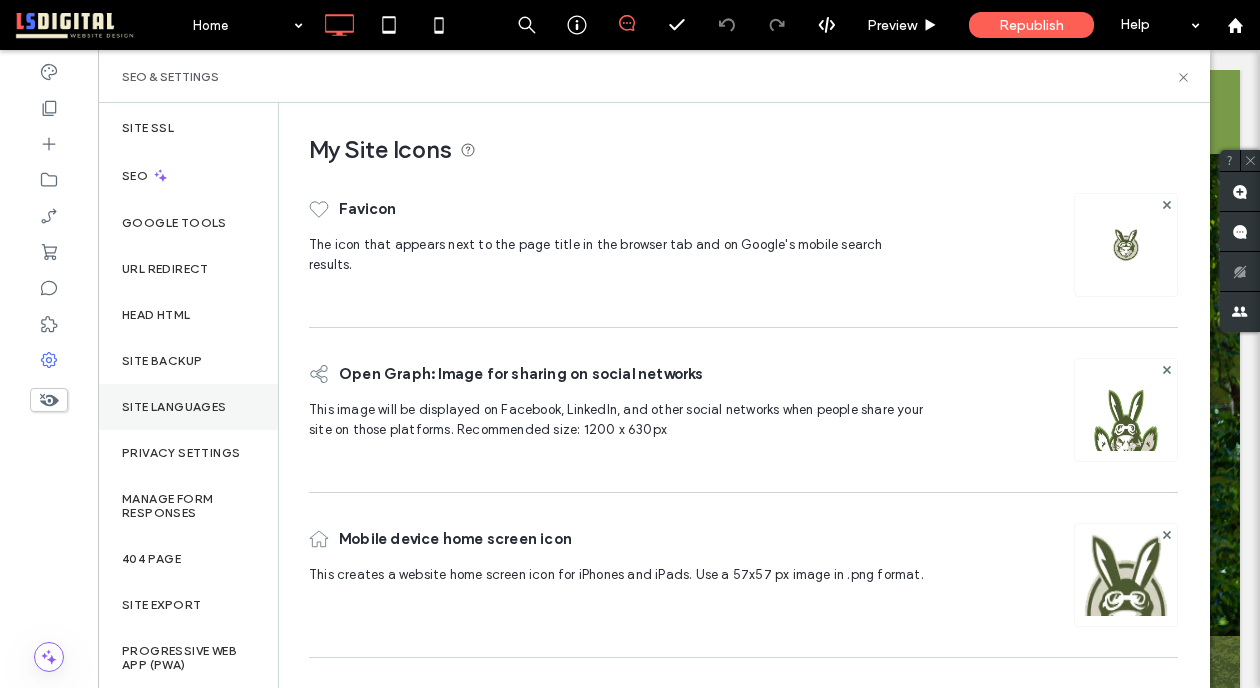 click on "Site Languages" at bounding box center (174, 407) 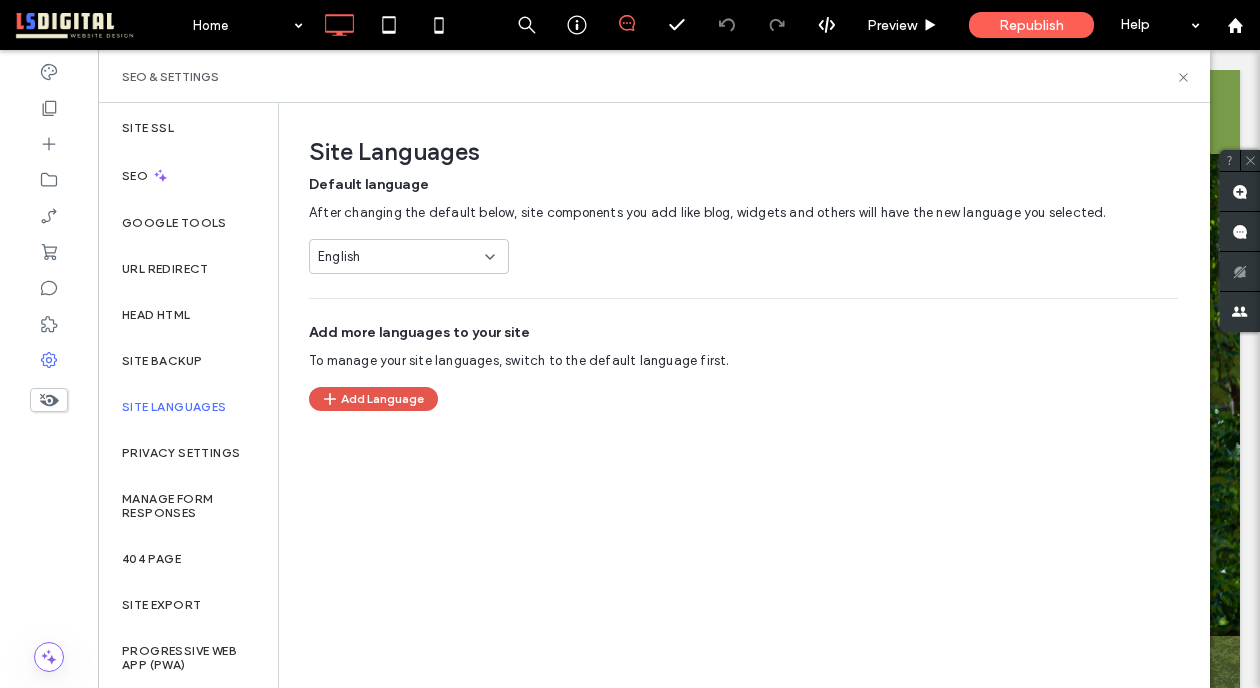 click on "Add Language" at bounding box center [373, 399] 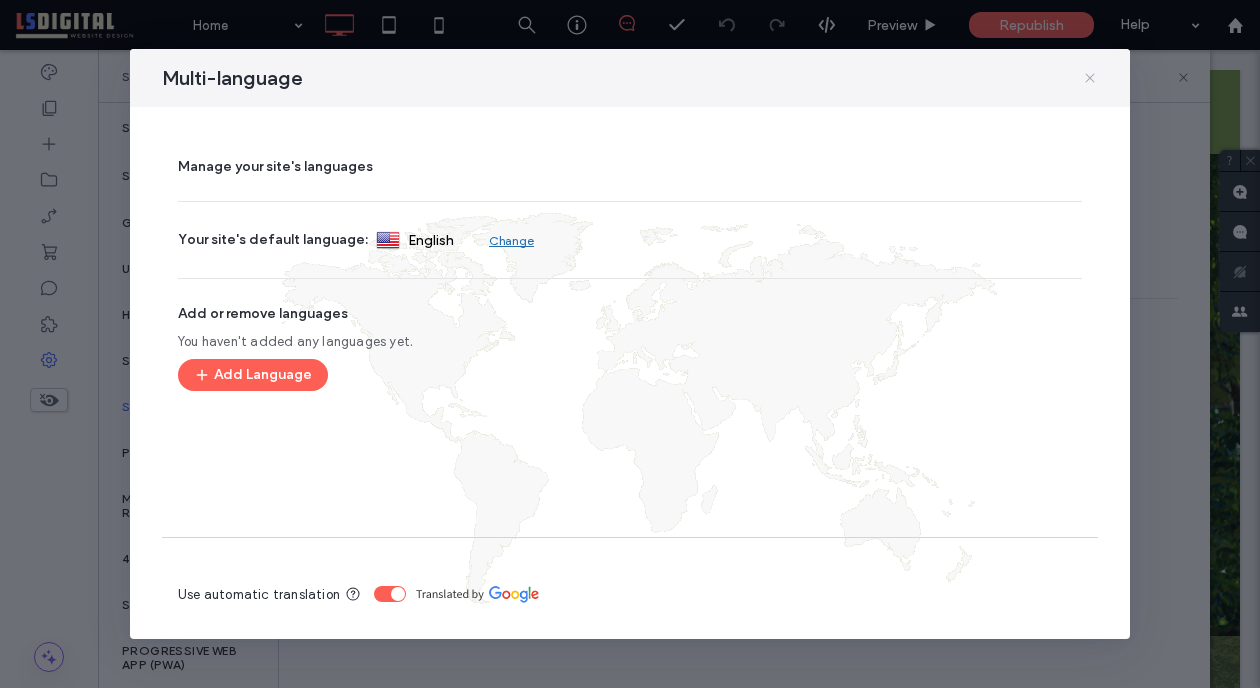 click 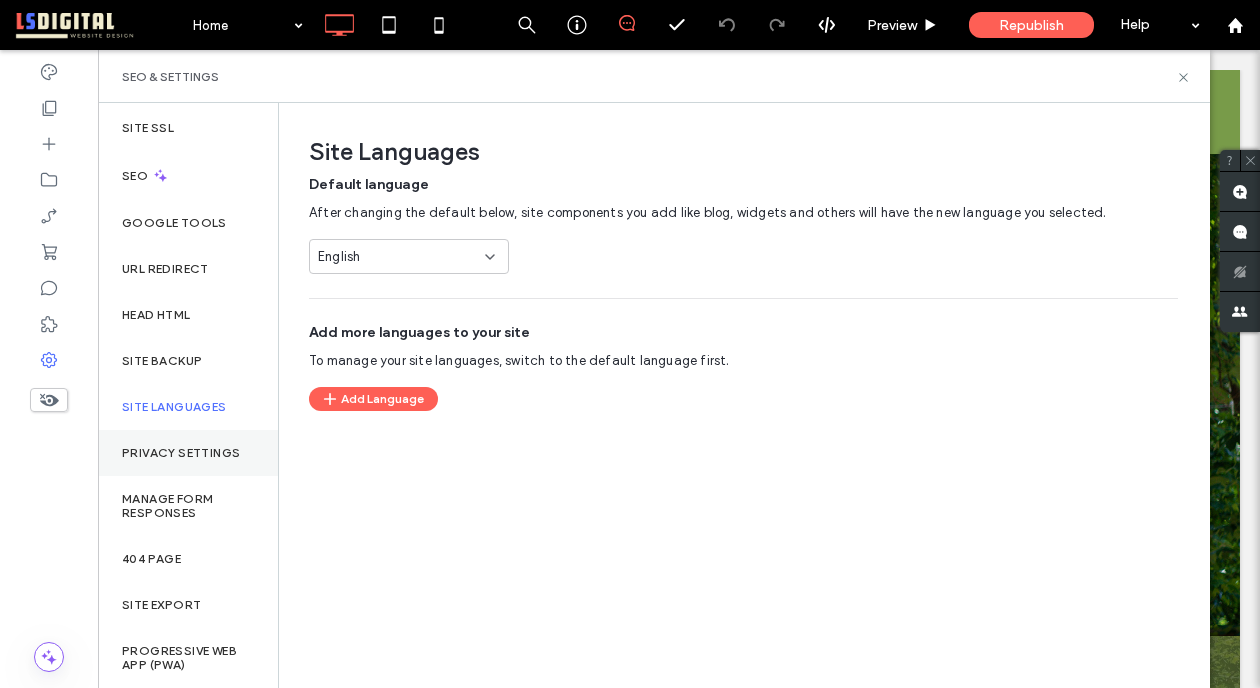 click on "Privacy Settings" at bounding box center (181, 453) 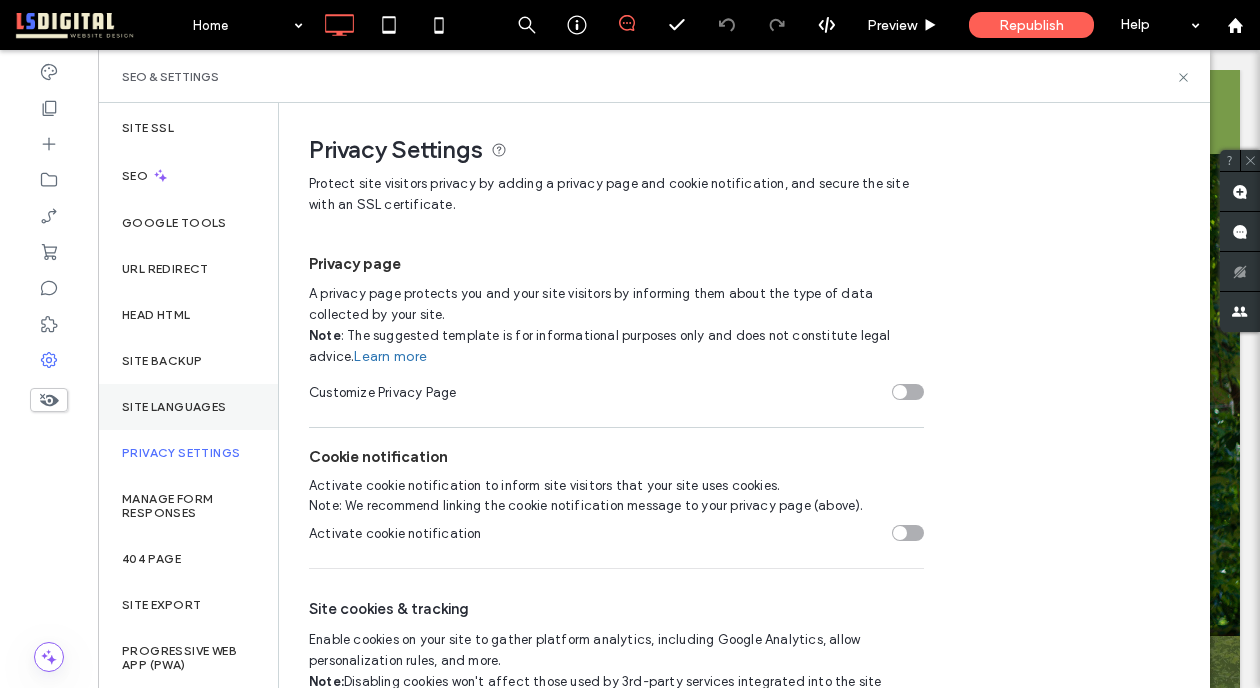 click on "Site Languages" at bounding box center [174, 407] 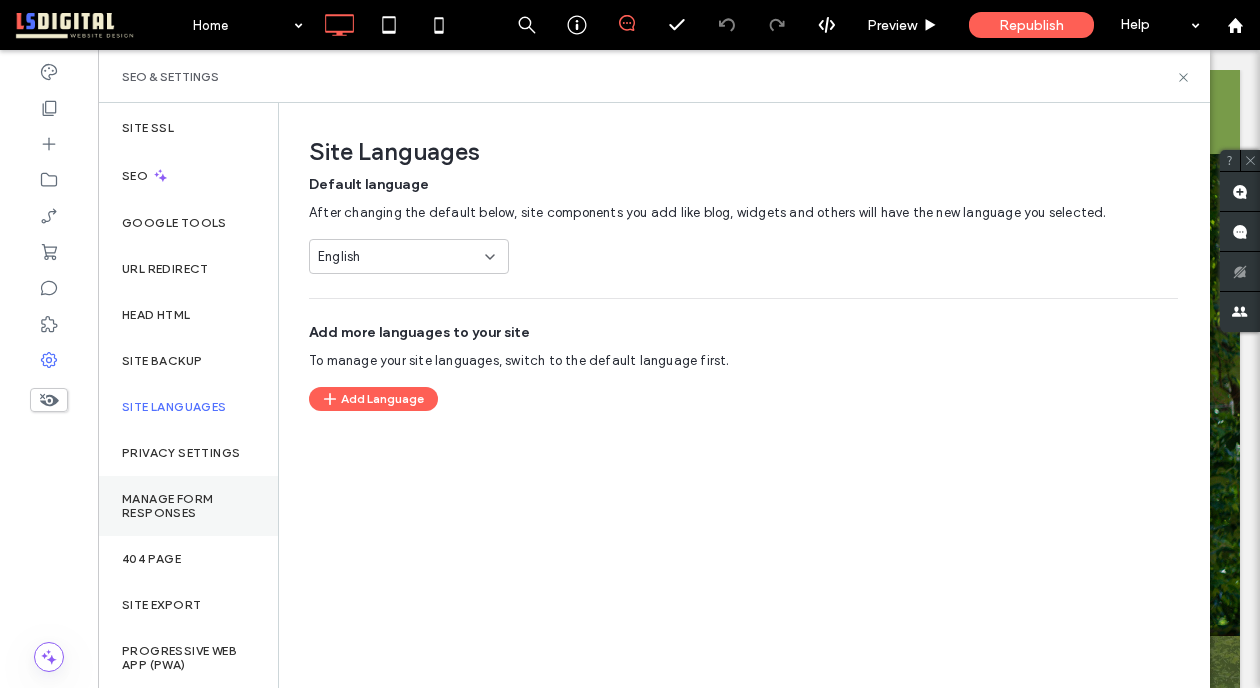 click on "Manage Form Responses" at bounding box center [188, 506] 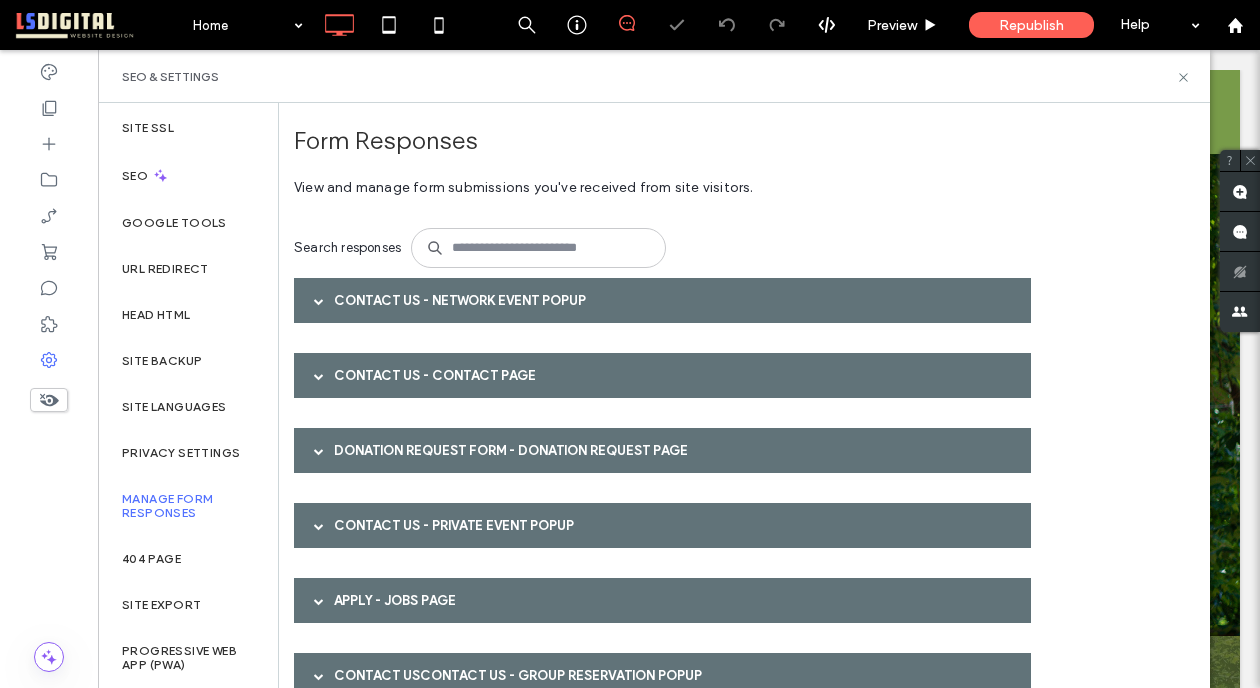 click on "Contact Us - network Event popup" at bounding box center (662, 300) 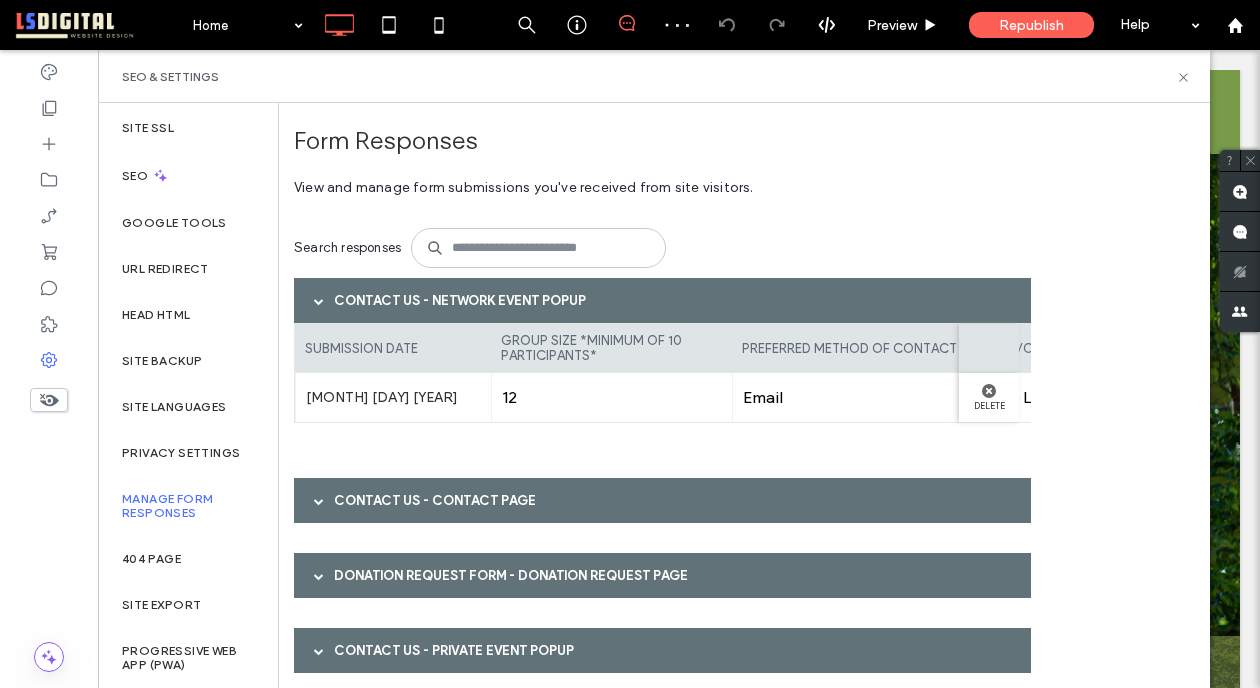 click on "Contact Us - network Event popup" at bounding box center (662, 300) 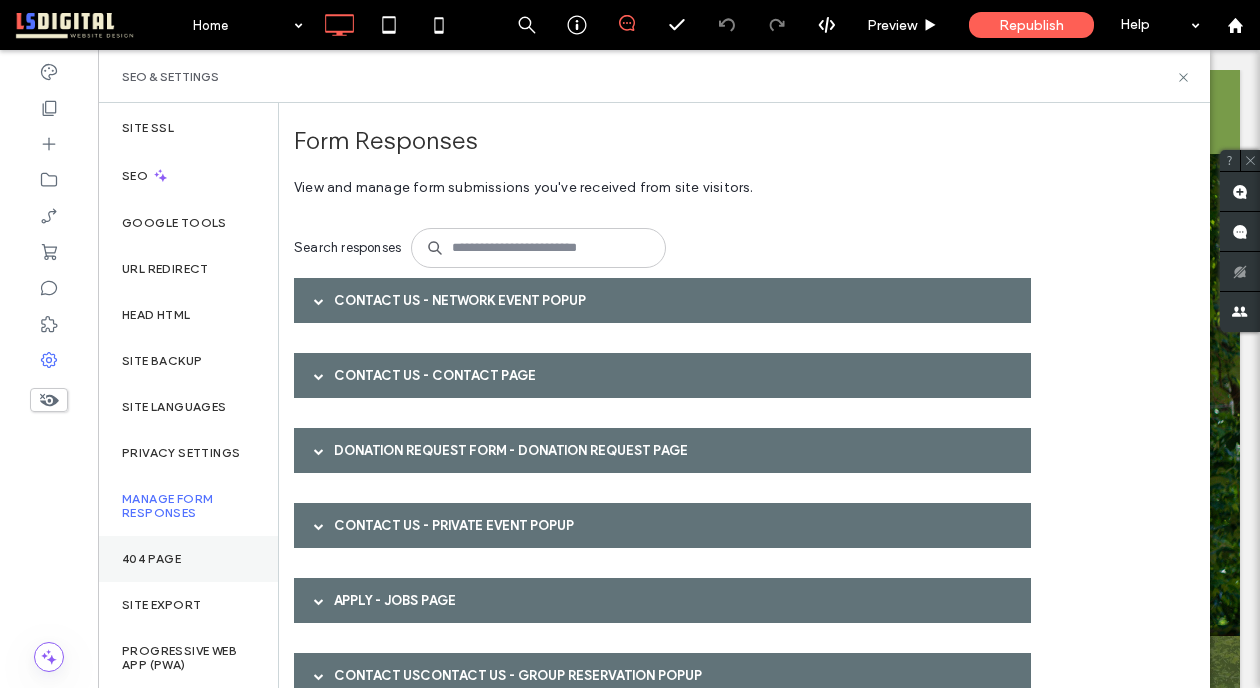 click on "404 Page" at bounding box center (151, 559) 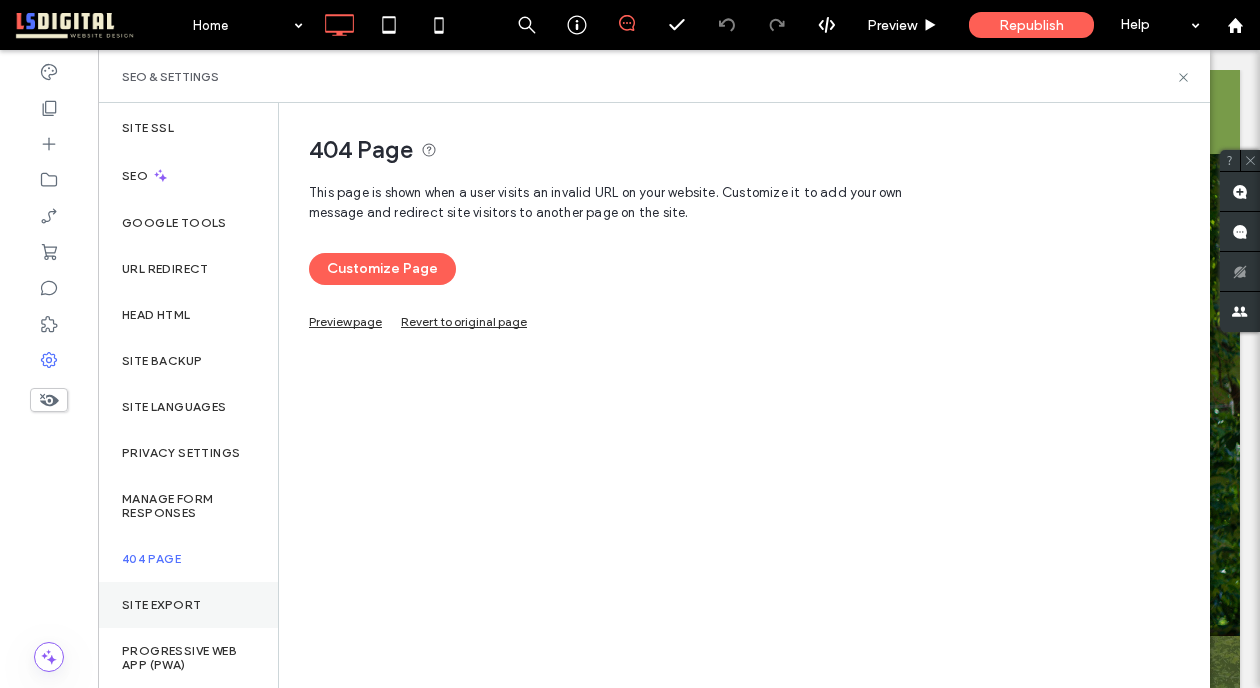 click on "Site Export" at bounding box center (188, 605) 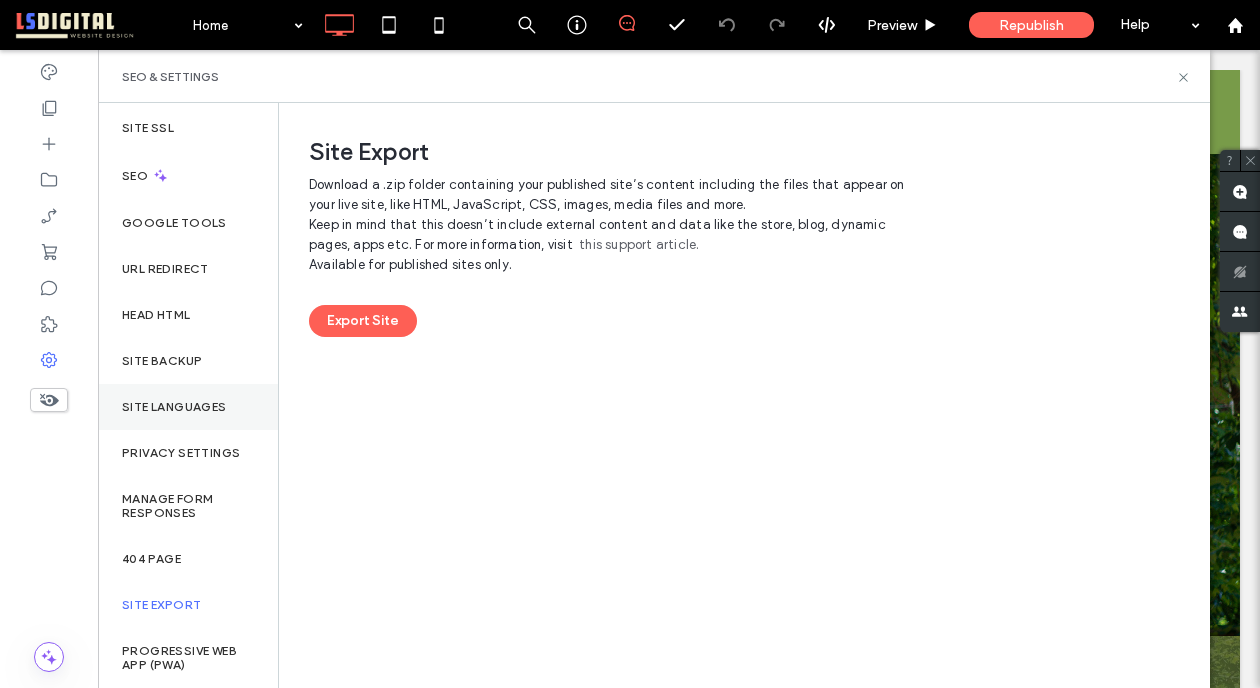 click on "Site Languages" at bounding box center (188, 407) 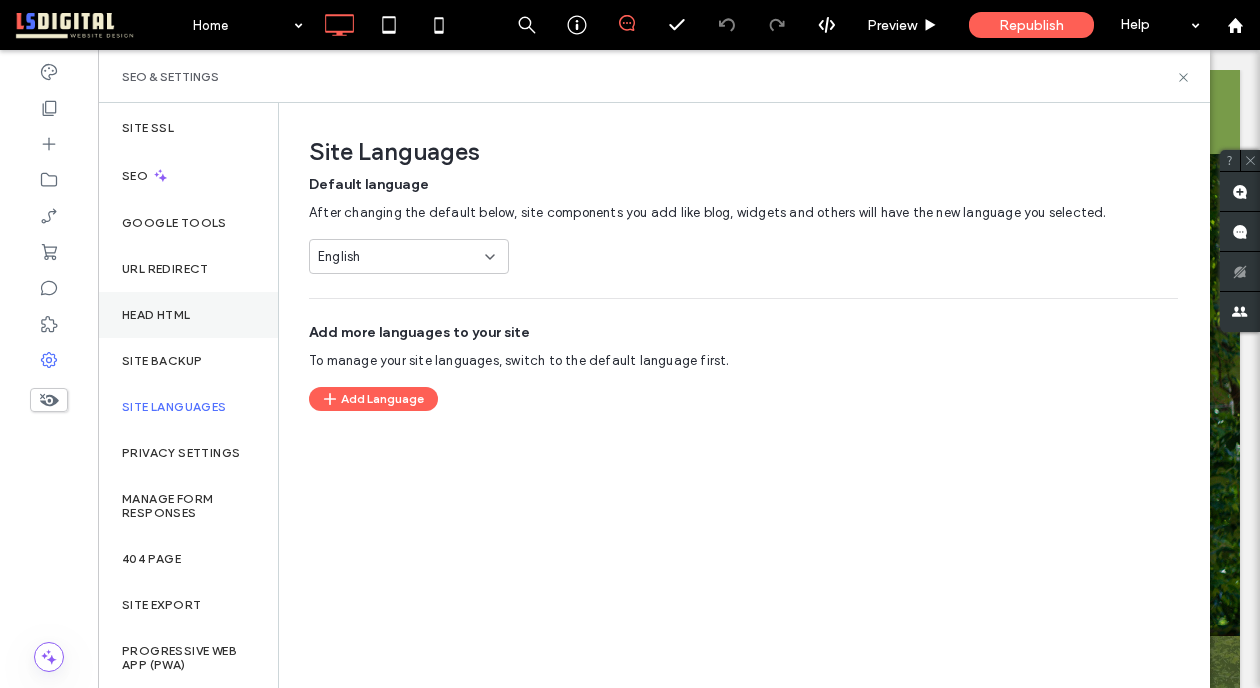 click on "Head HTML" at bounding box center (156, 315) 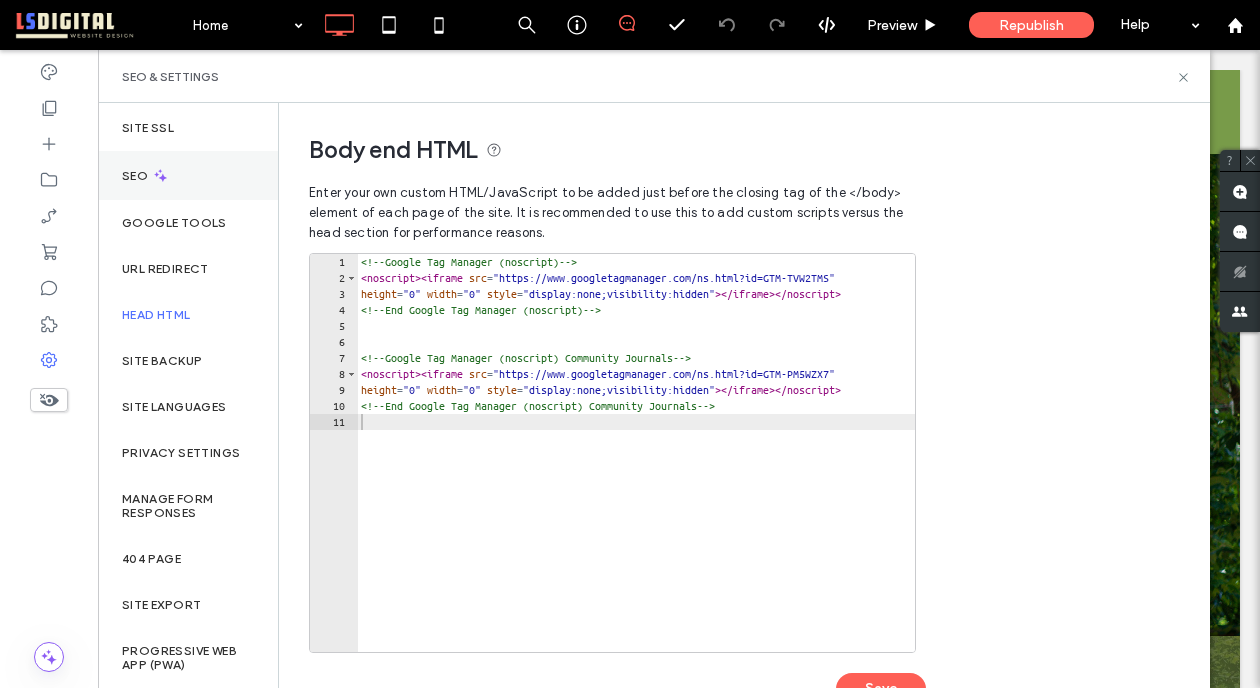 click on "SEO" at bounding box center [137, 176] 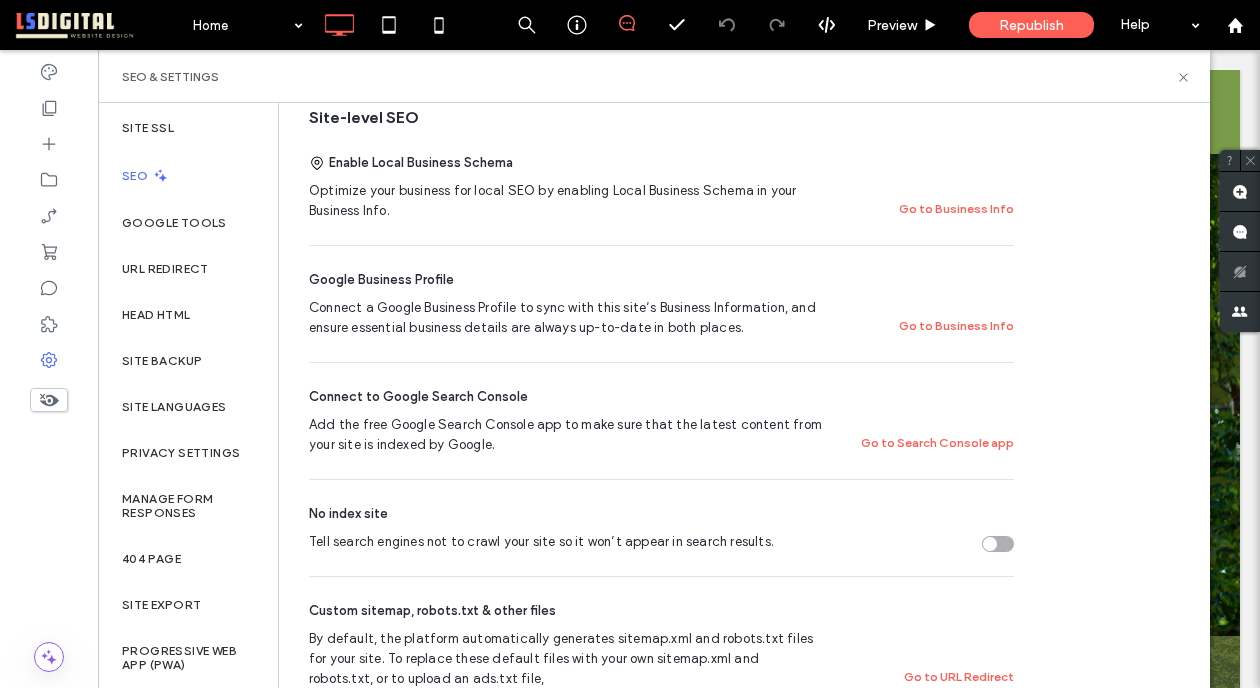 scroll, scrollTop: 0, scrollLeft: 0, axis: both 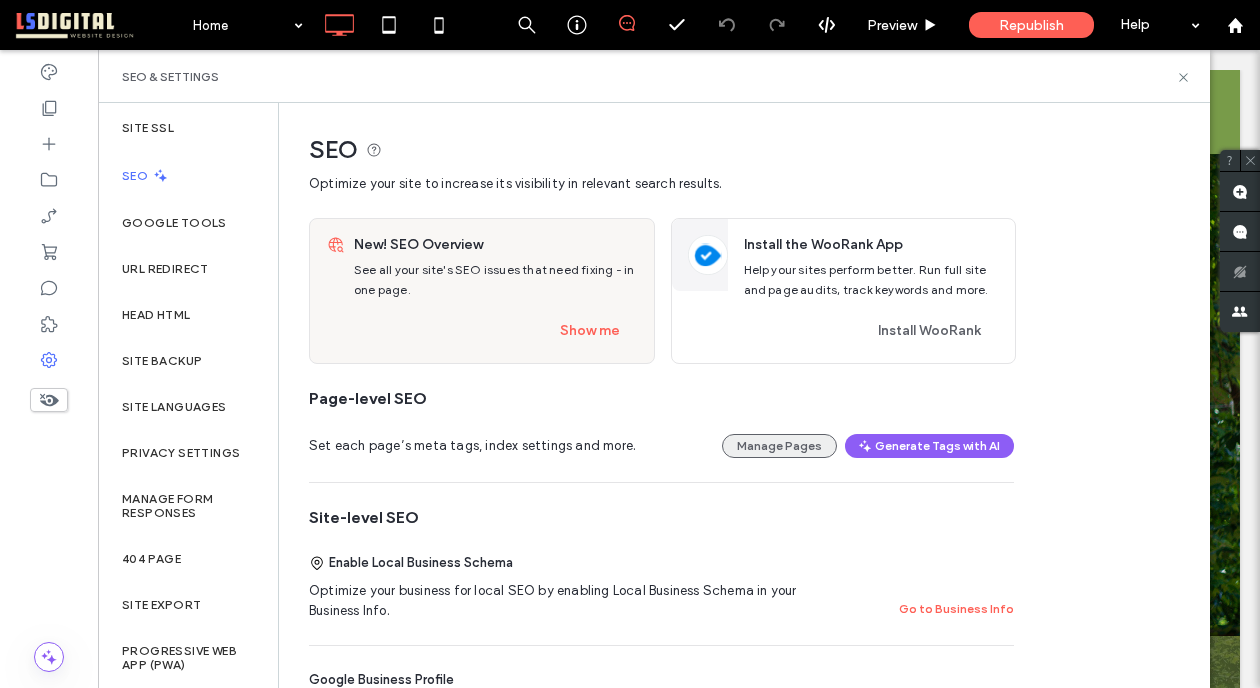 click on "Manage Pages" at bounding box center (779, 446) 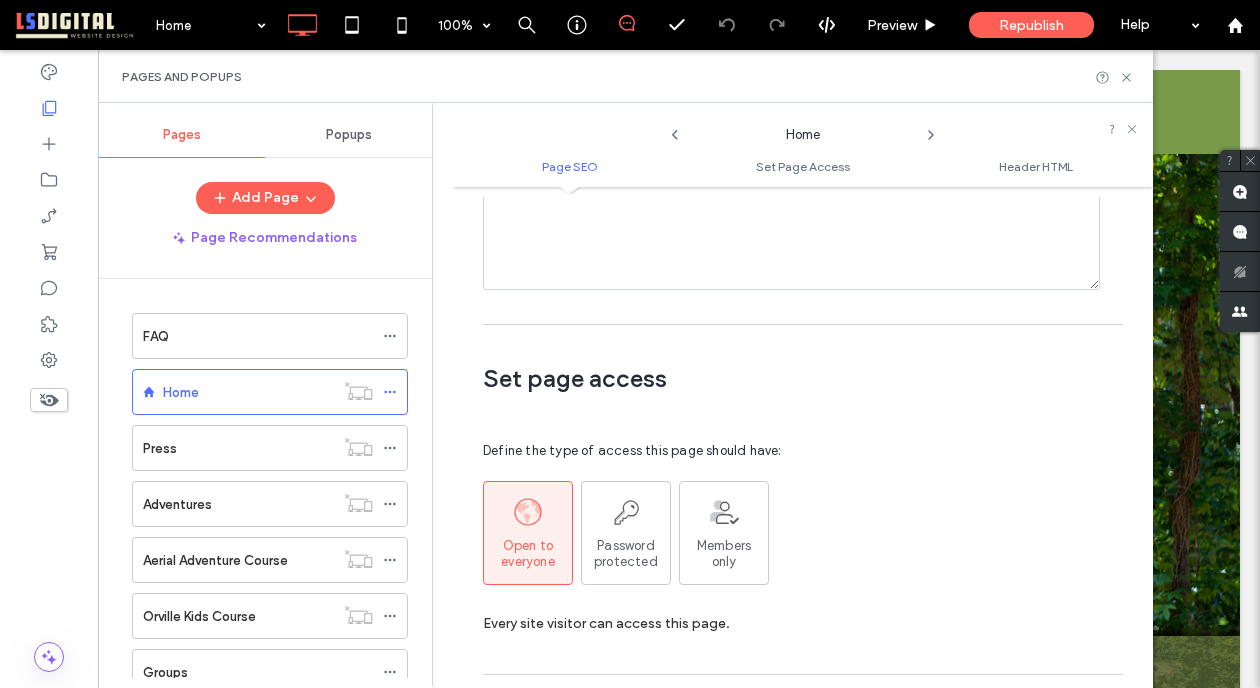scroll, scrollTop: 1240, scrollLeft: 0, axis: vertical 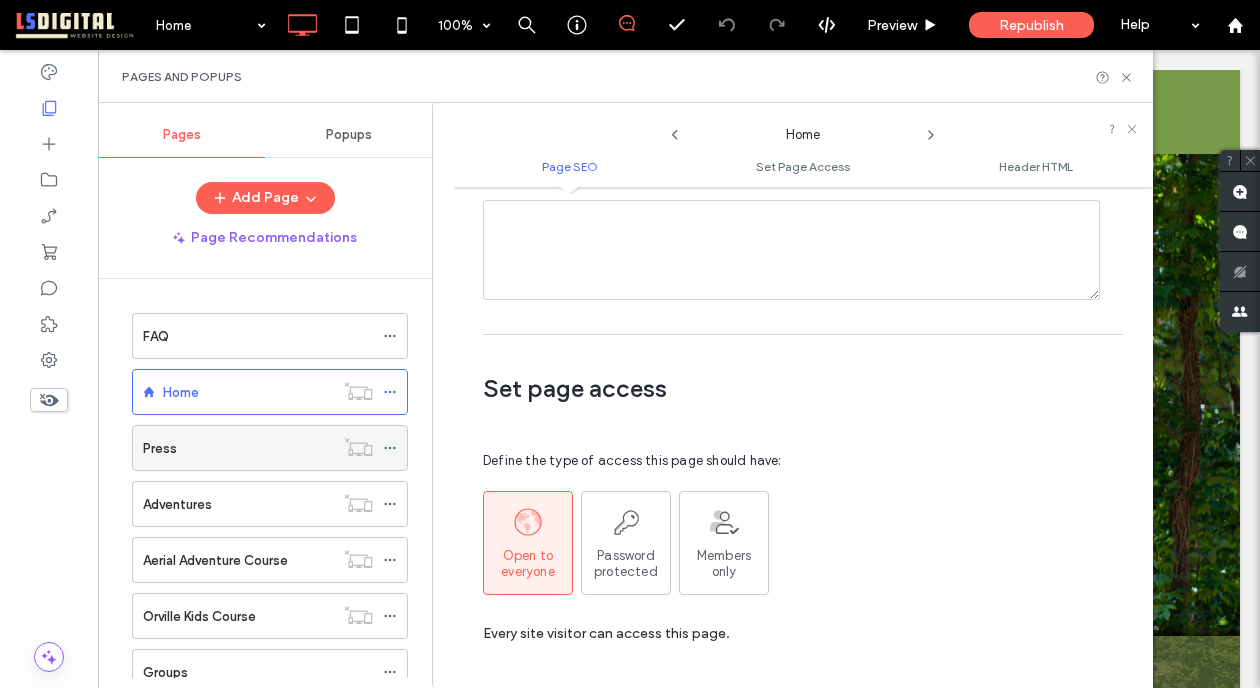 click on "Press" at bounding box center [238, 448] 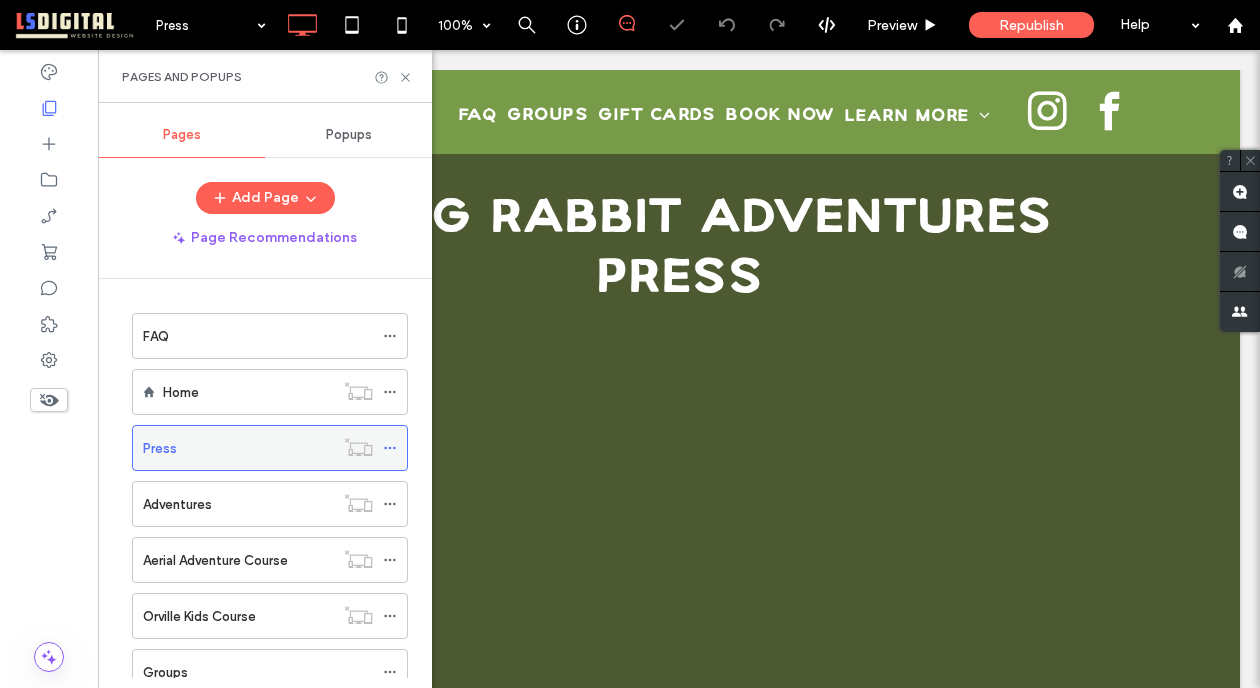 scroll, scrollTop: 0, scrollLeft: 0, axis: both 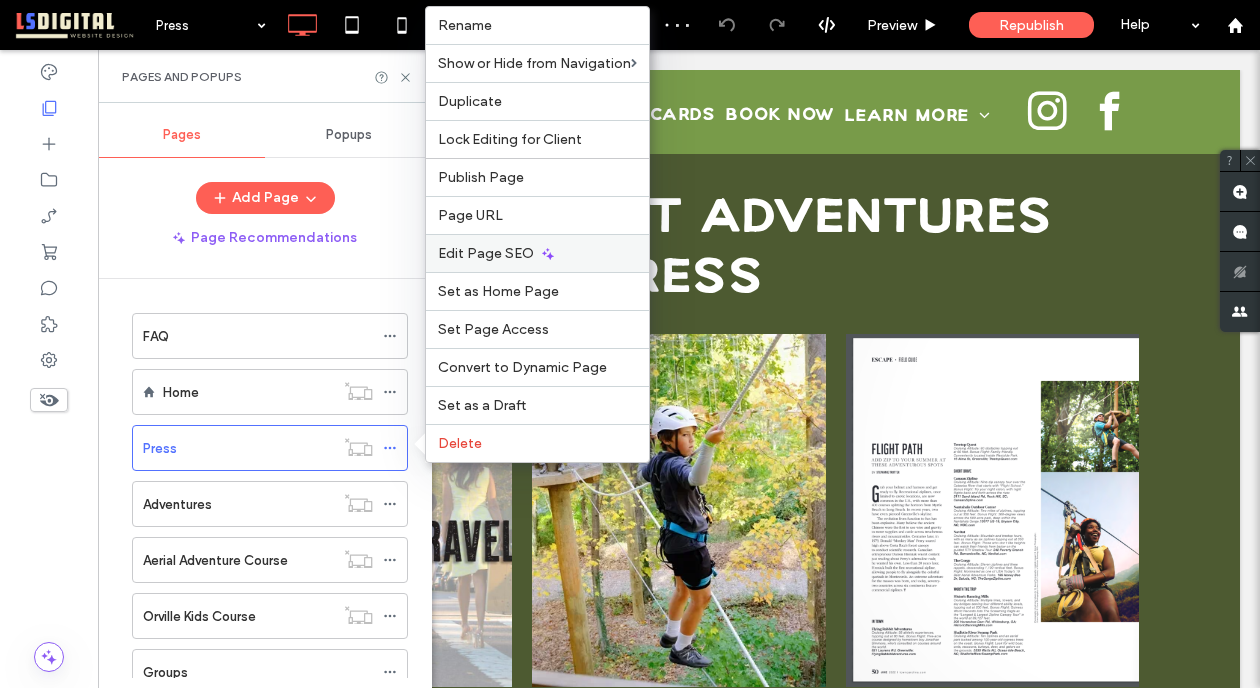 click 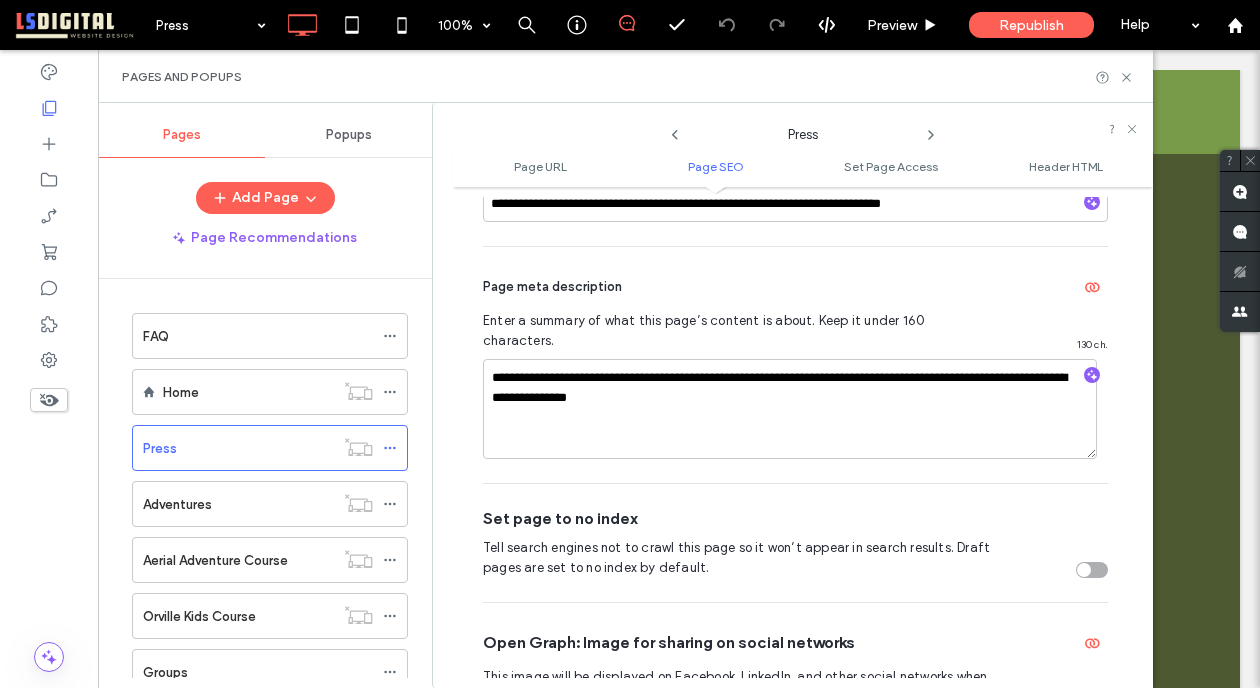 scroll, scrollTop: 592, scrollLeft: 0, axis: vertical 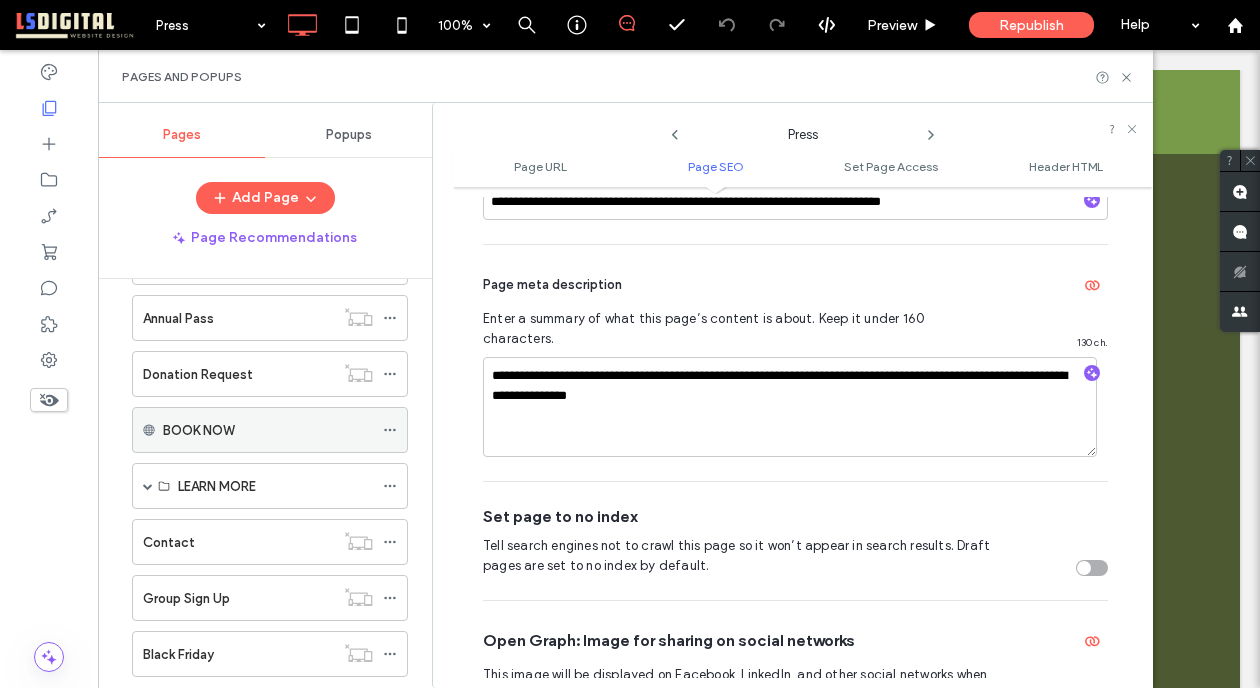 click 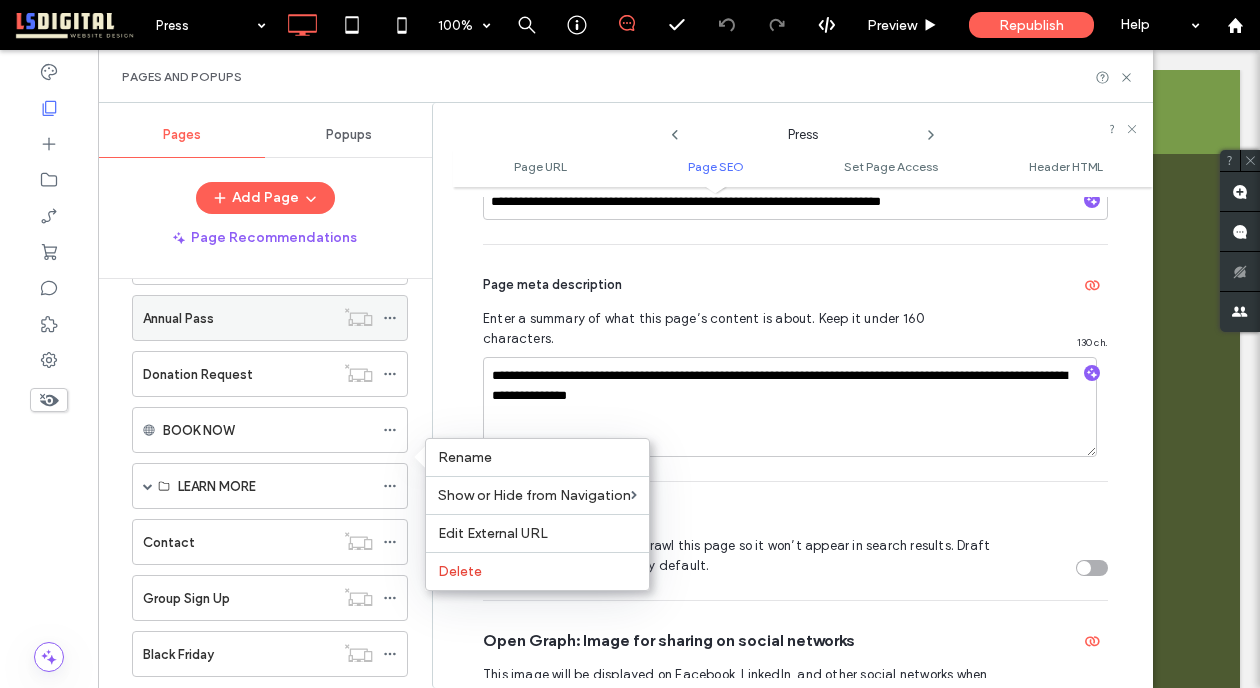 scroll, scrollTop: 466, scrollLeft: 0, axis: vertical 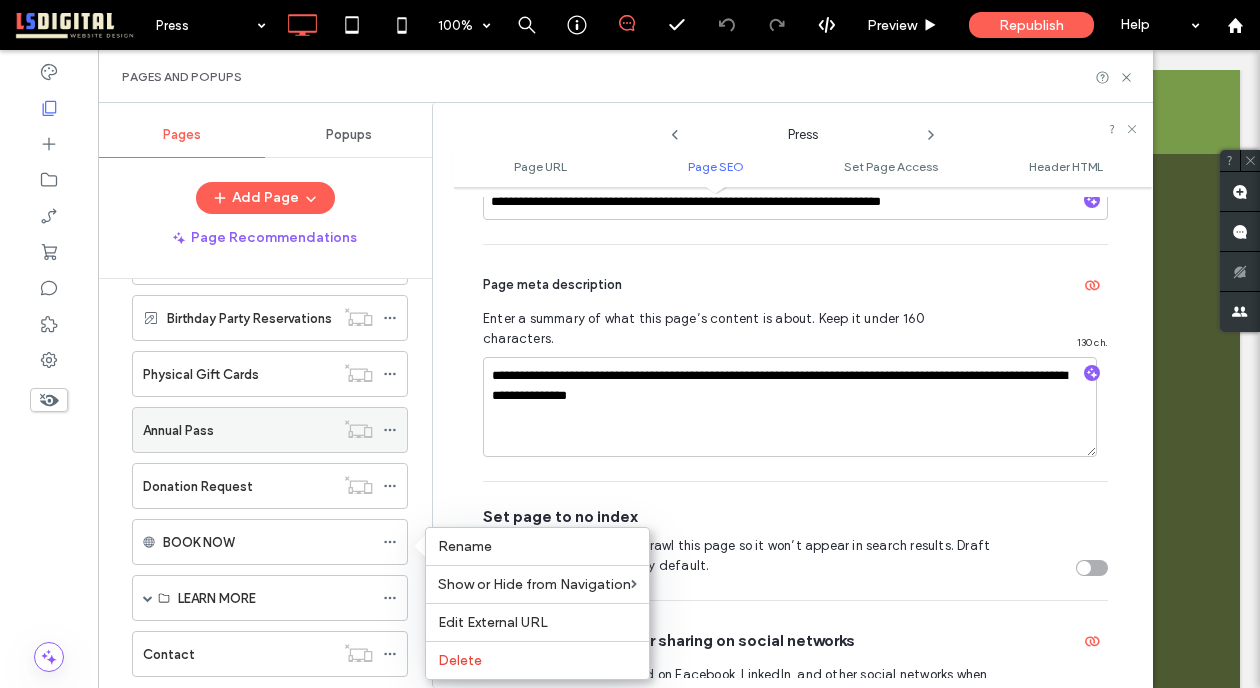 click 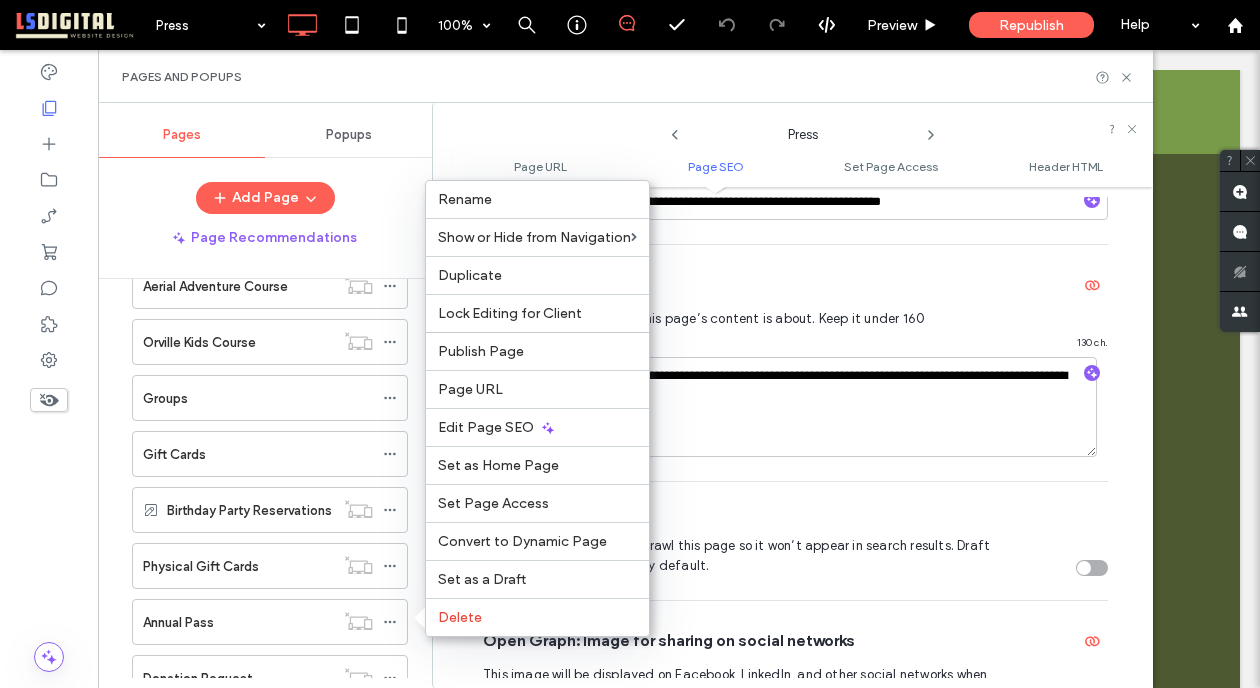 scroll, scrollTop: 274, scrollLeft: 0, axis: vertical 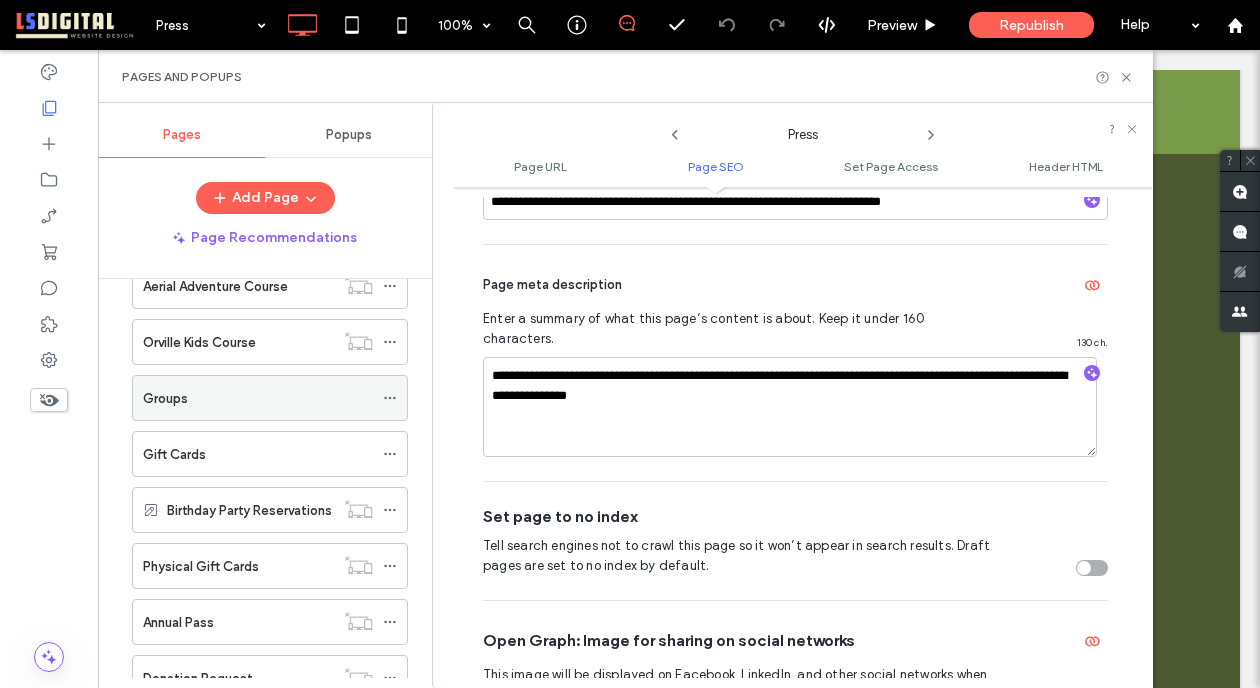 click 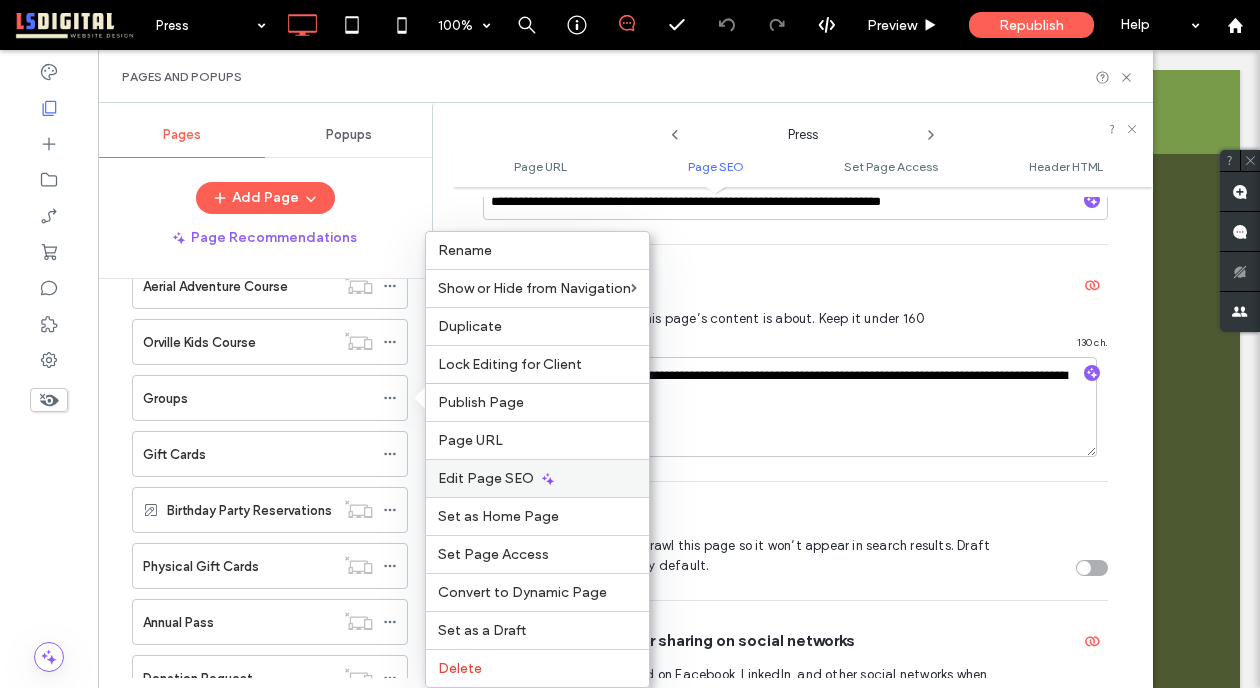 click on "Edit Page SEO" at bounding box center (486, 478) 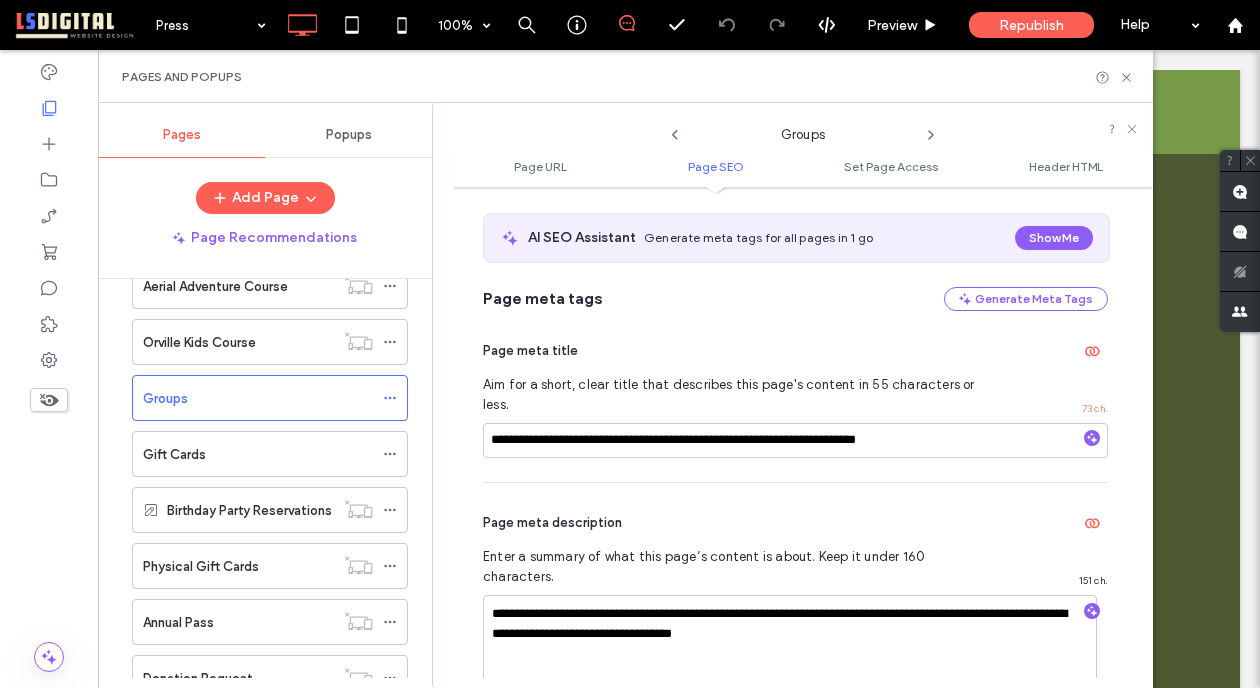 scroll, scrollTop: 410, scrollLeft: 0, axis: vertical 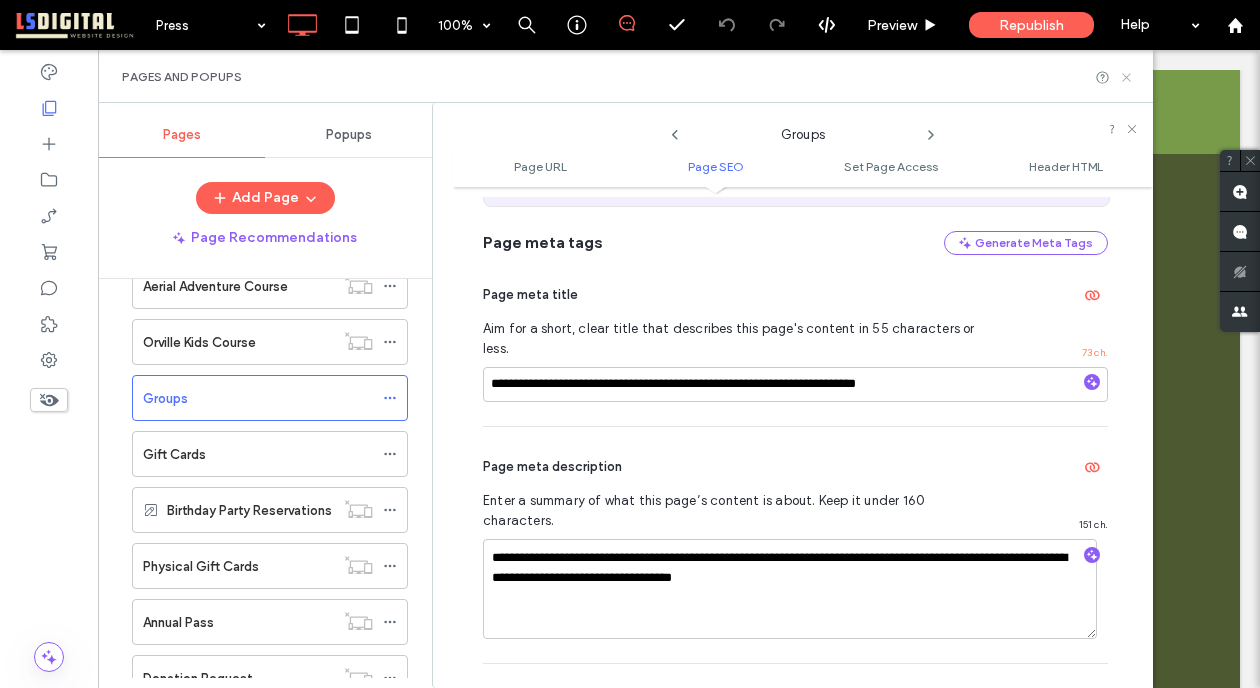 click 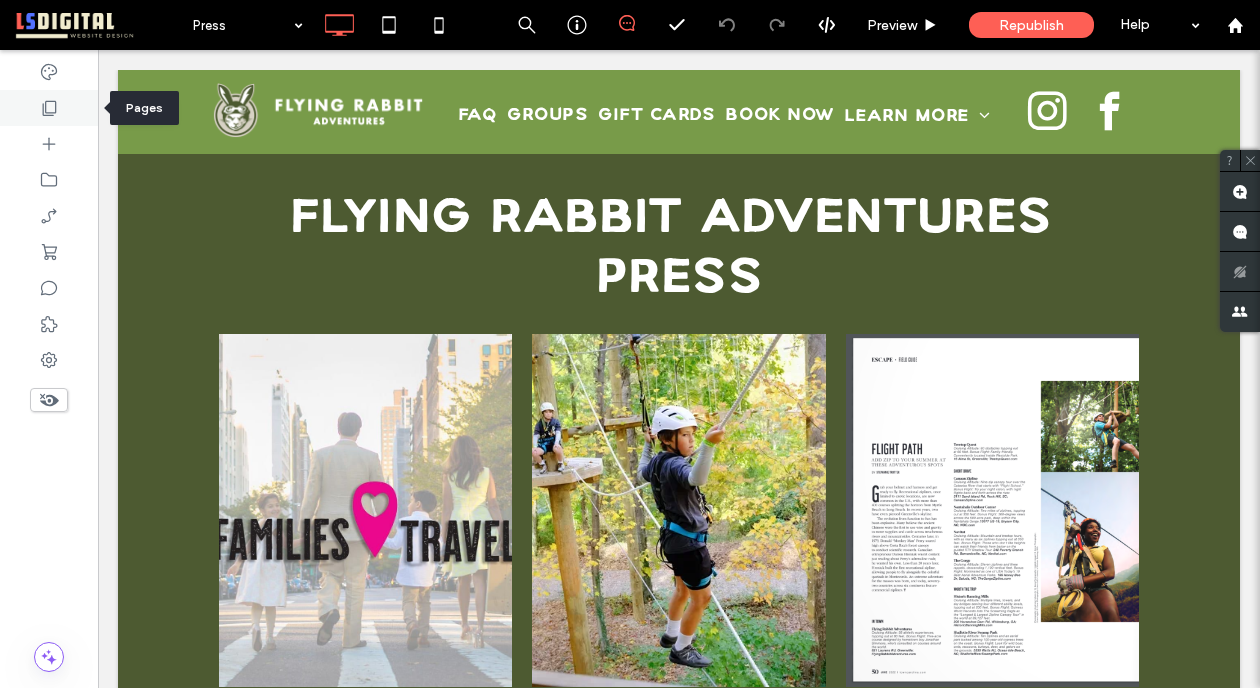 click 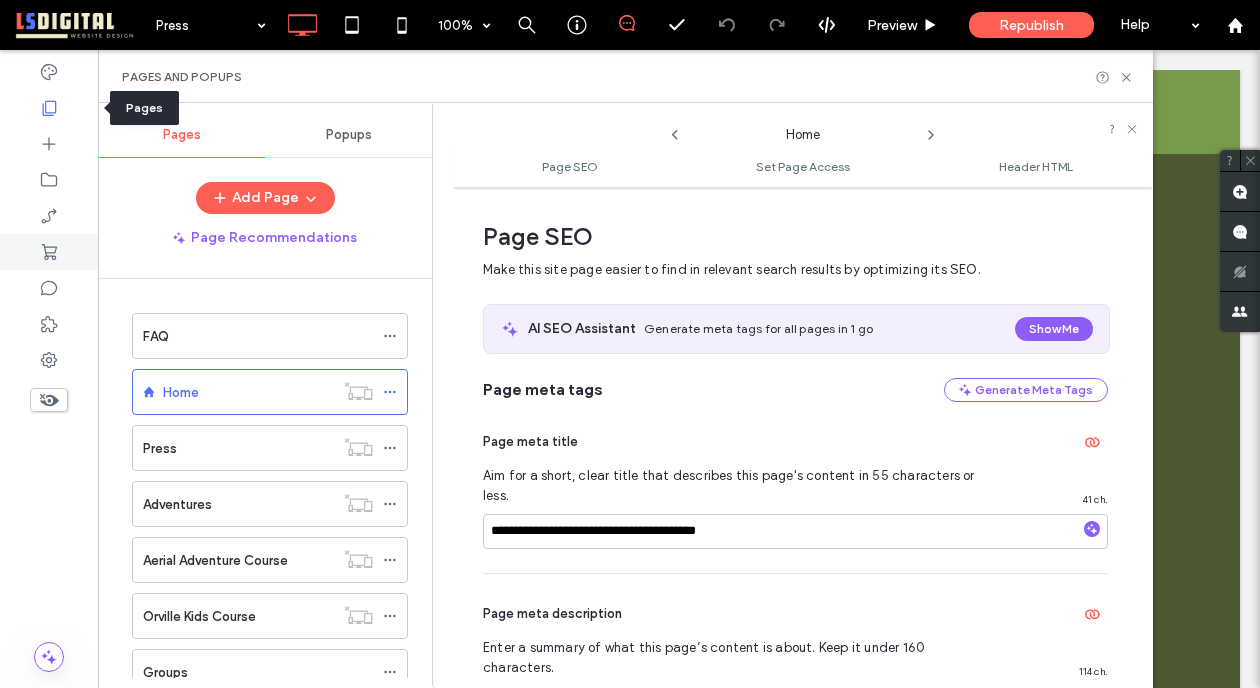 scroll, scrollTop: 10, scrollLeft: 0, axis: vertical 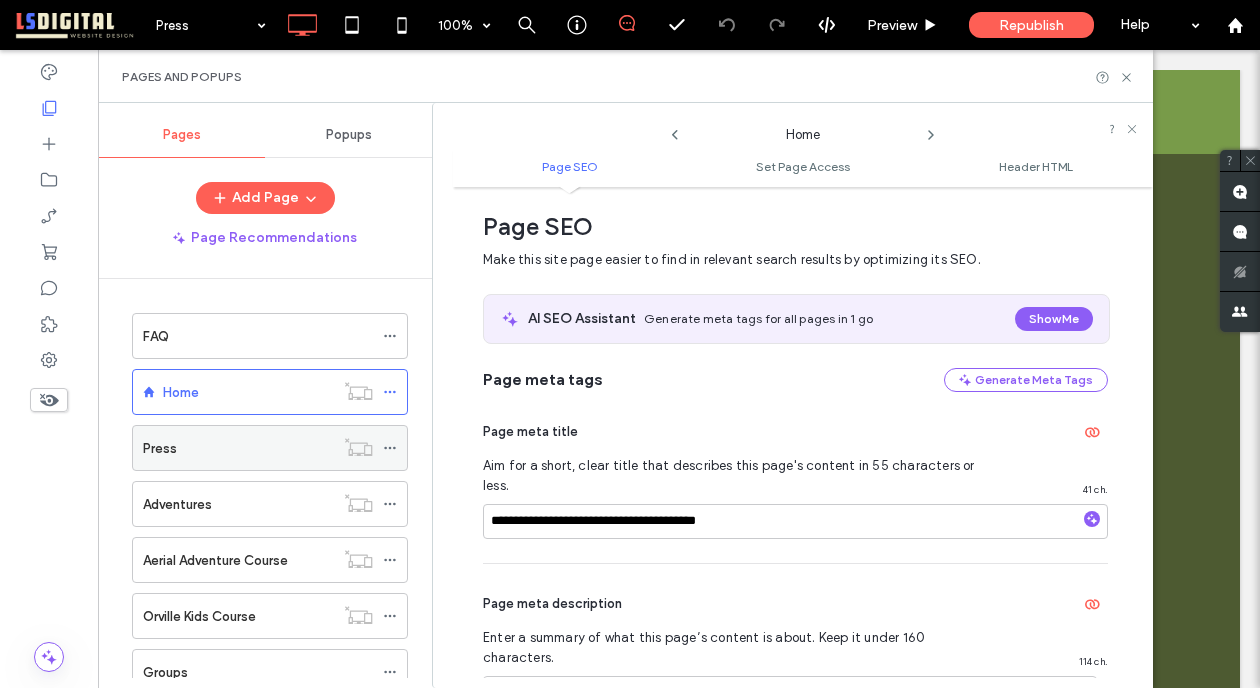 click on "Press" at bounding box center (238, 448) 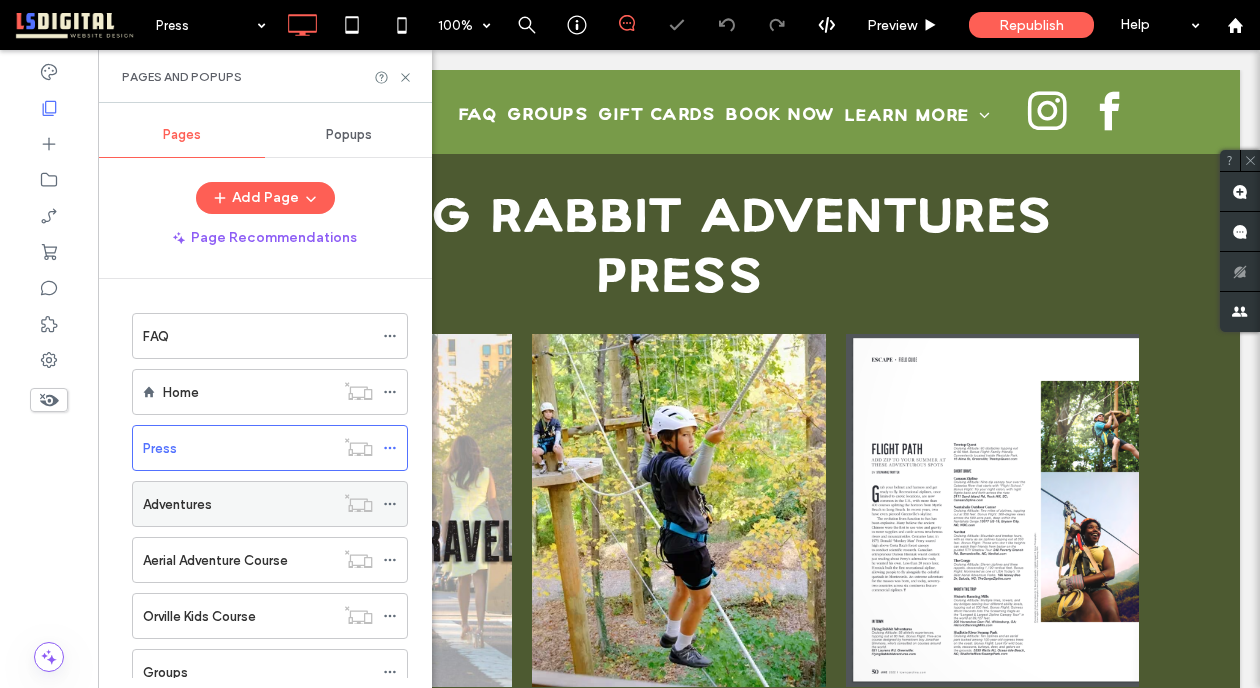 click on "Adventures" at bounding box center [238, 504] 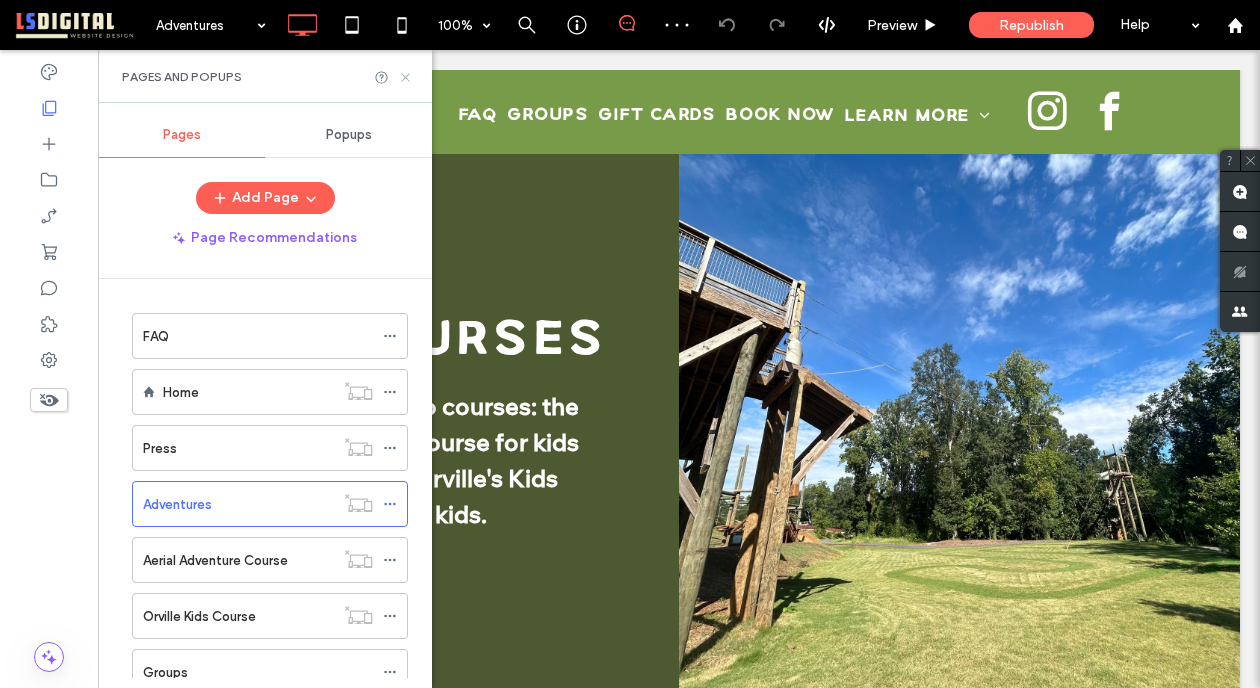 scroll, scrollTop: 0, scrollLeft: 0, axis: both 